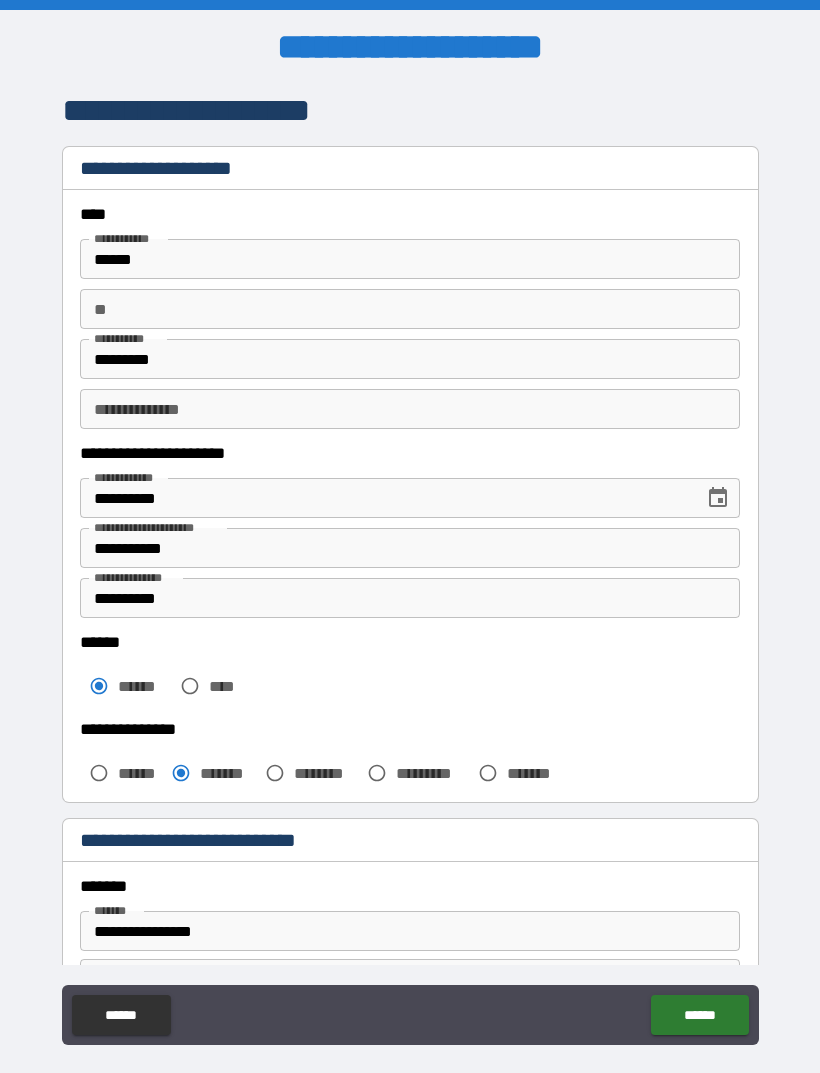 scroll, scrollTop: 464, scrollLeft: 0, axis: vertical 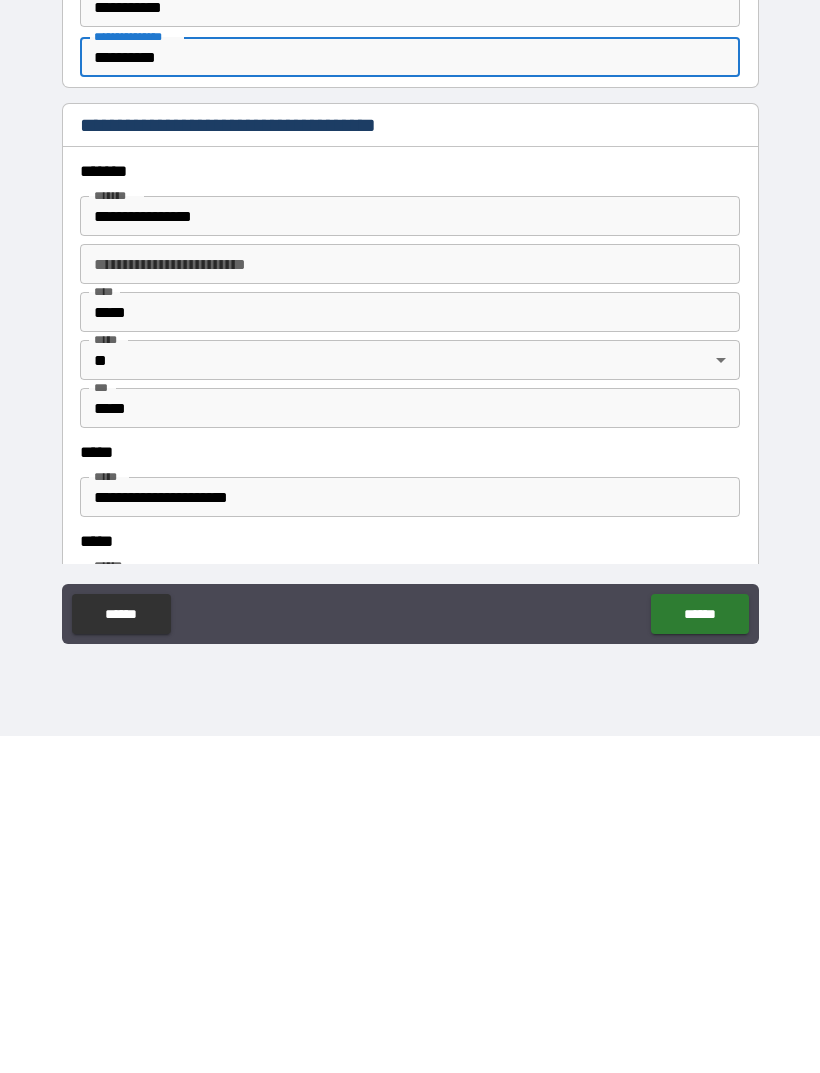 type on "**********" 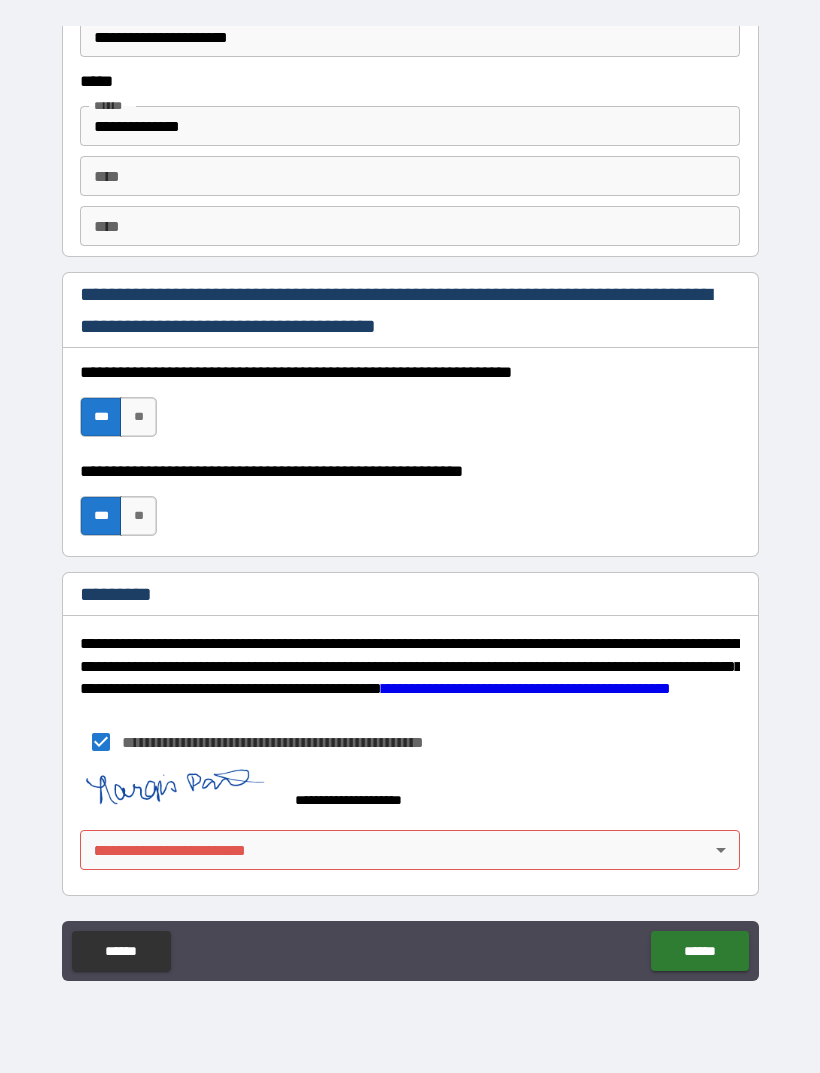 scroll, scrollTop: 2748, scrollLeft: 0, axis: vertical 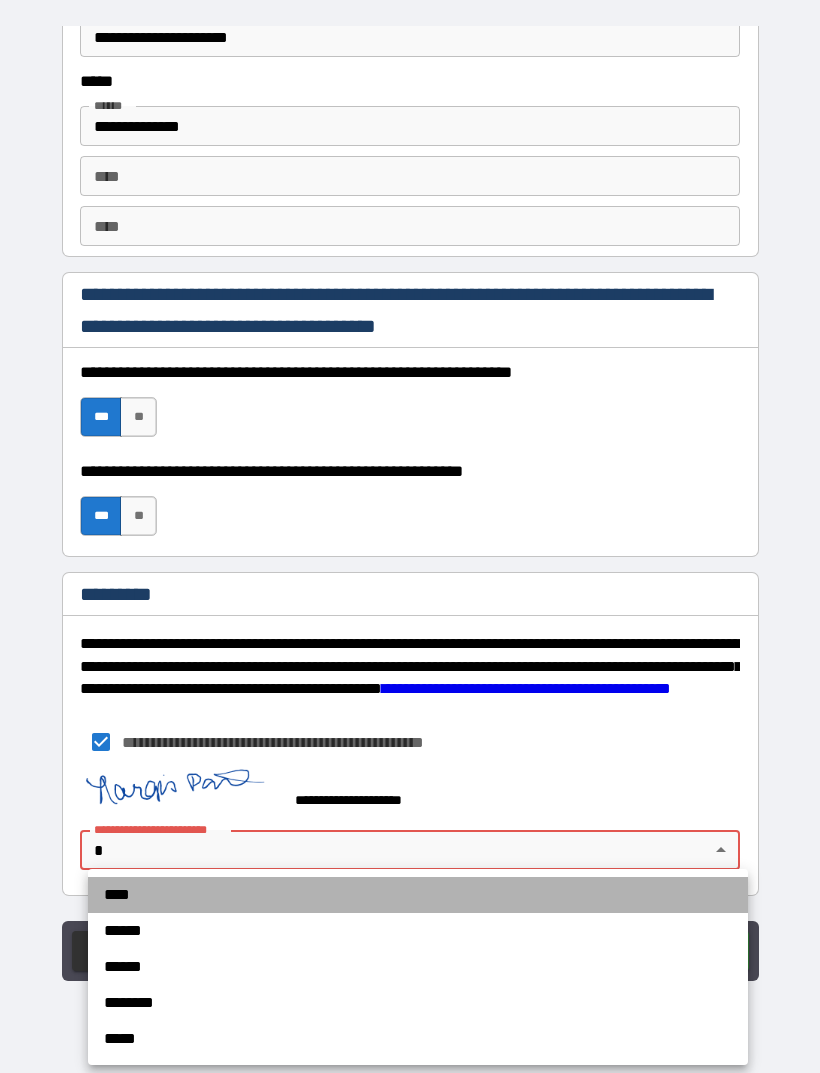 click on "****" at bounding box center [418, 895] 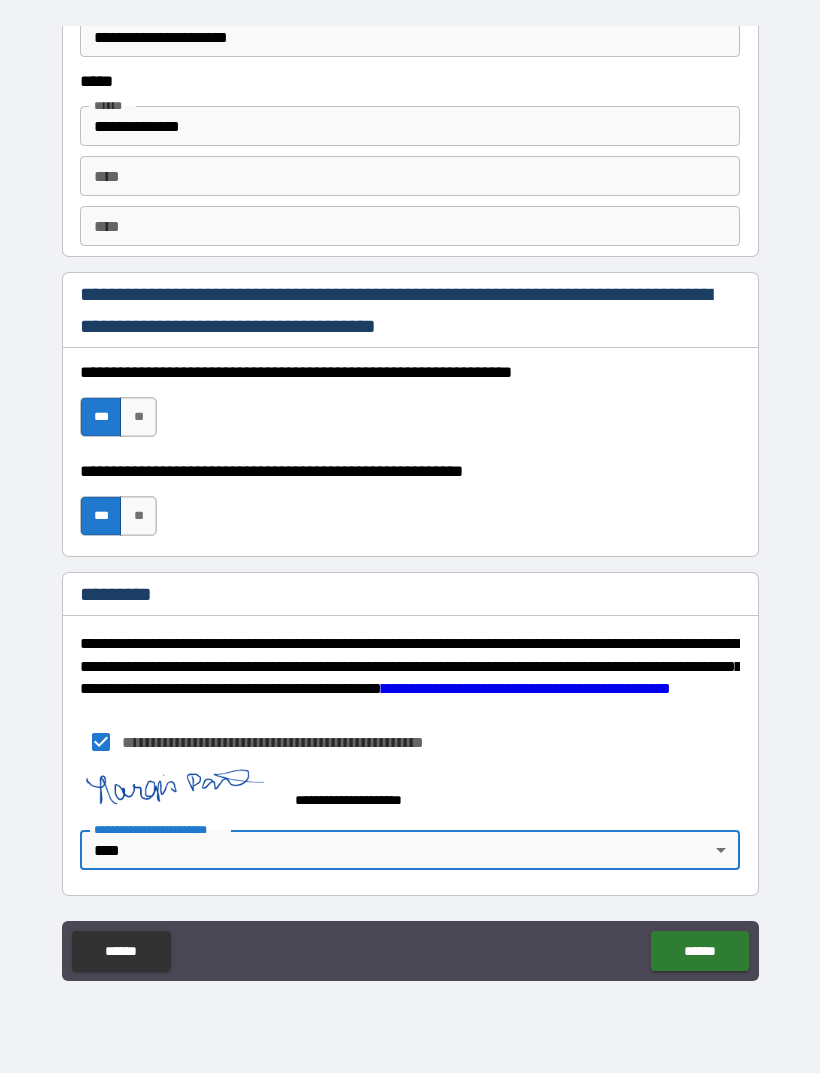 type on "*" 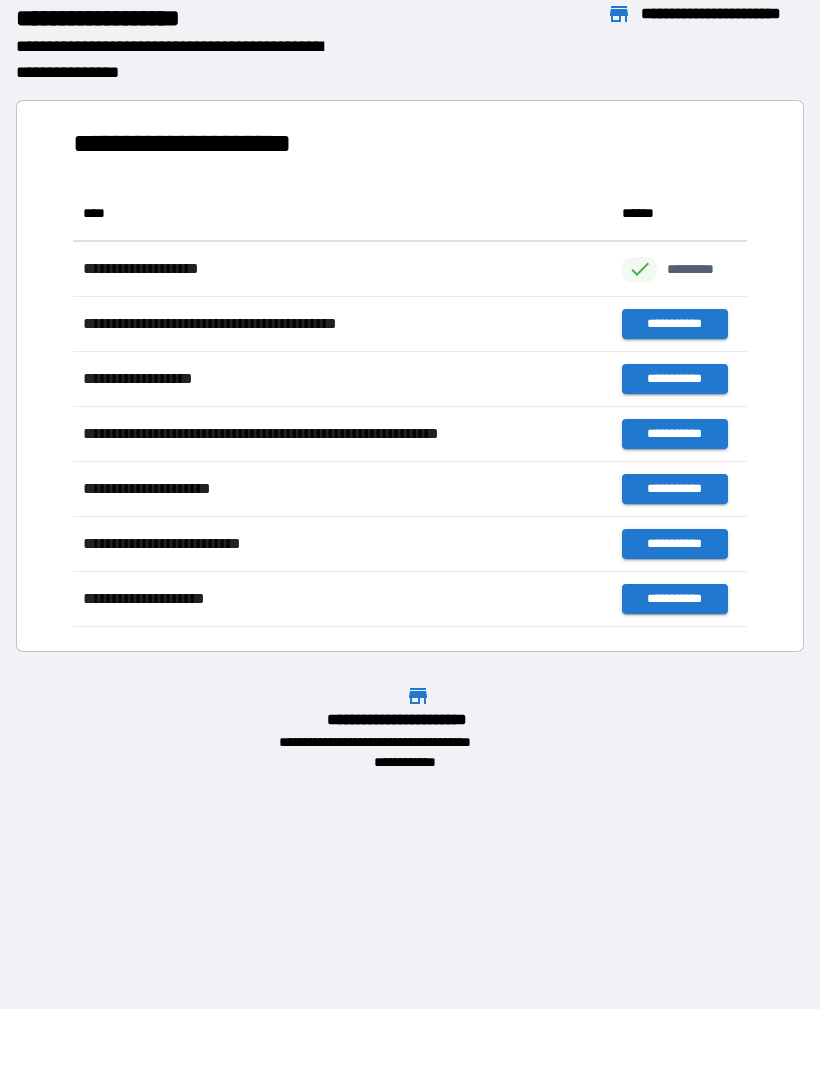 scroll, scrollTop: 441, scrollLeft: 674, axis: both 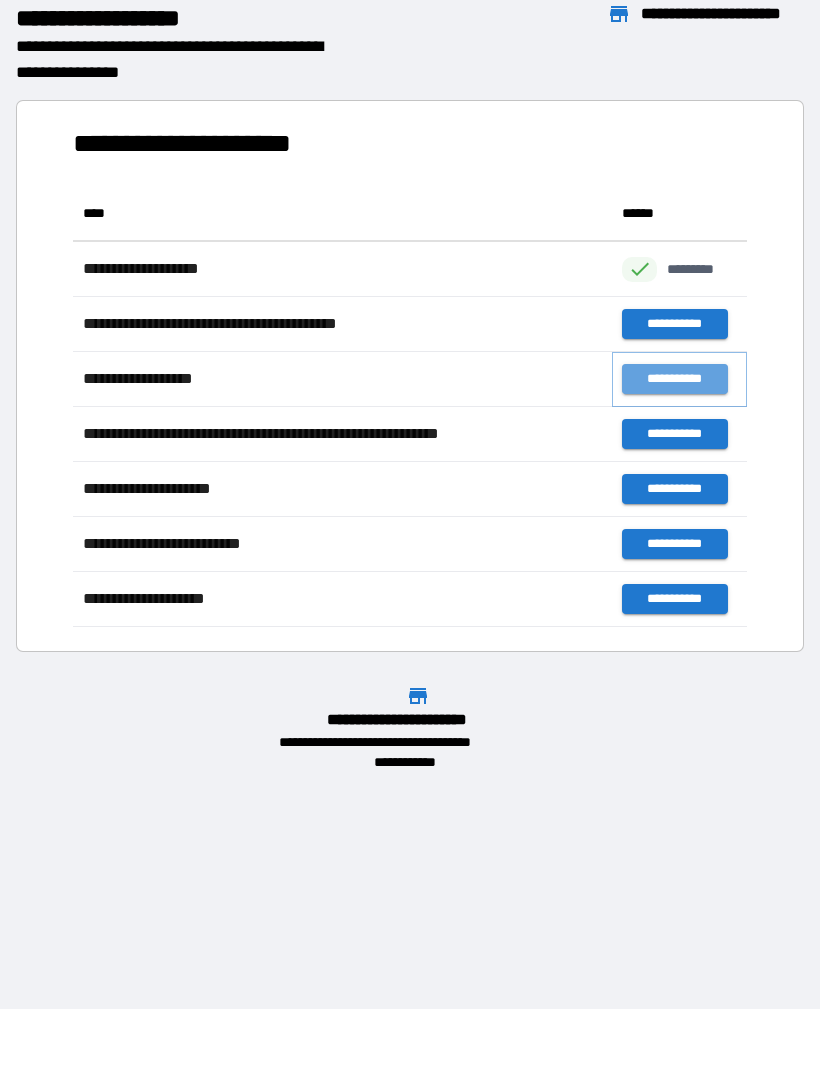 click on "**********" at bounding box center [674, 379] 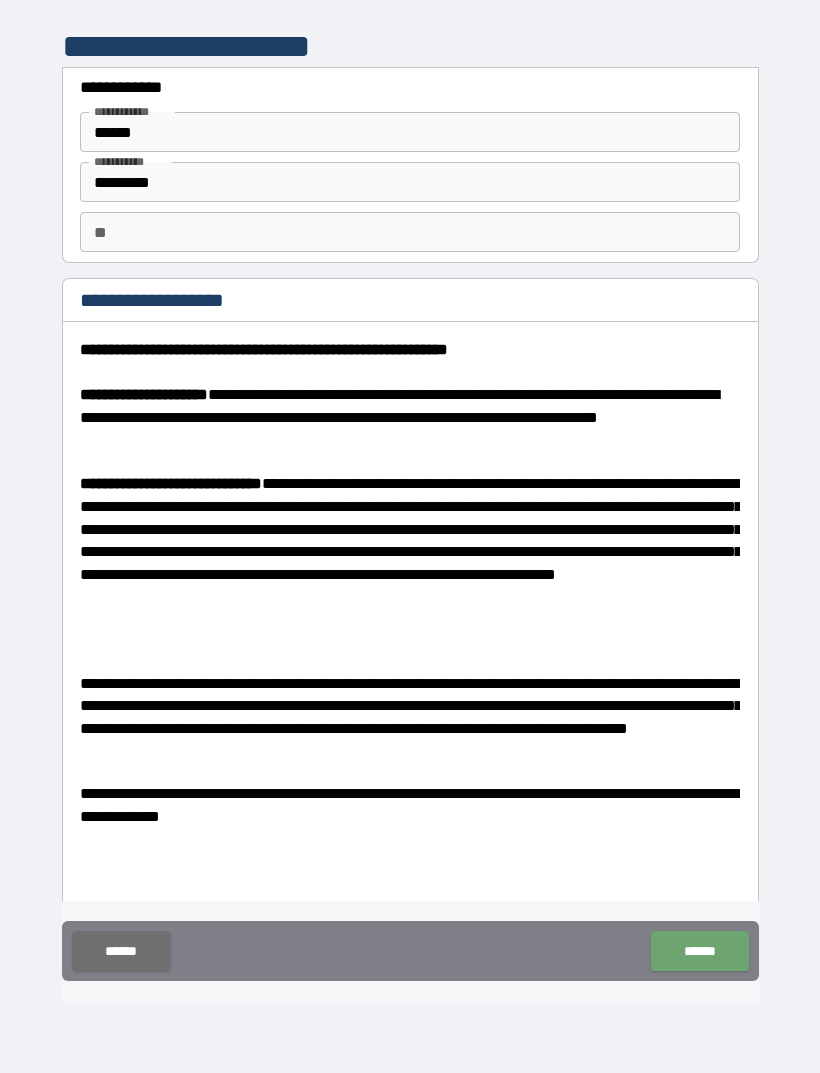 click on "******" at bounding box center [699, 951] 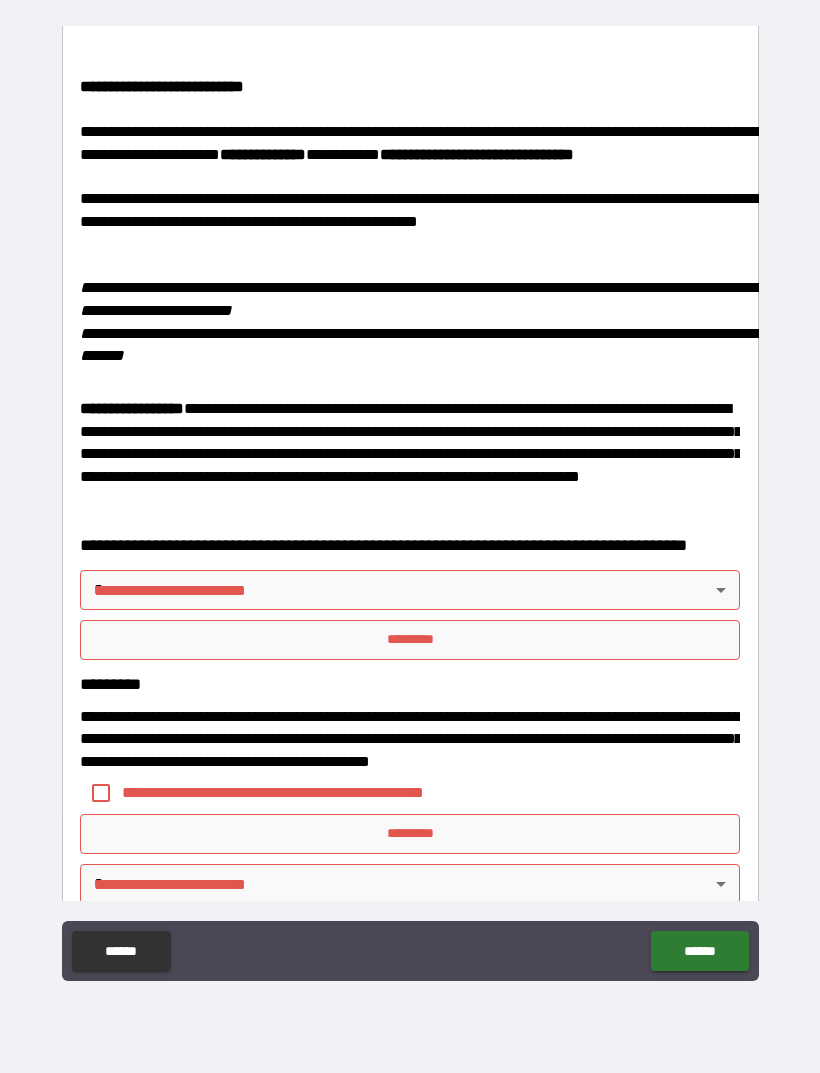 scroll, scrollTop: 3124, scrollLeft: 0, axis: vertical 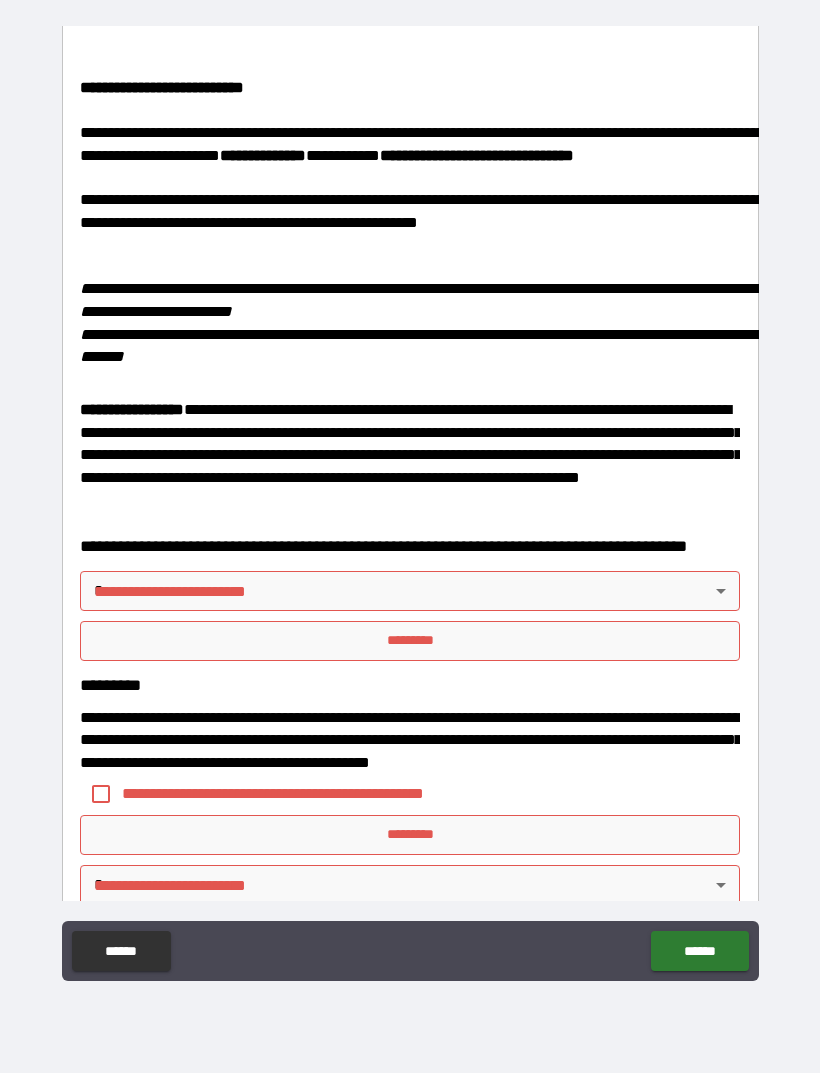 click on "**********" at bounding box center (410, 504) 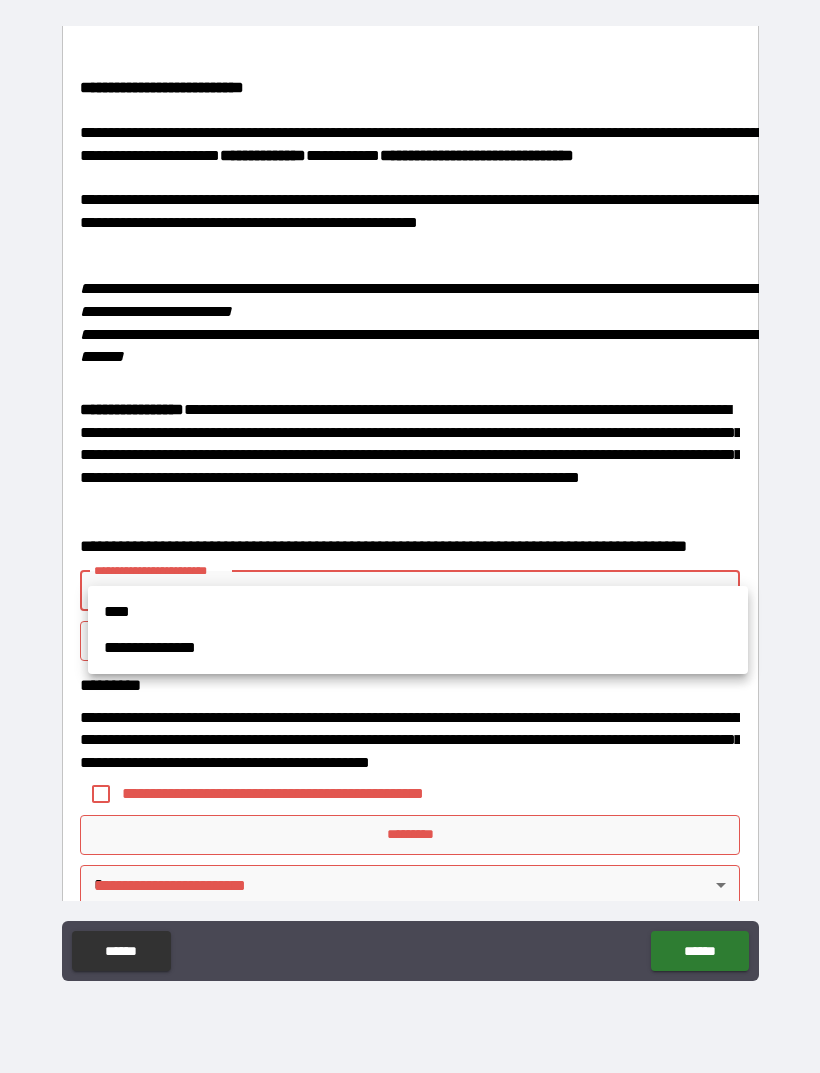 click on "****" at bounding box center [418, 612] 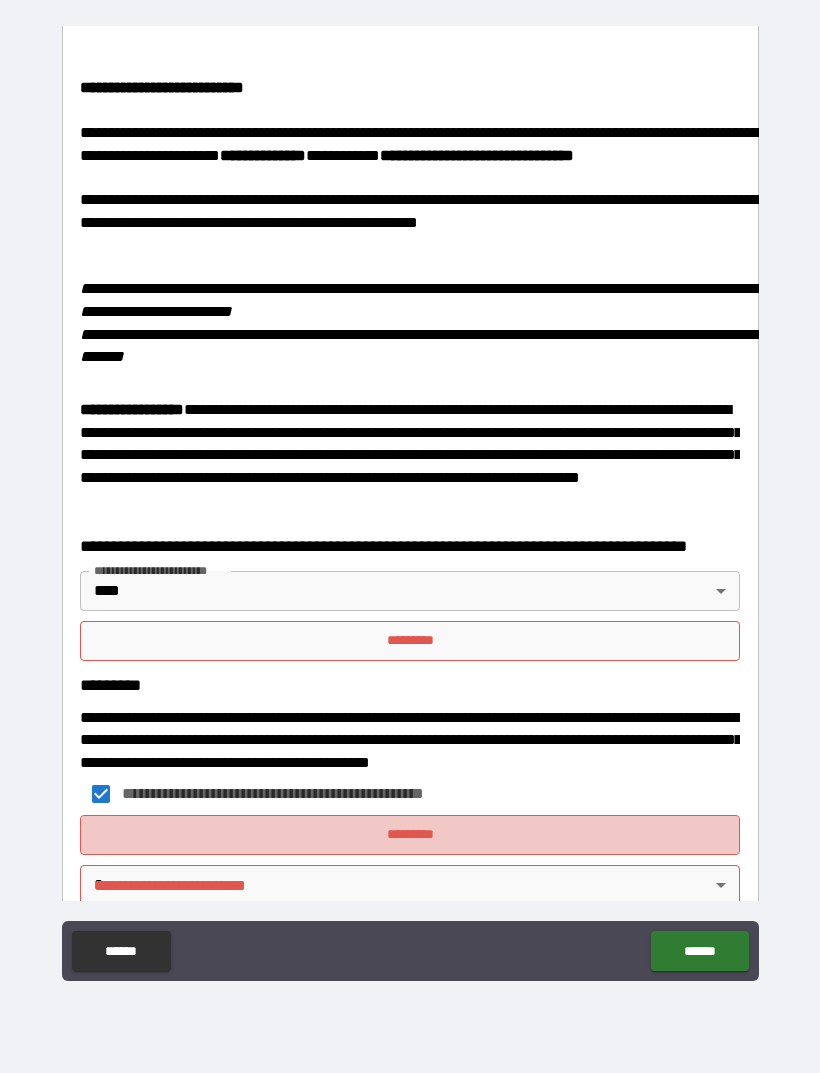 click on "*********" at bounding box center [410, 835] 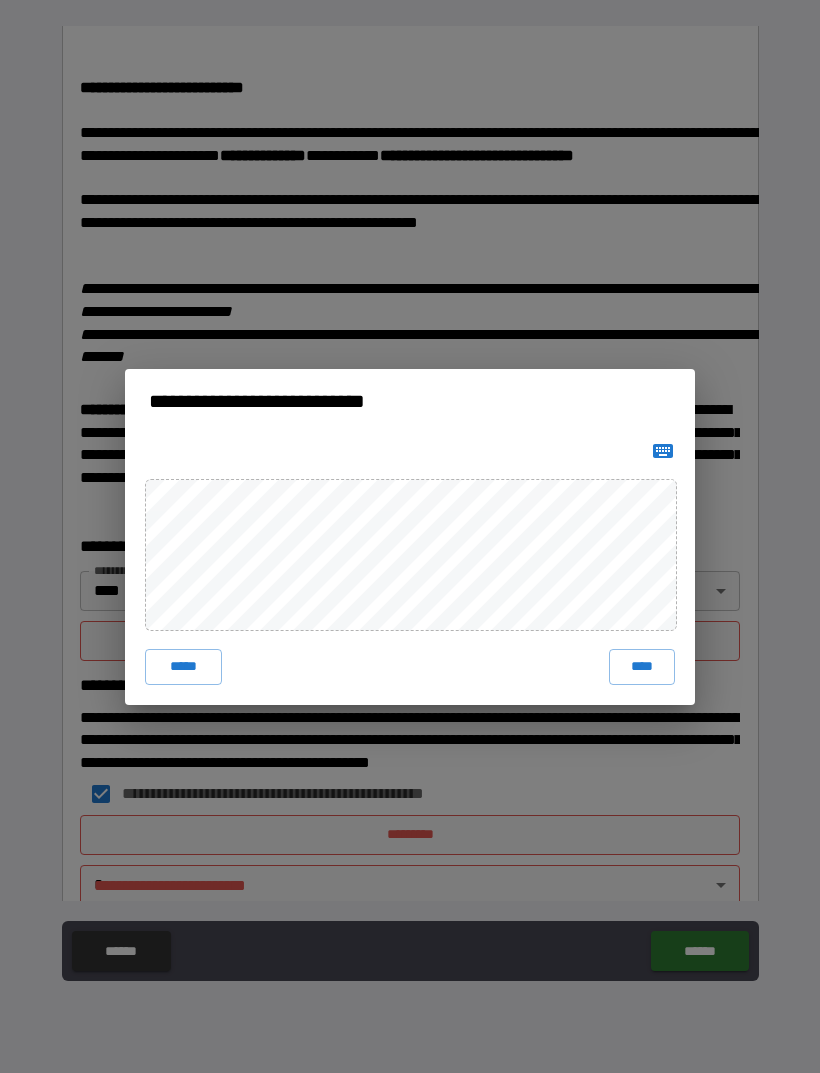 click on "****" at bounding box center [642, 667] 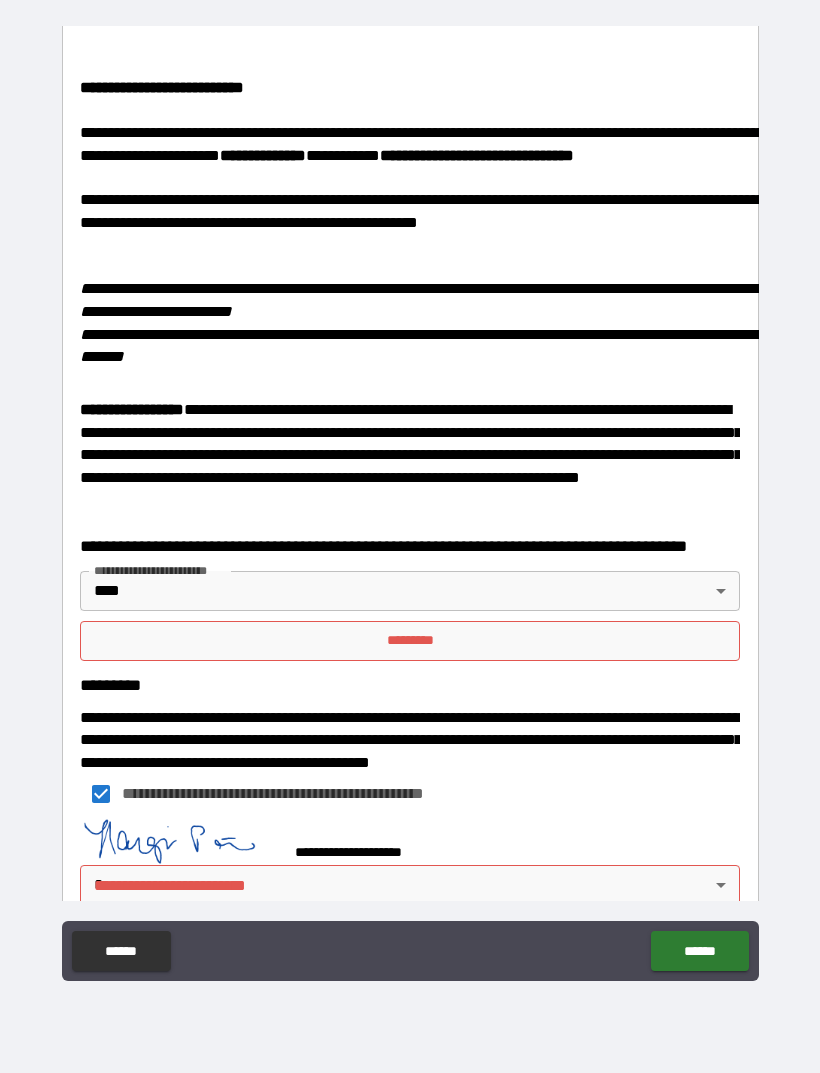 scroll, scrollTop: 3114, scrollLeft: 0, axis: vertical 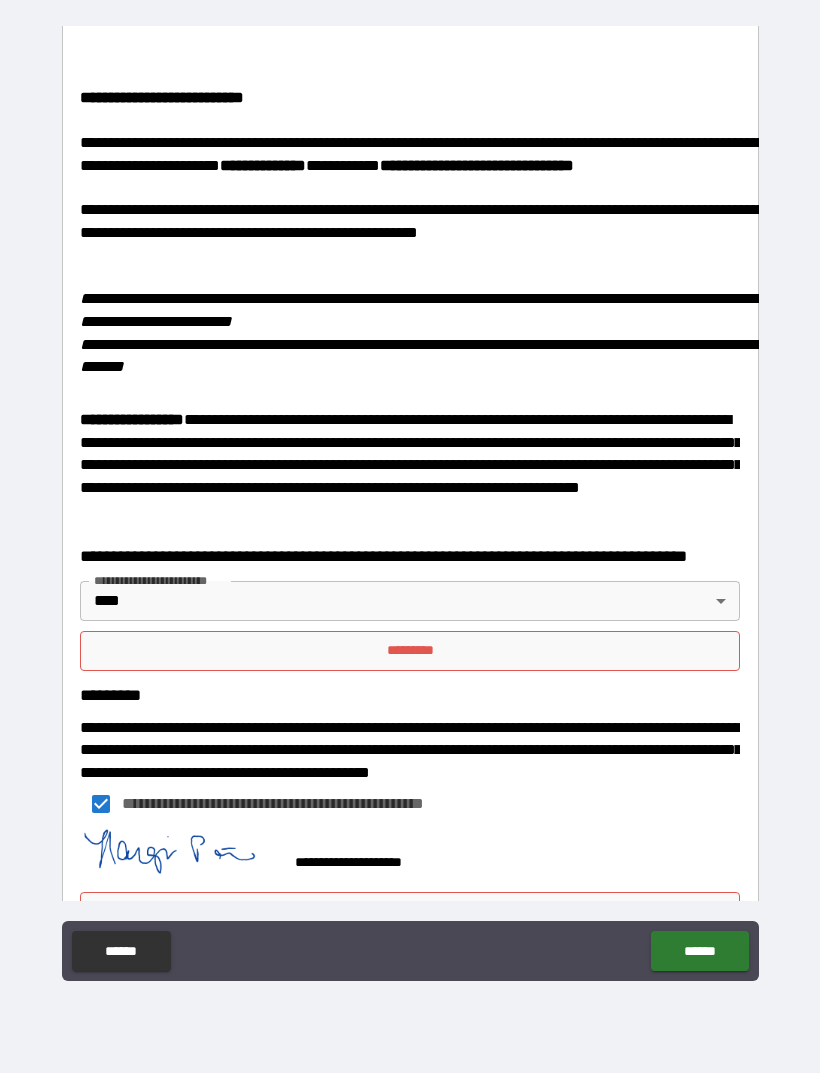 click on "**********" at bounding box center [410, 504] 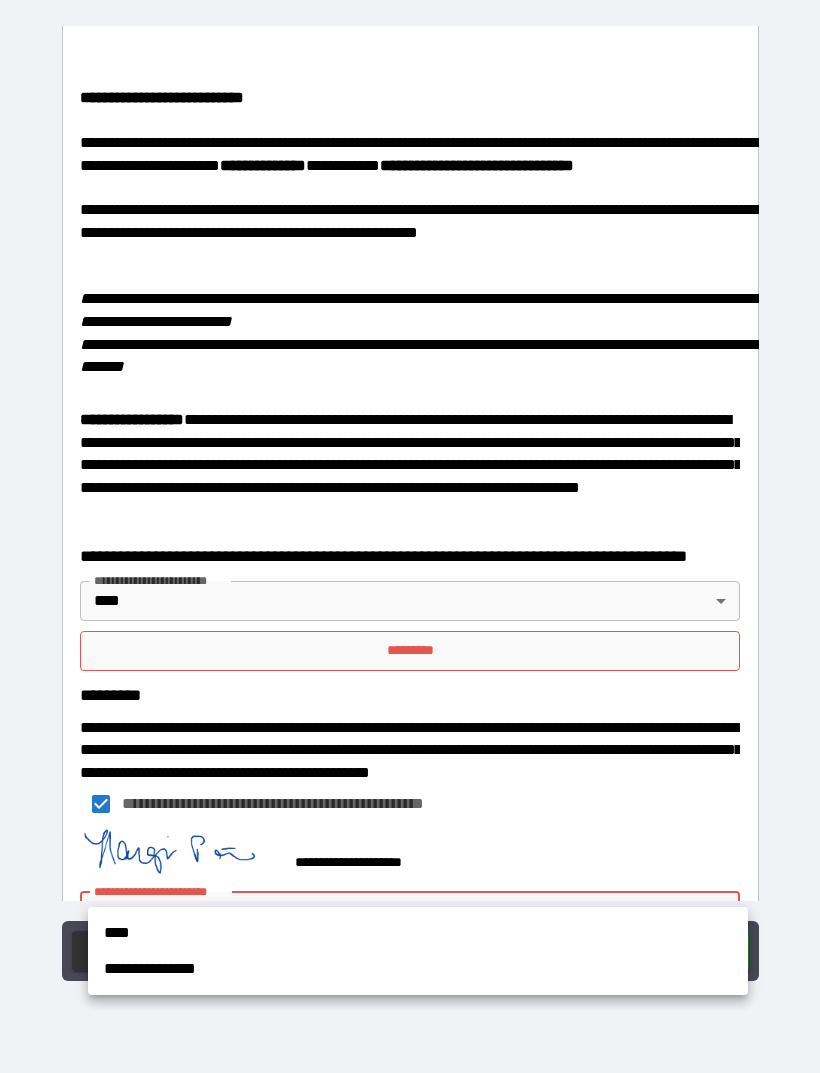 click on "****" at bounding box center [418, 933] 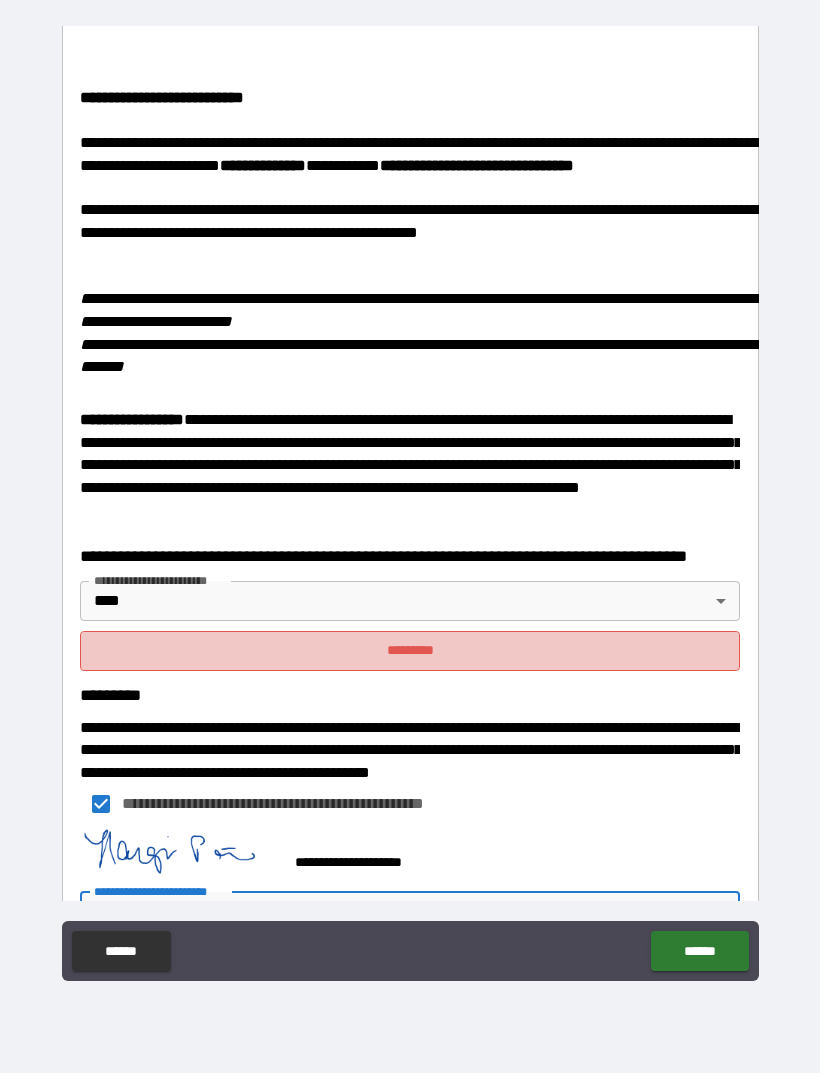 click on "*********" at bounding box center [410, 651] 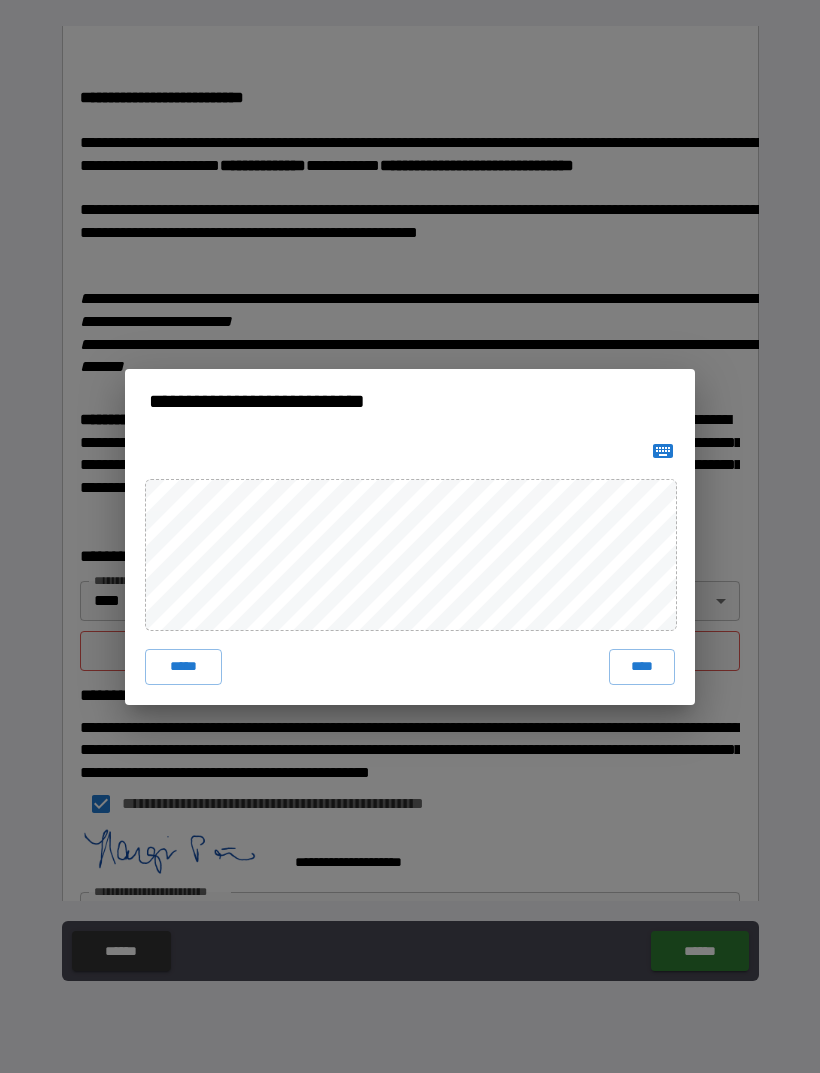 click on "****" at bounding box center [642, 667] 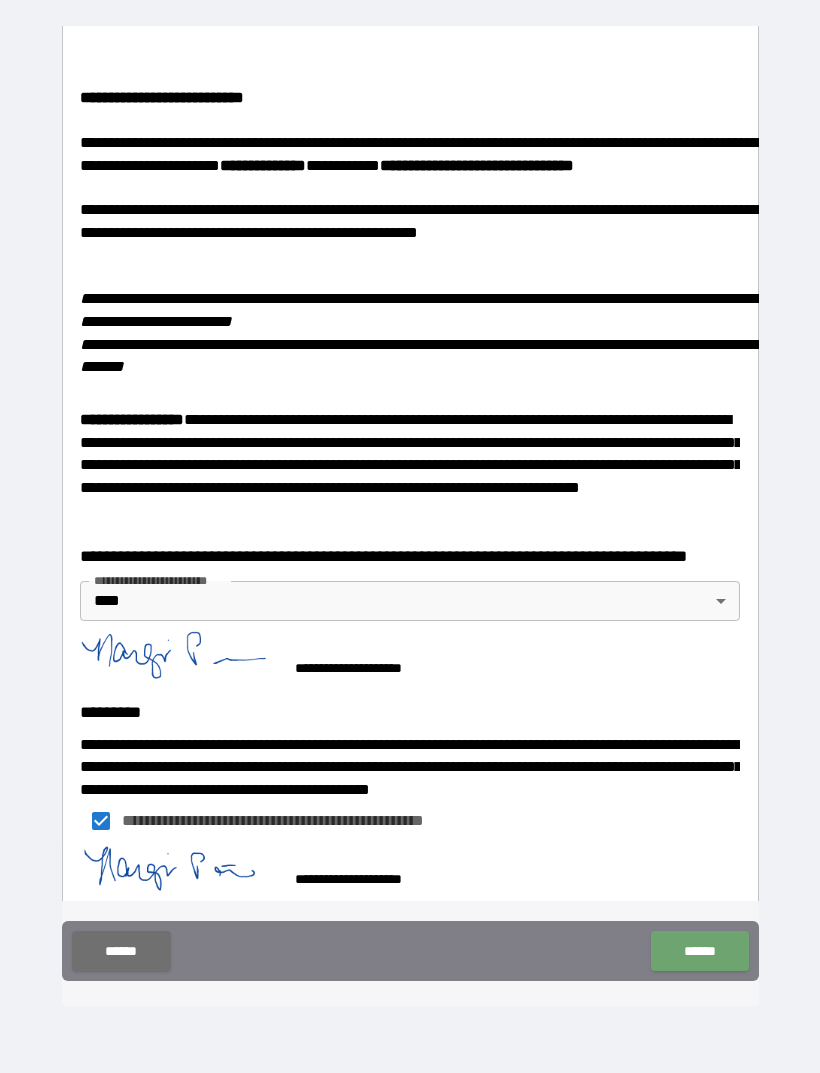 click on "******" at bounding box center (699, 951) 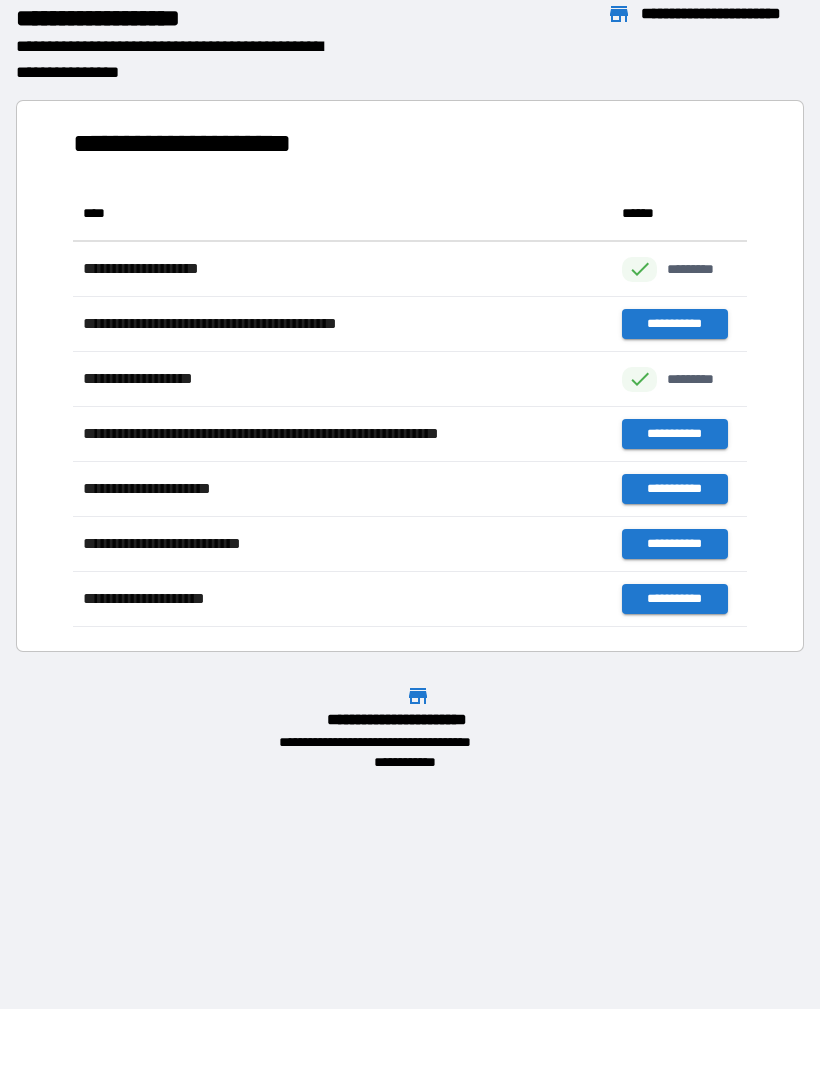 scroll, scrollTop: 1, scrollLeft: 1, axis: both 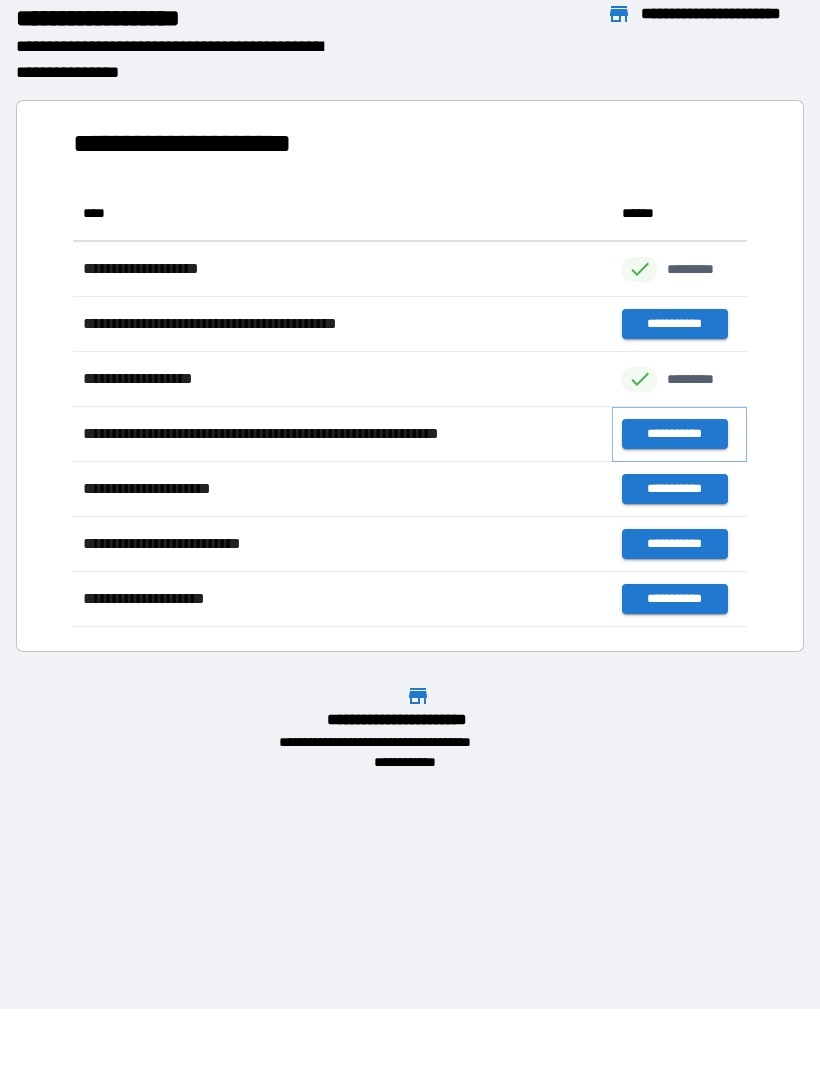 click on "**********" at bounding box center (674, 434) 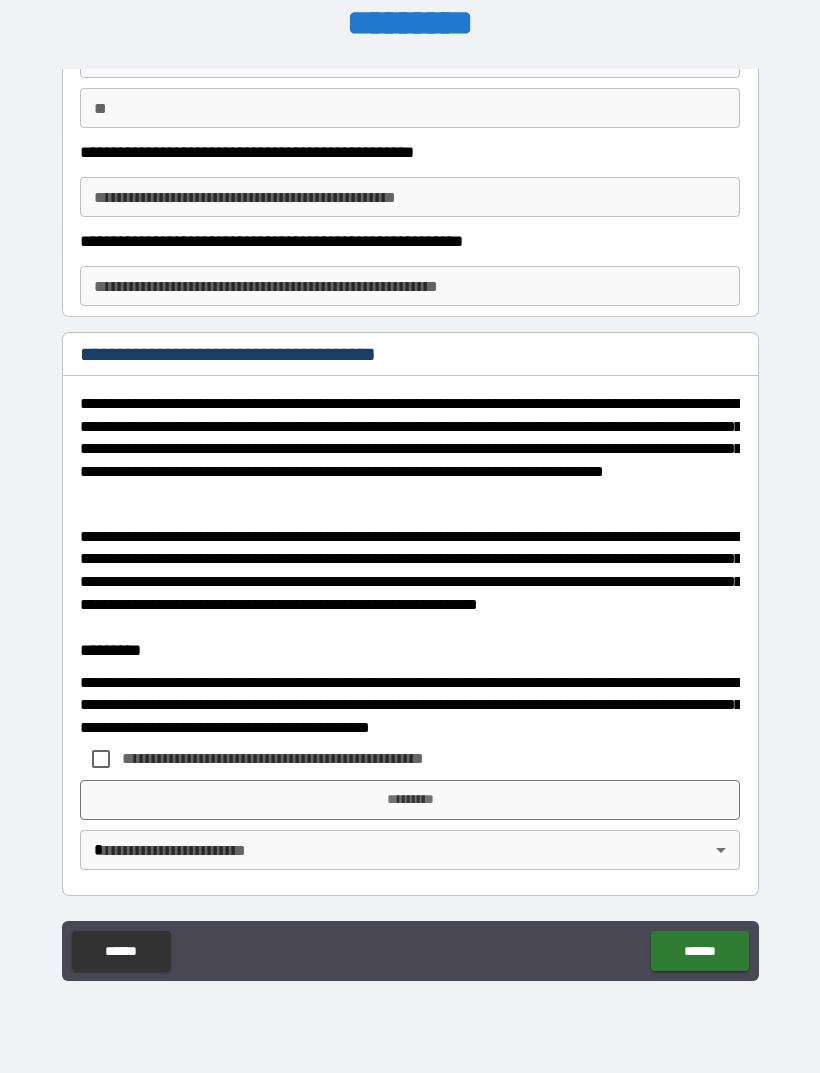 scroll, scrollTop: 166, scrollLeft: 0, axis: vertical 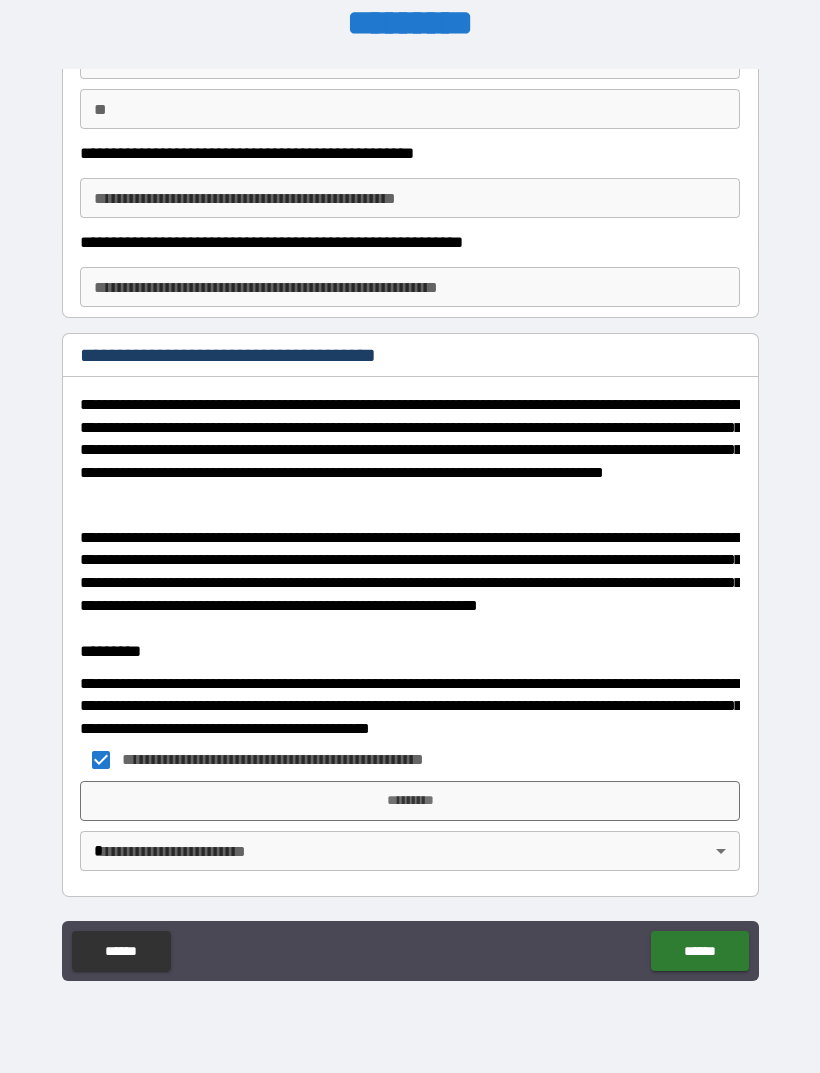 click on "*********" at bounding box center (410, 801) 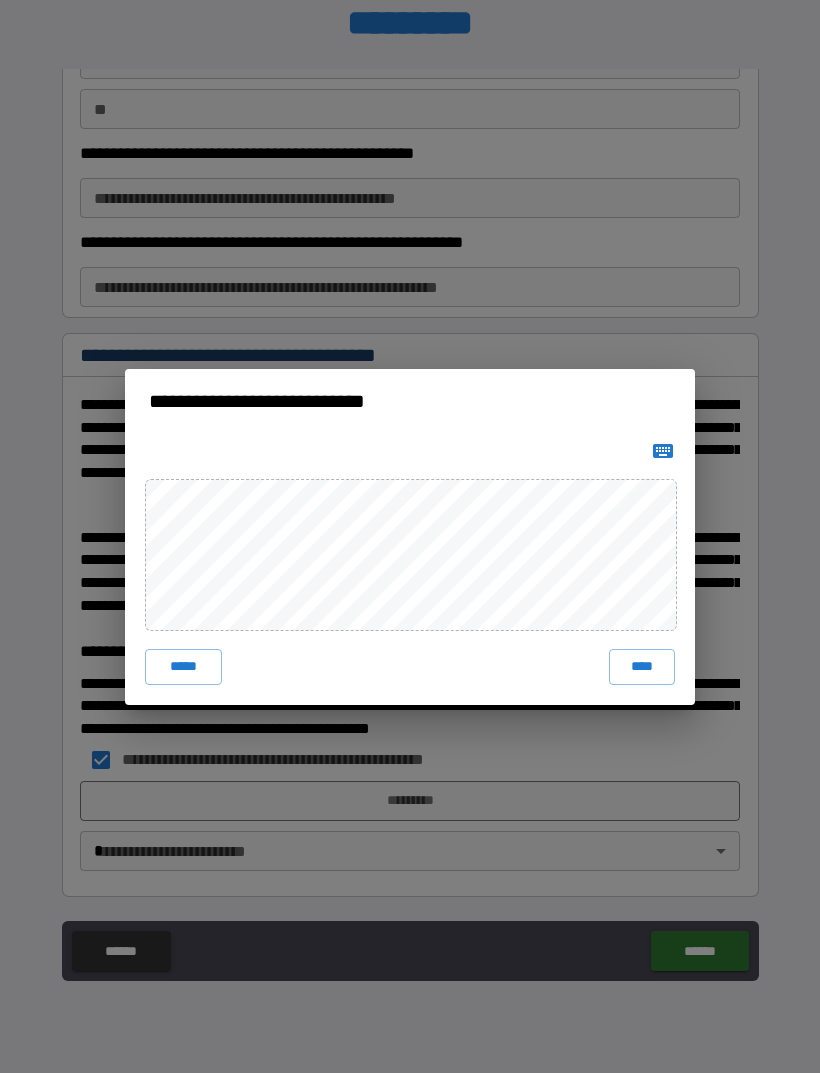 click on "*****" at bounding box center [183, 667] 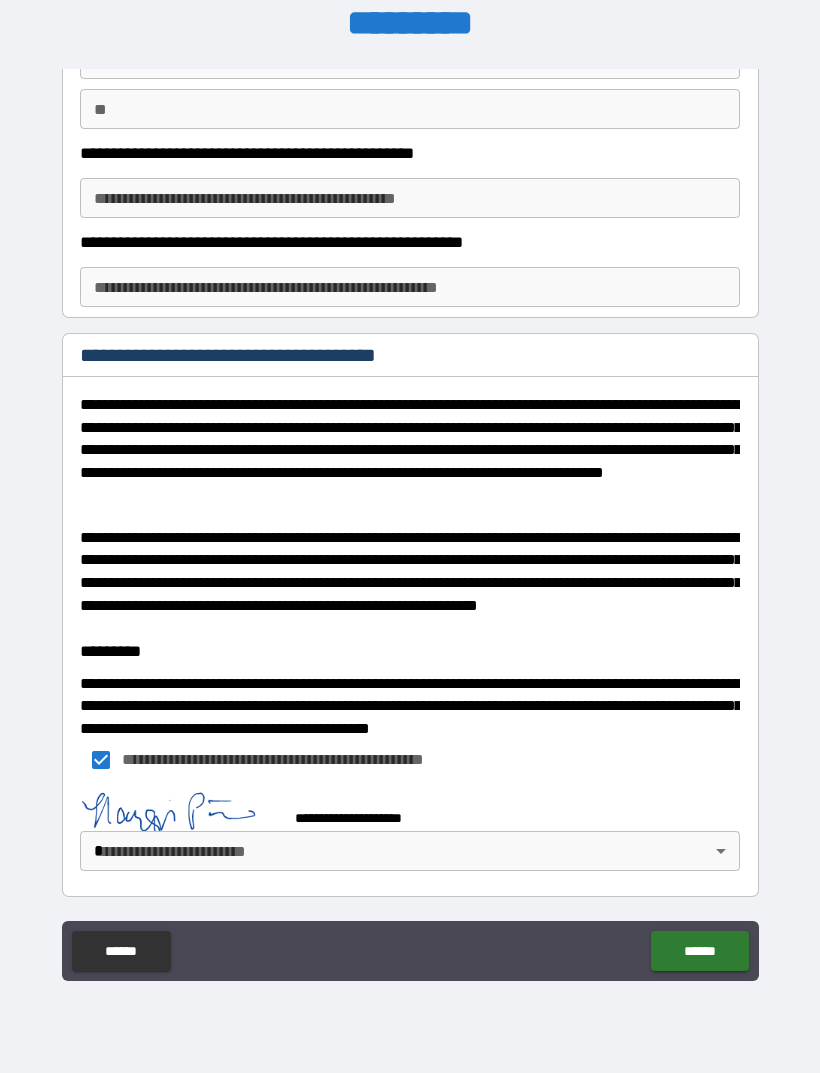scroll, scrollTop: 156, scrollLeft: 0, axis: vertical 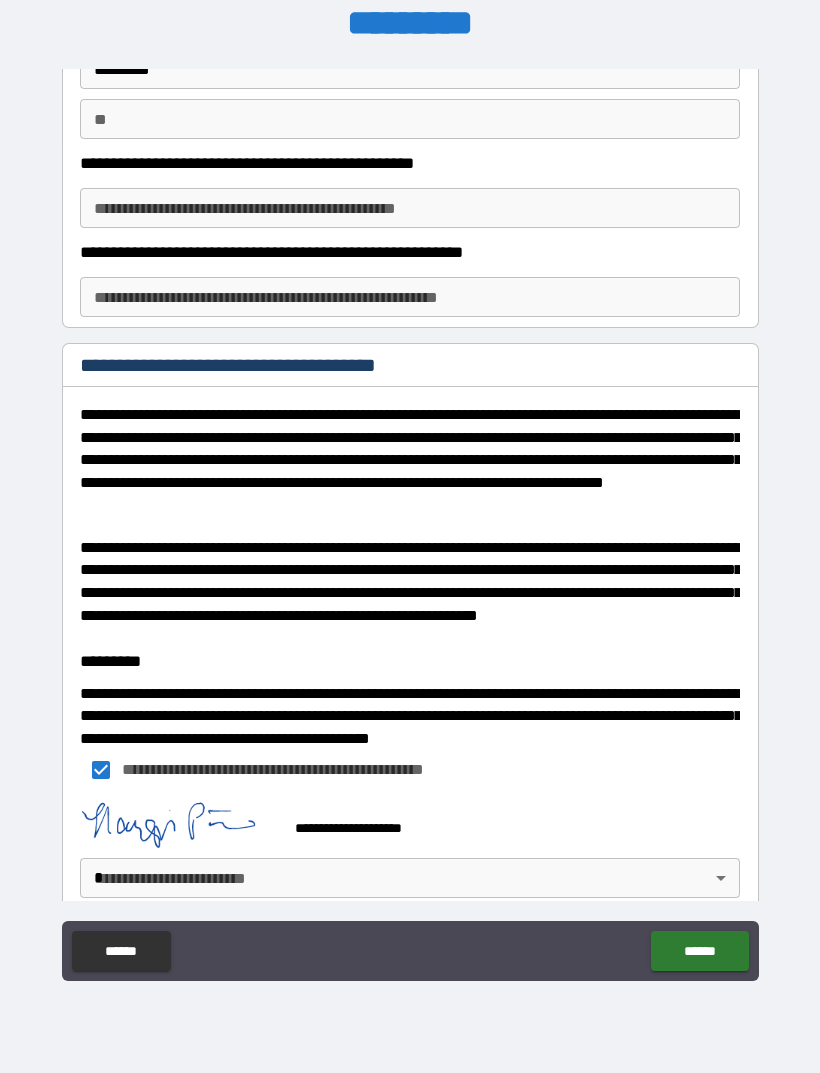 click on "**********" at bounding box center (410, 504) 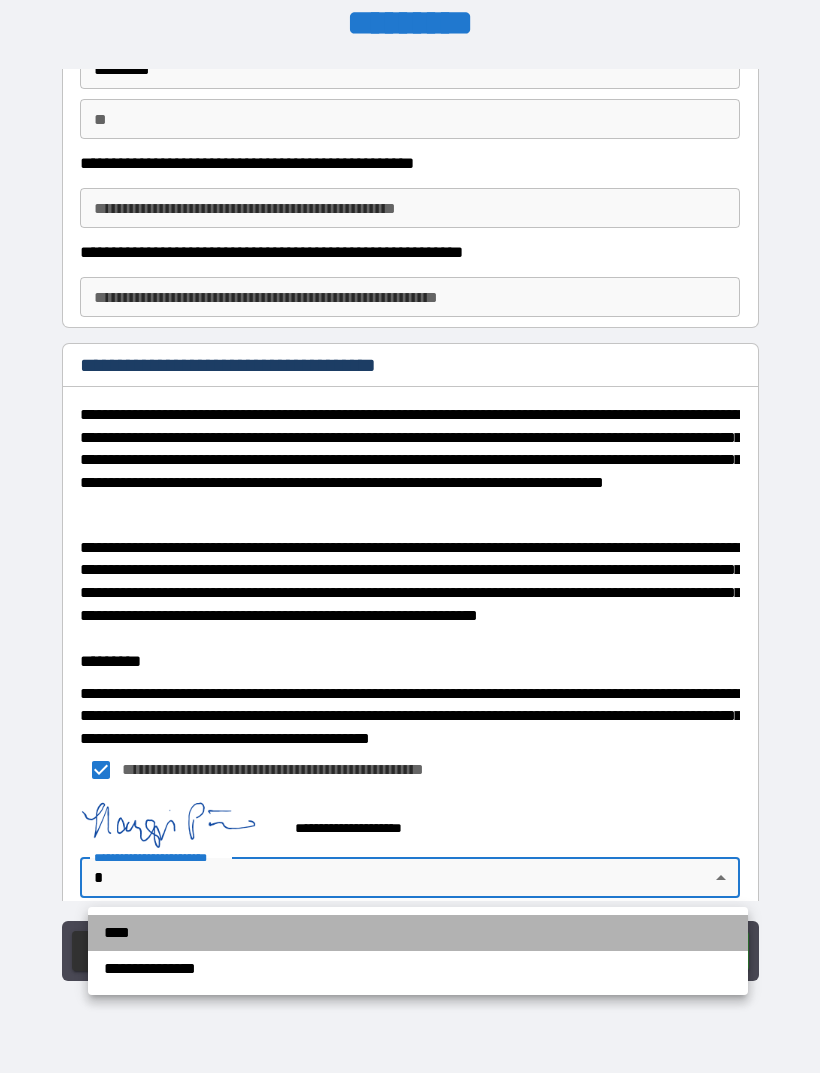 click on "****" at bounding box center (418, 933) 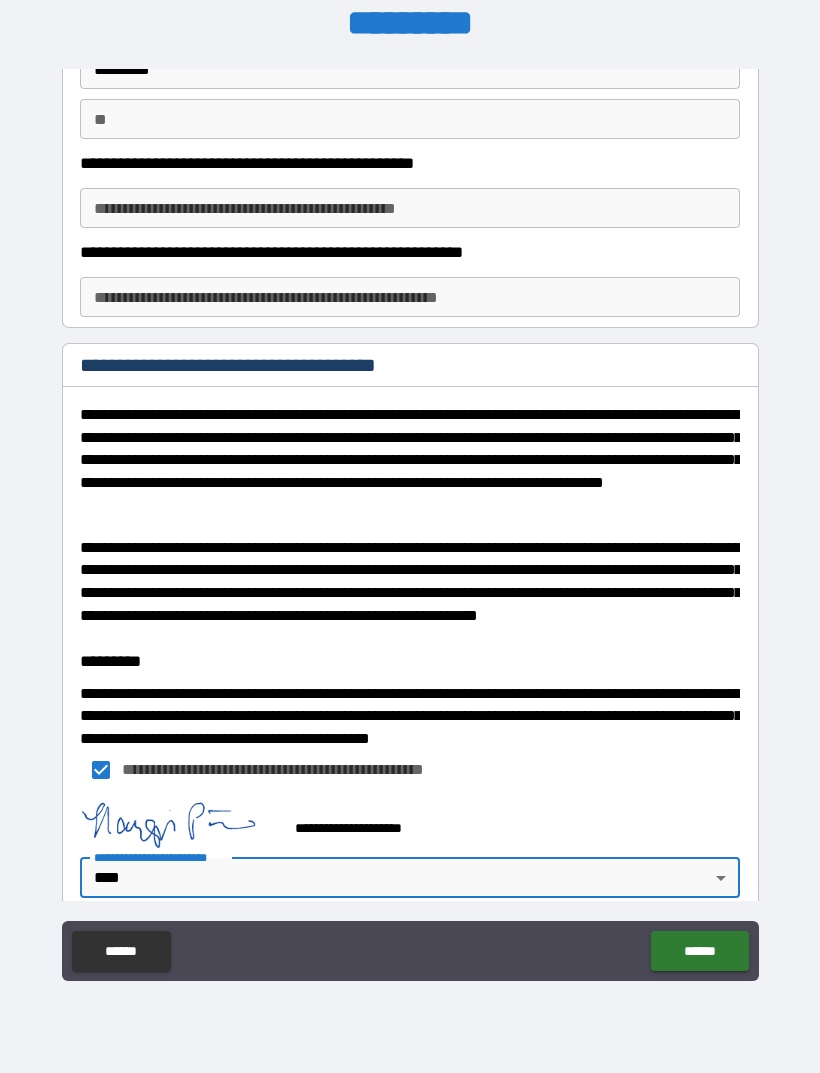 click on "******" at bounding box center [699, 951] 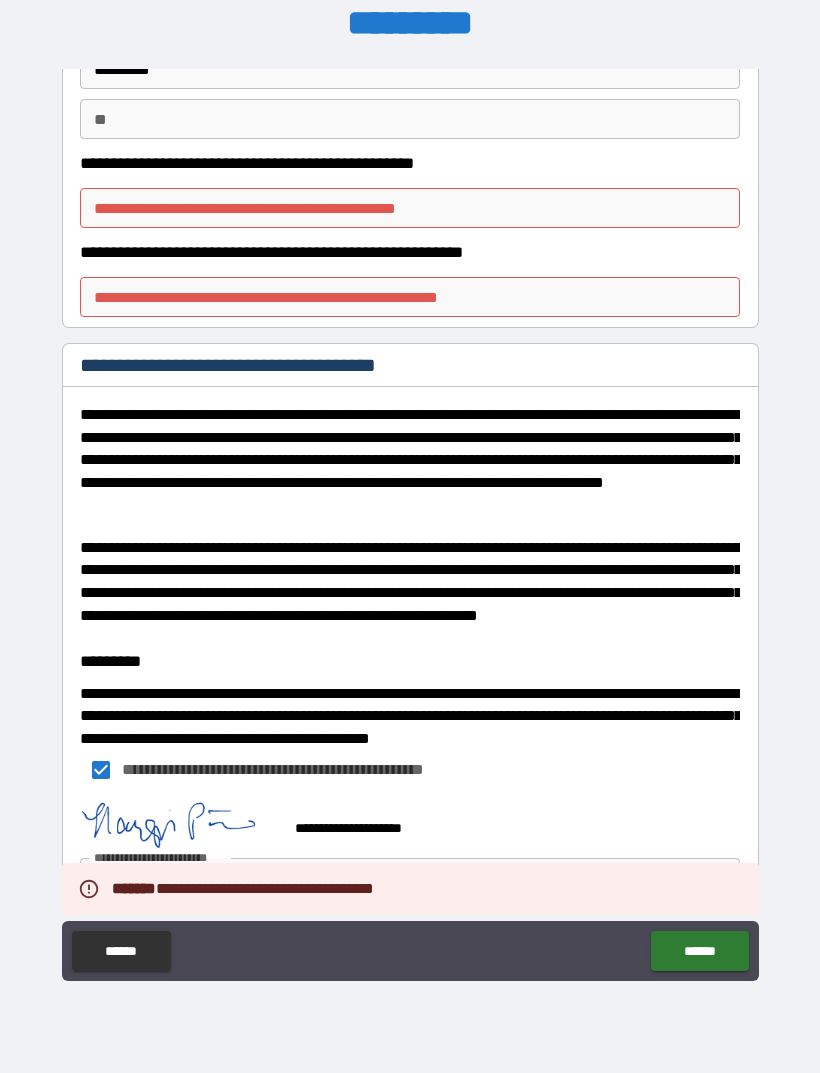 click on "**********" at bounding box center [410, 208] 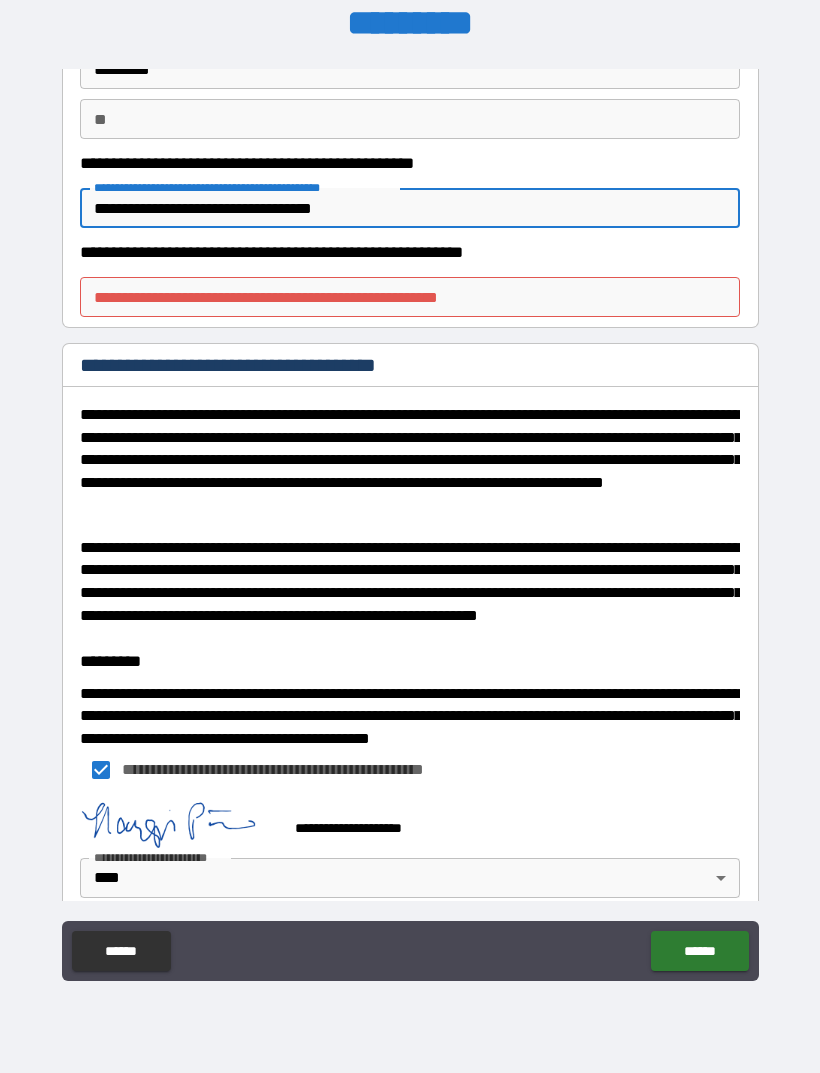 type on "**********" 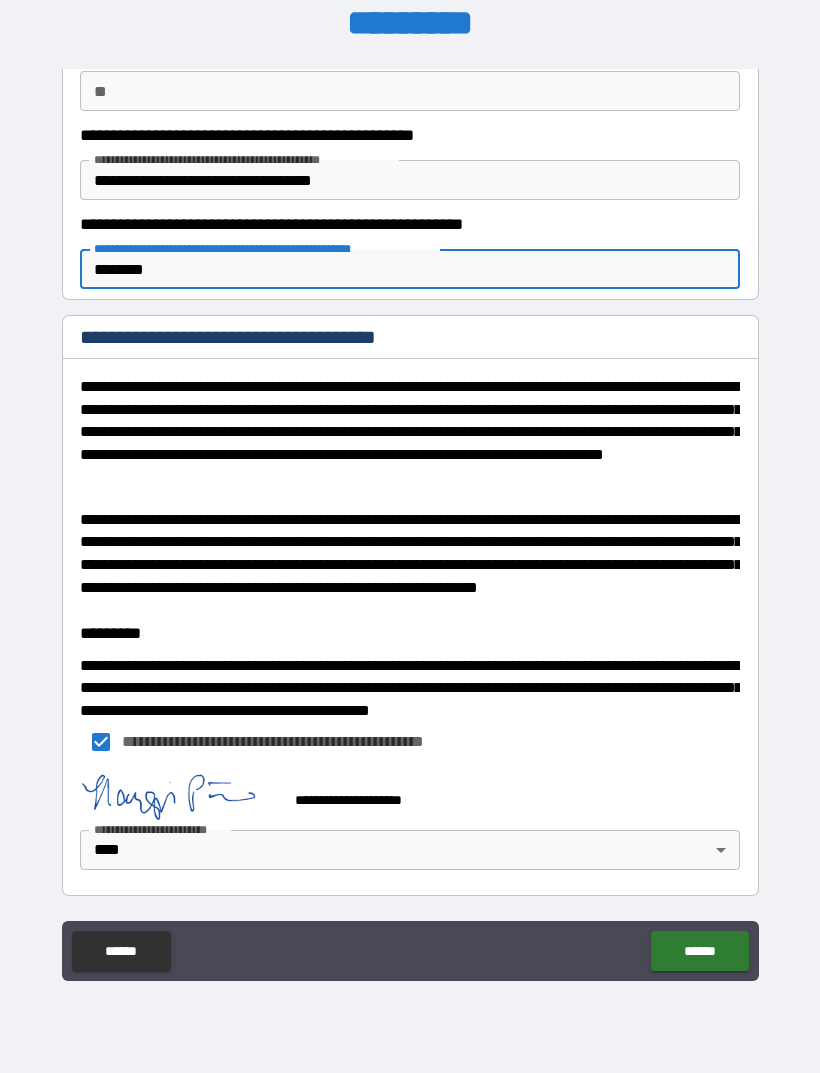 scroll, scrollTop: 183, scrollLeft: 0, axis: vertical 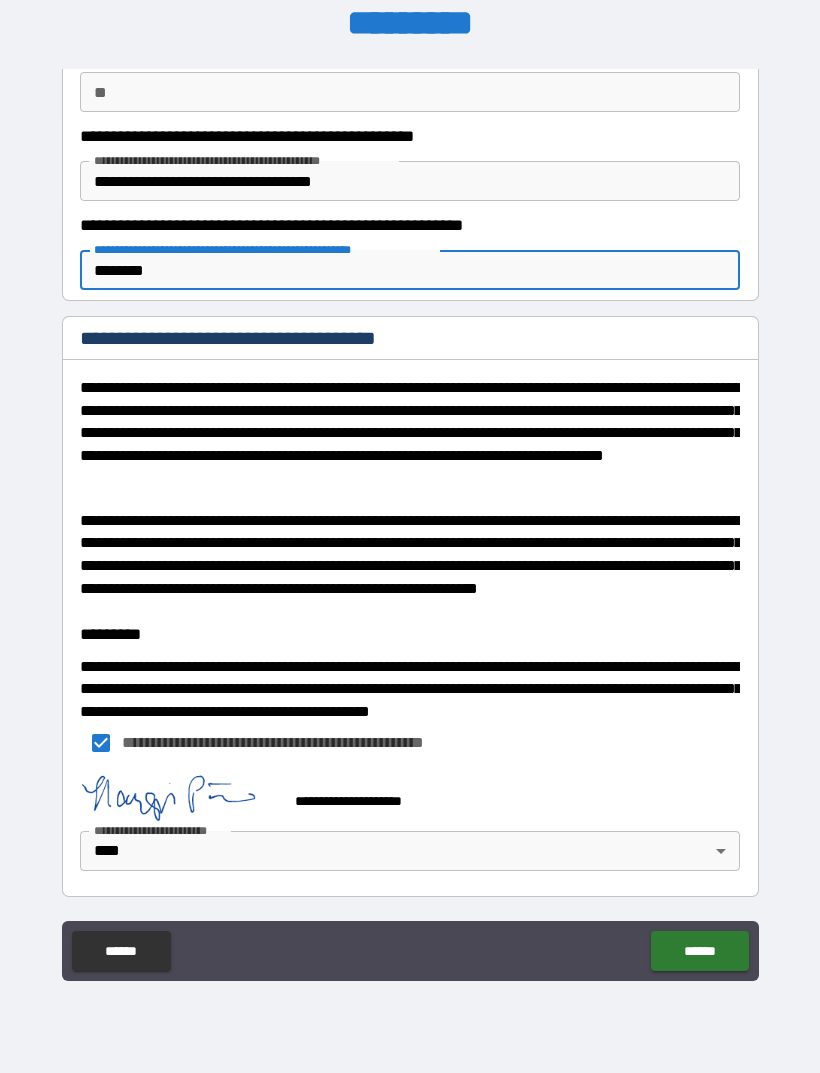 type on "*******" 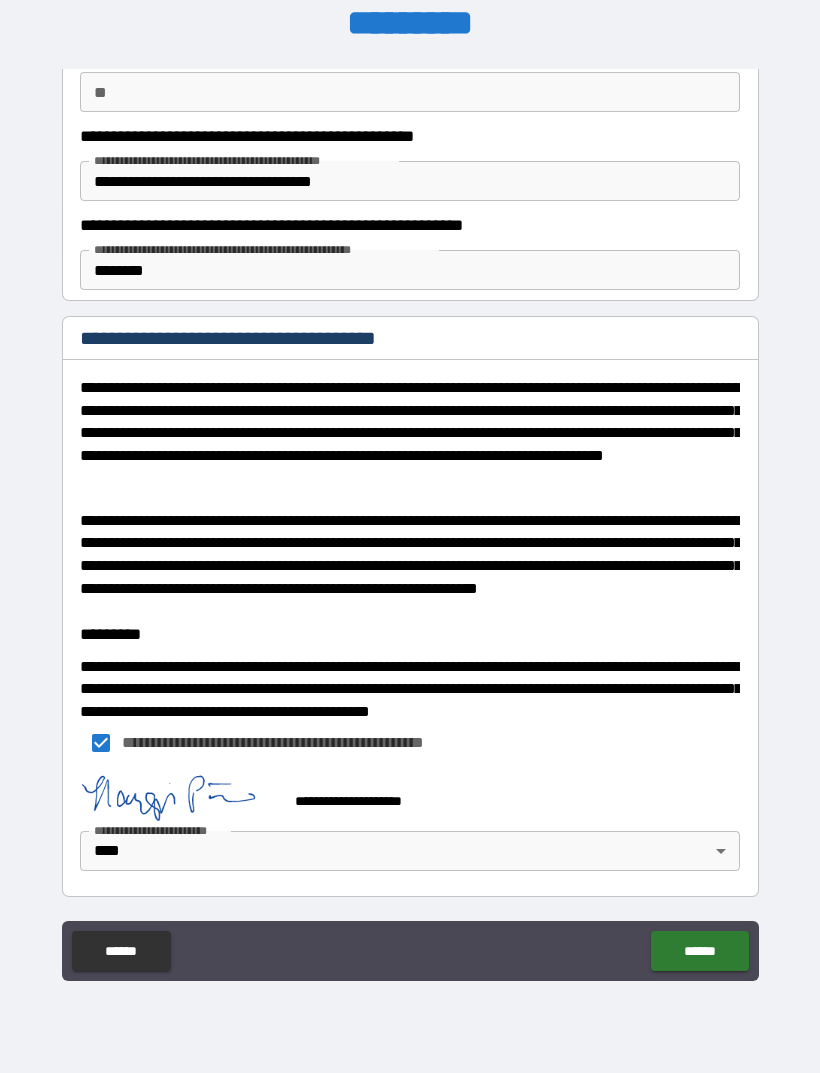 click on "******" at bounding box center (699, 951) 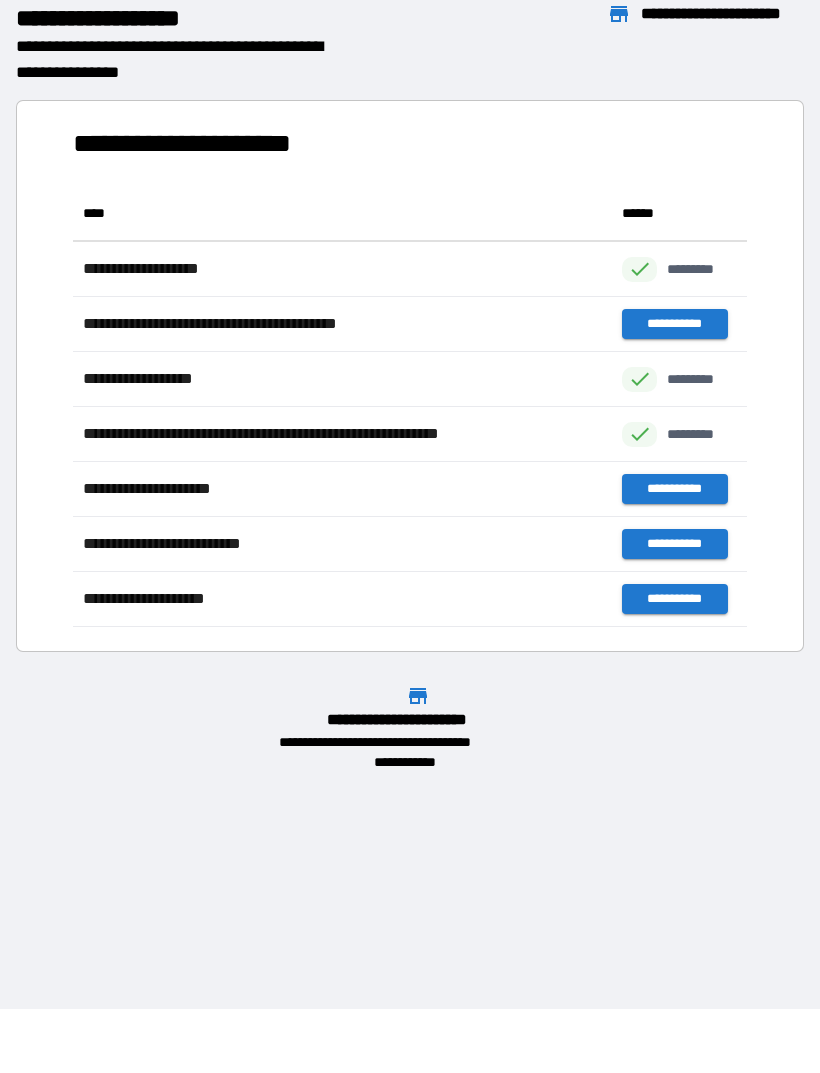 scroll, scrollTop: 1, scrollLeft: 1, axis: both 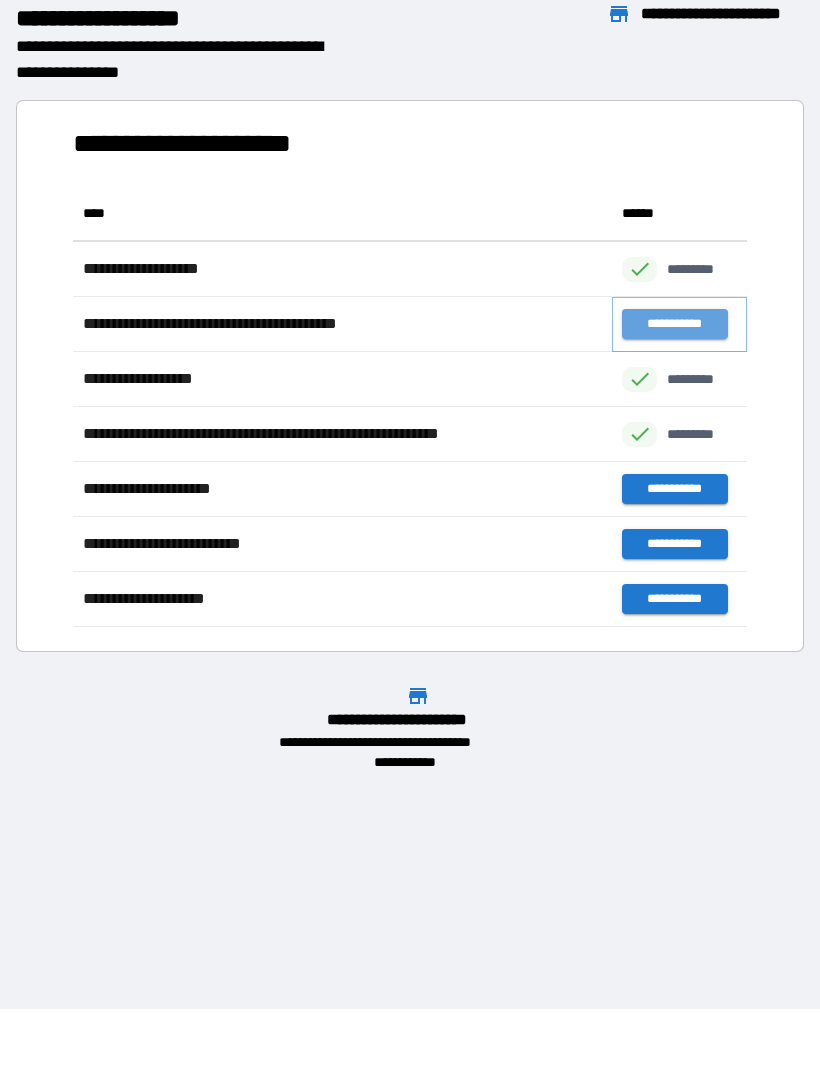 click on "**********" at bounding box center [674, 324] 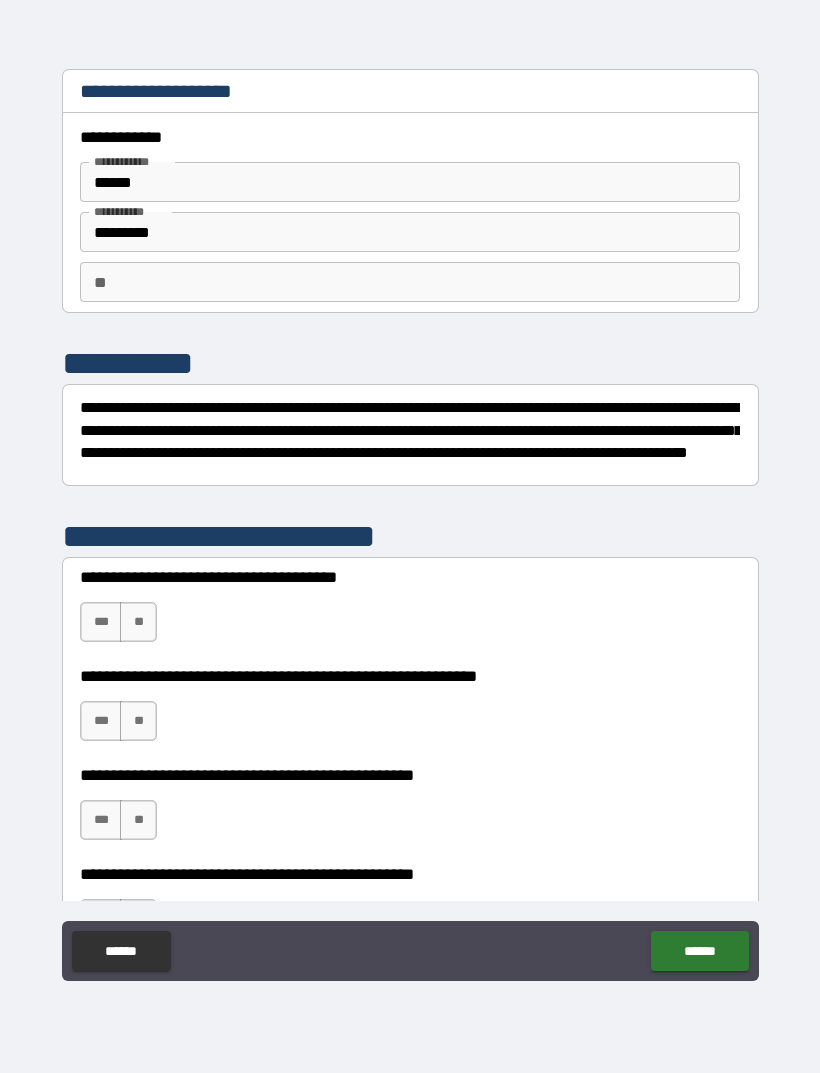 click on "***" at bounding box center (101, 622) 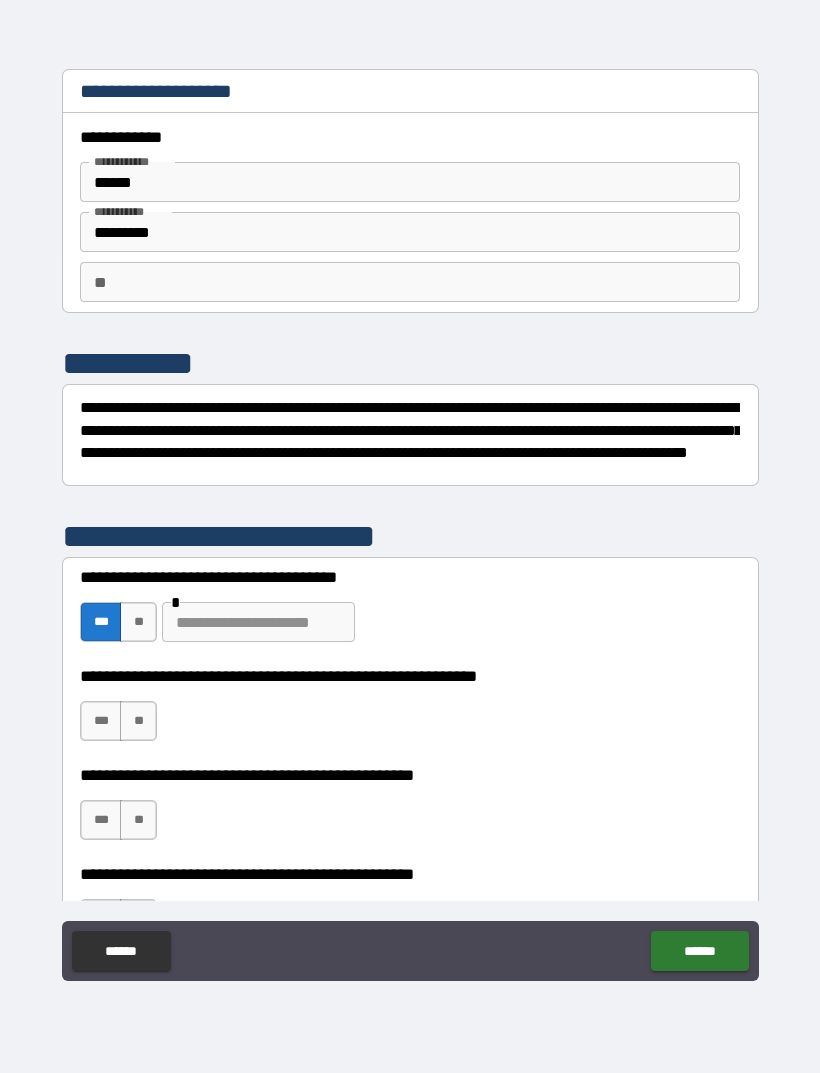 click on "**" at bounding box center (138, 622) 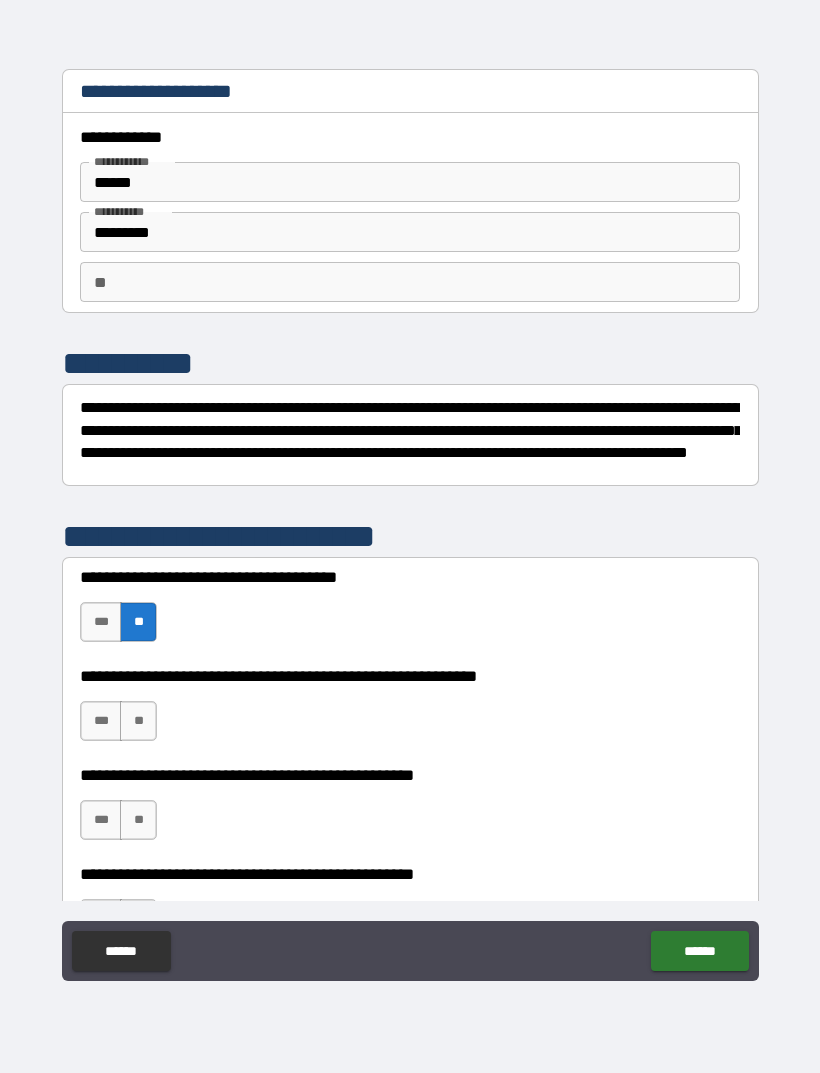 click on "***" at bounding box center (101, 721) 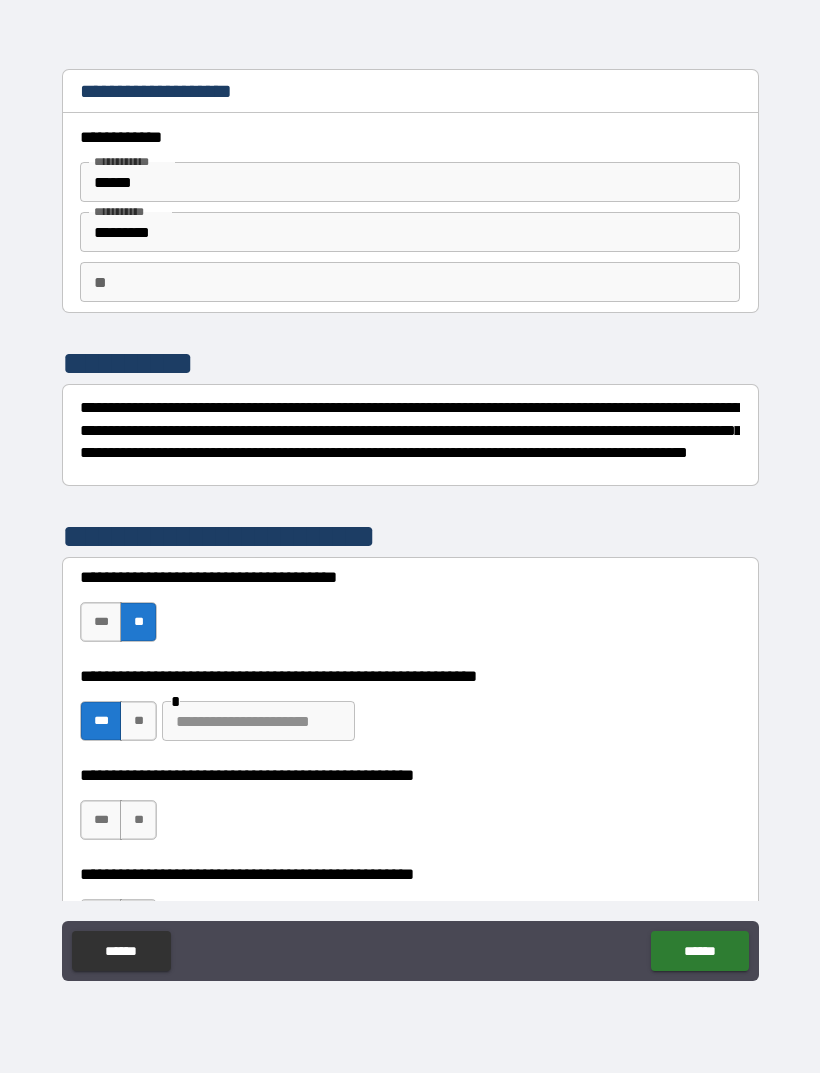 click at bounding box center [258, 721] 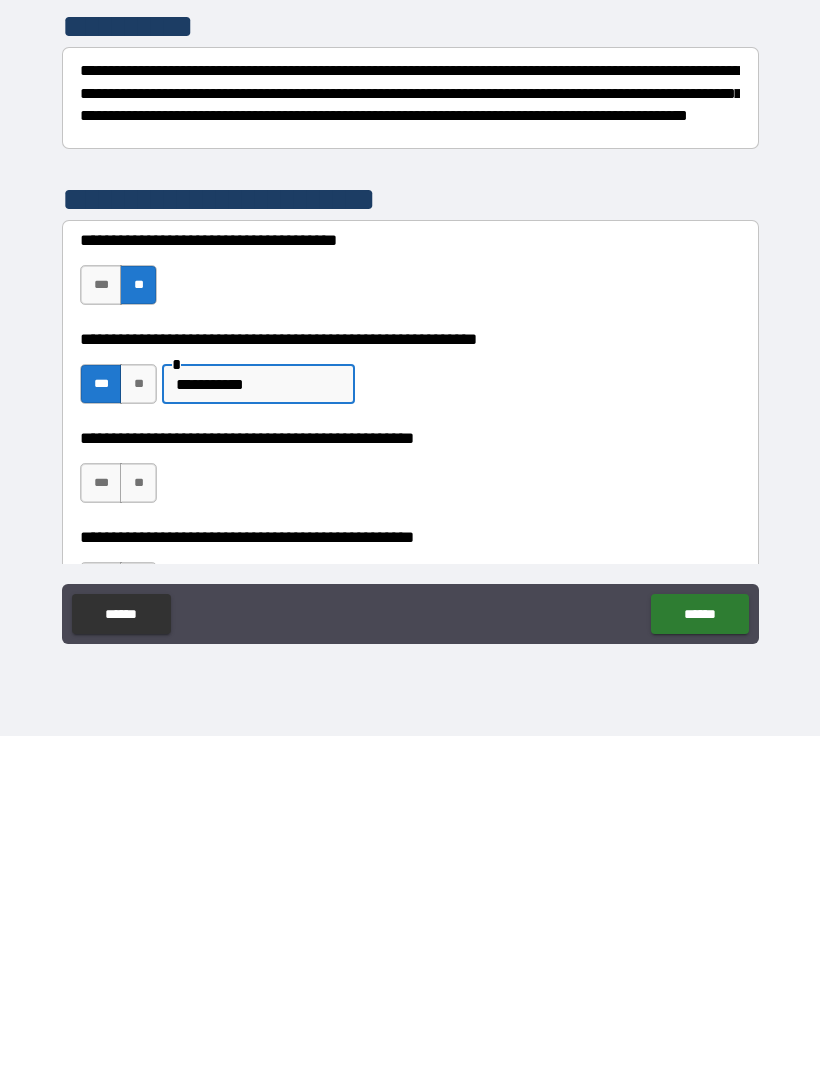type on "**********" 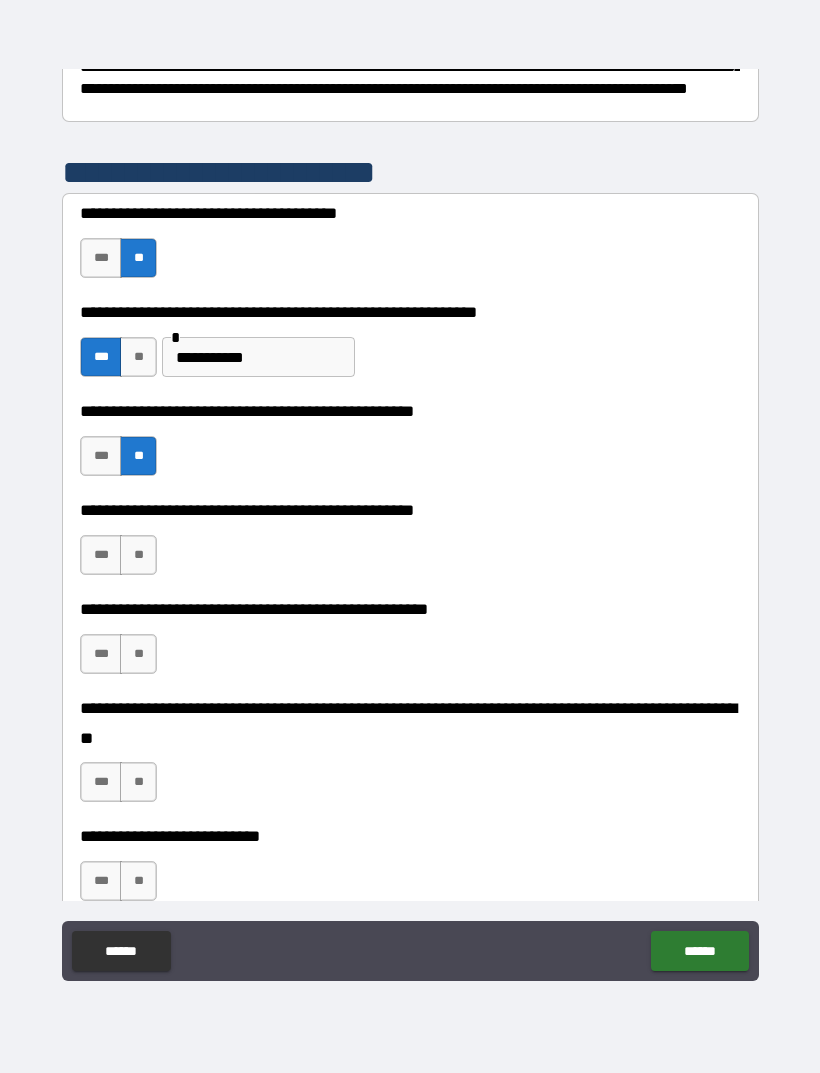 scroll, scrollTop: 365, scrollLeft: 0, axis: vertical 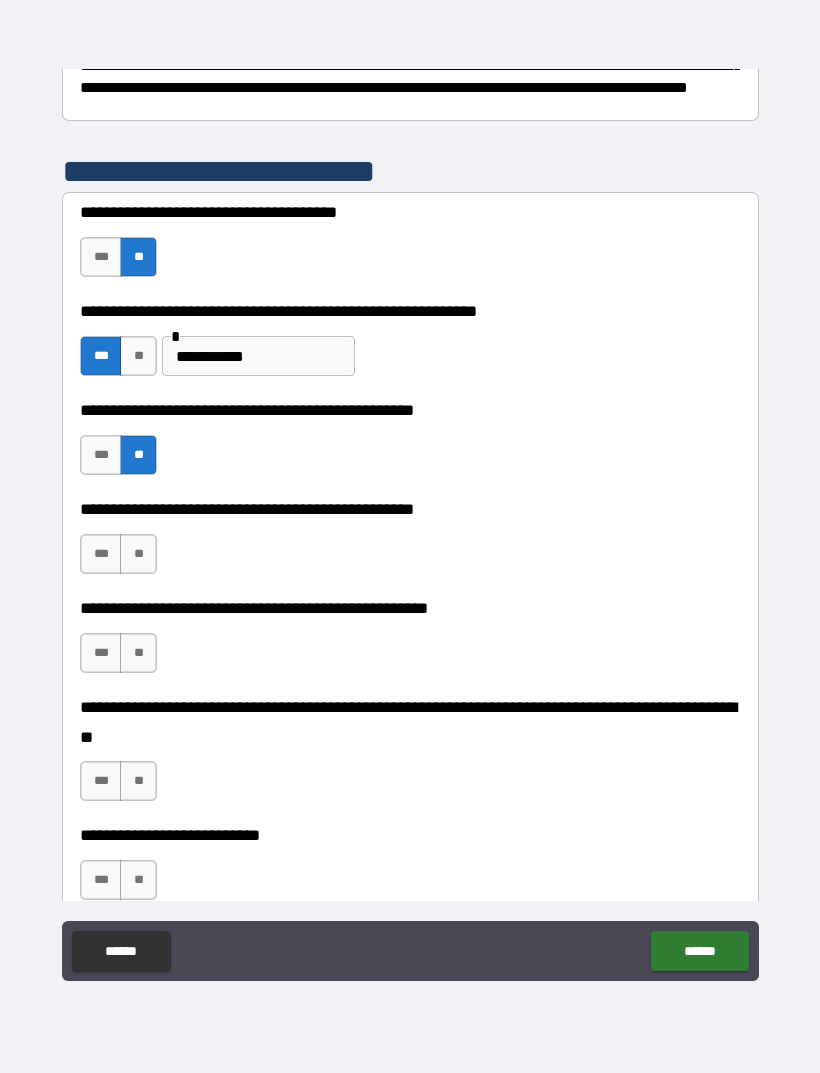 click on "***" at bounding box center [101, 554] 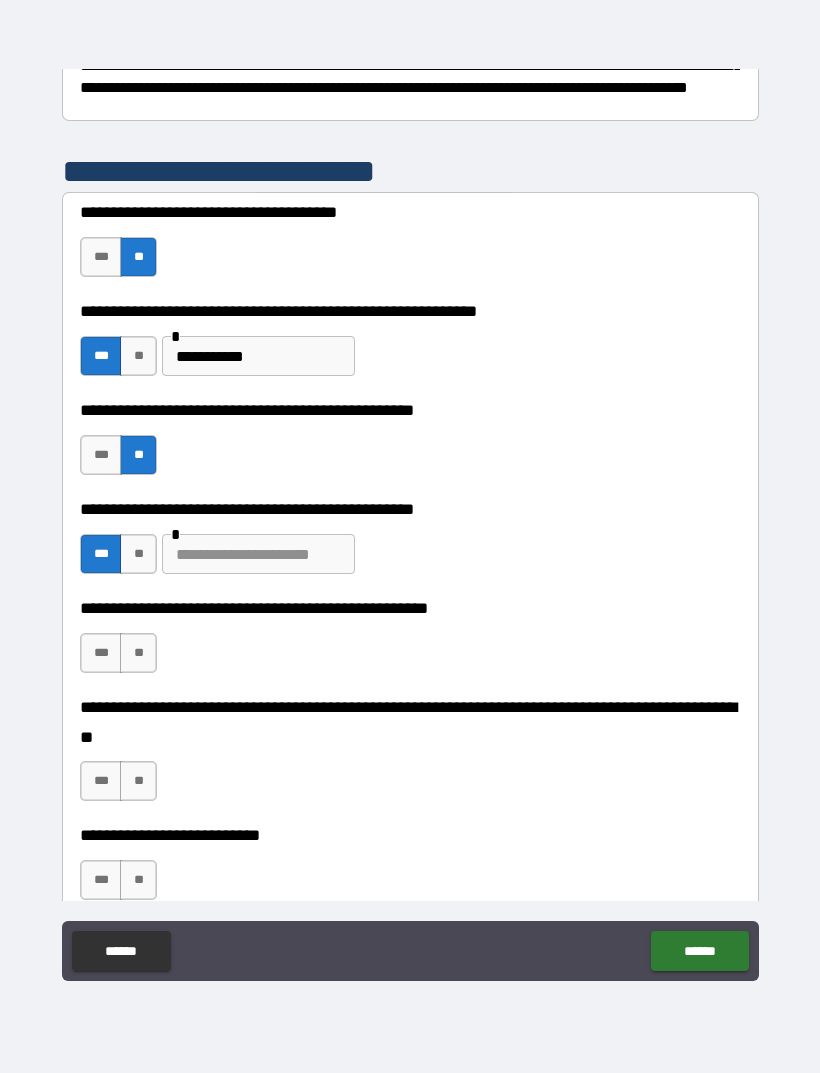 click at bounding box center [258, 554] 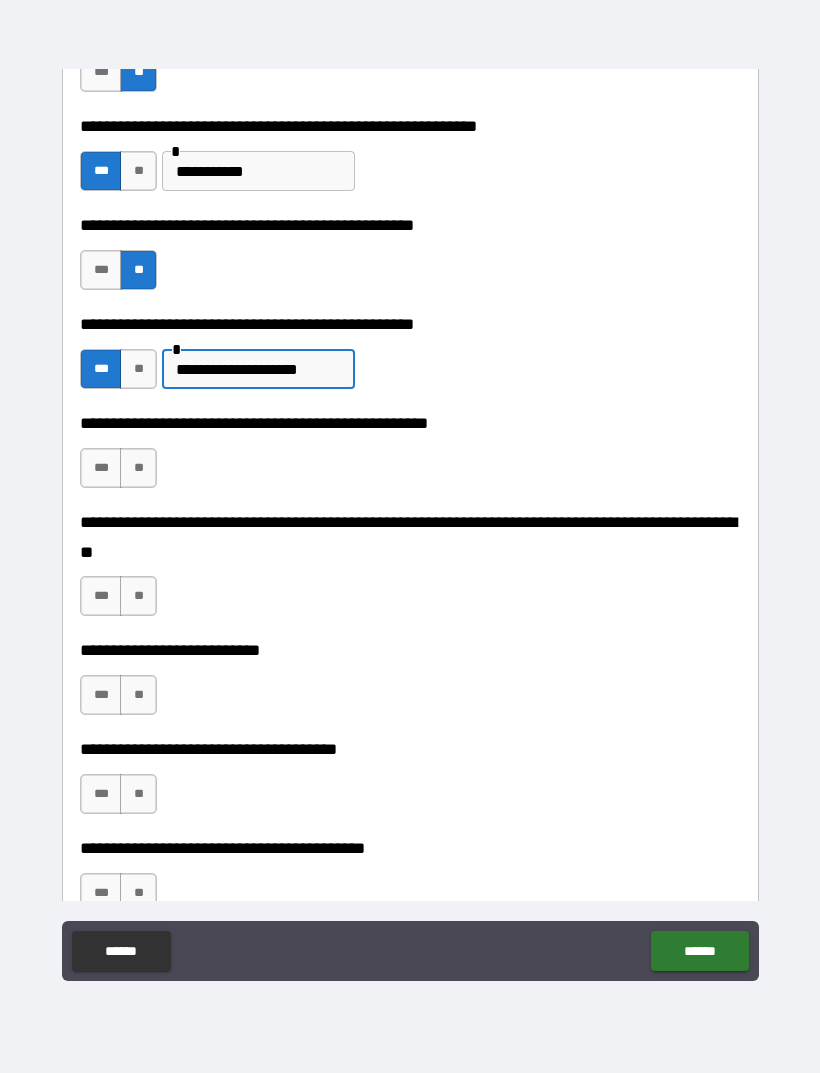 scroll, scrollTop: 551, scrollLeft: 0, axis: vertical 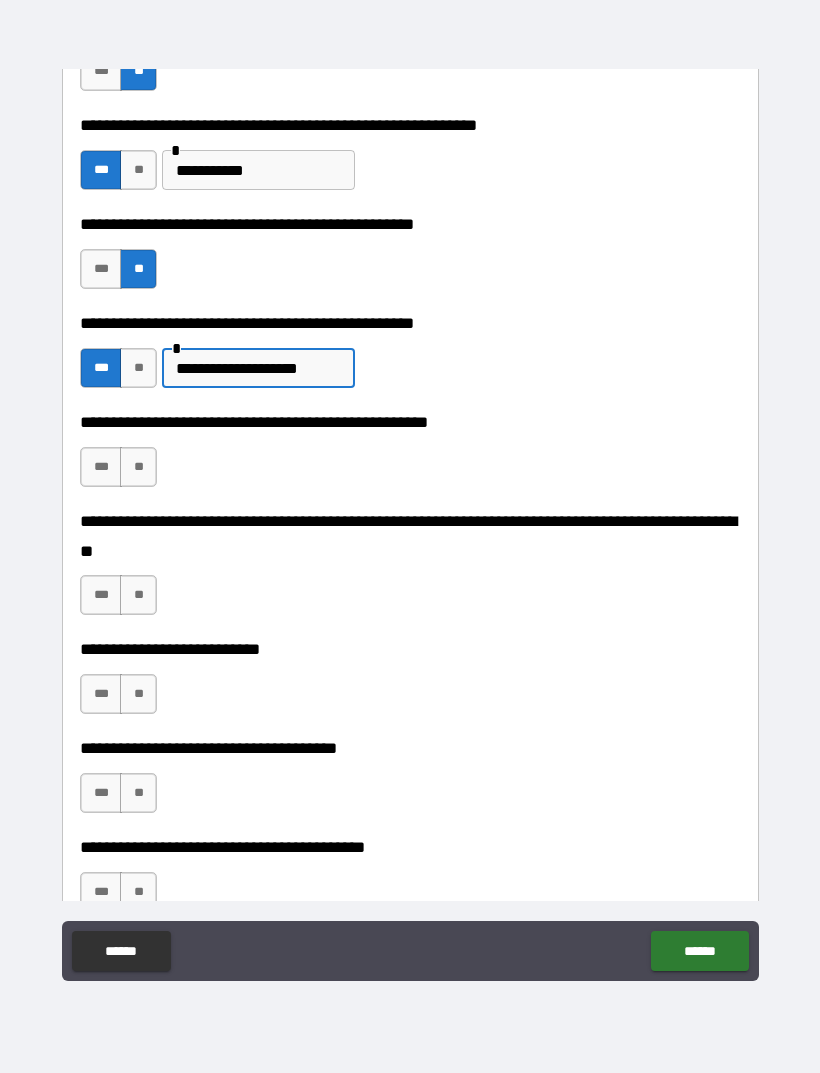 type on "**********" 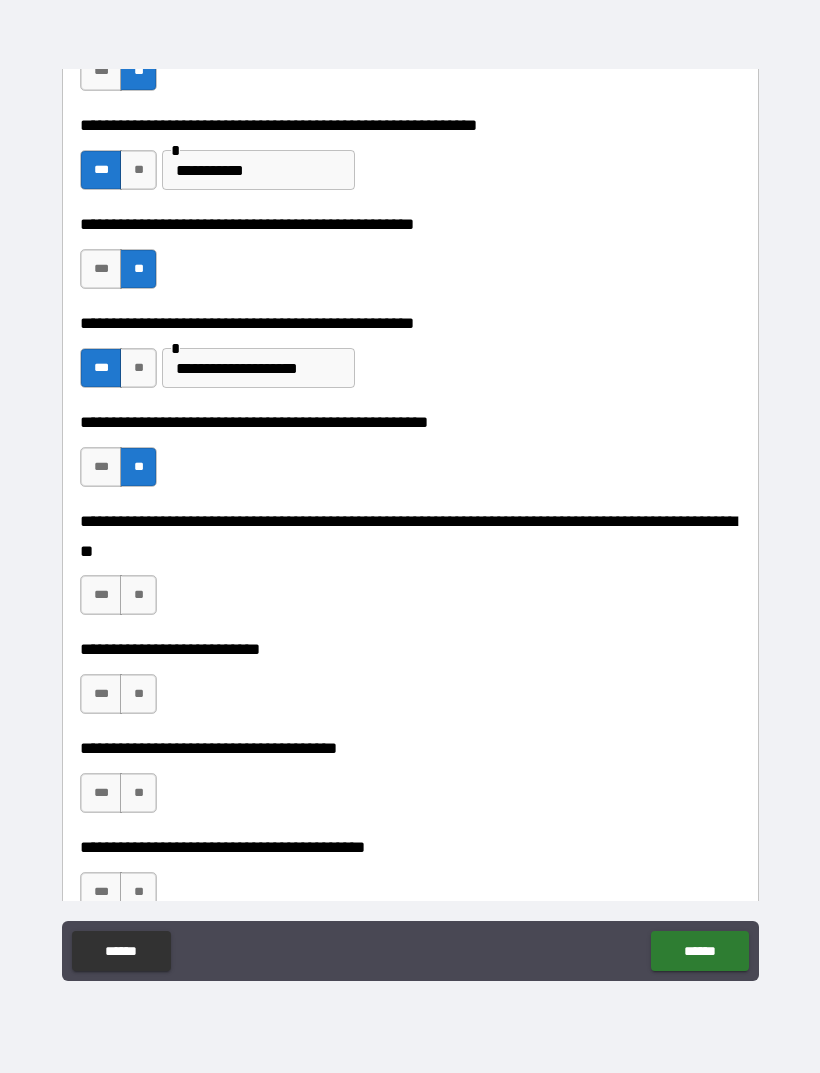 click on "**" at bounding box center (138, 595) 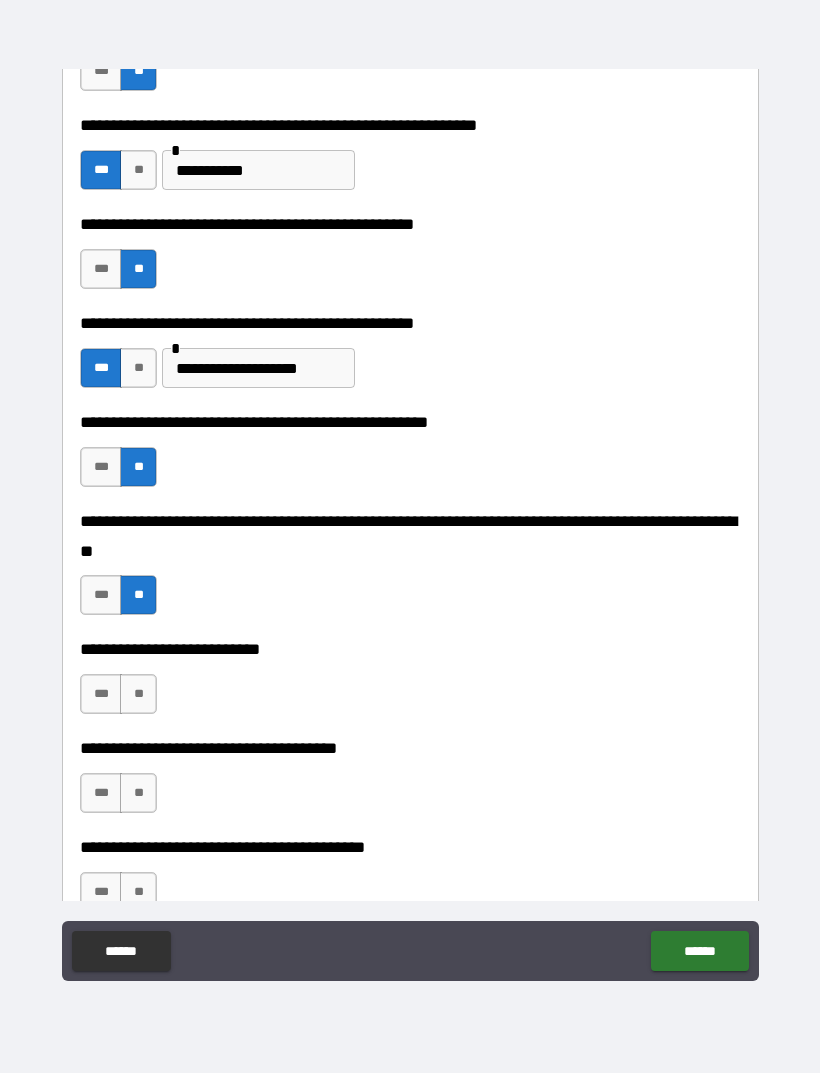 click on "**" at bounding box center (138, 694) 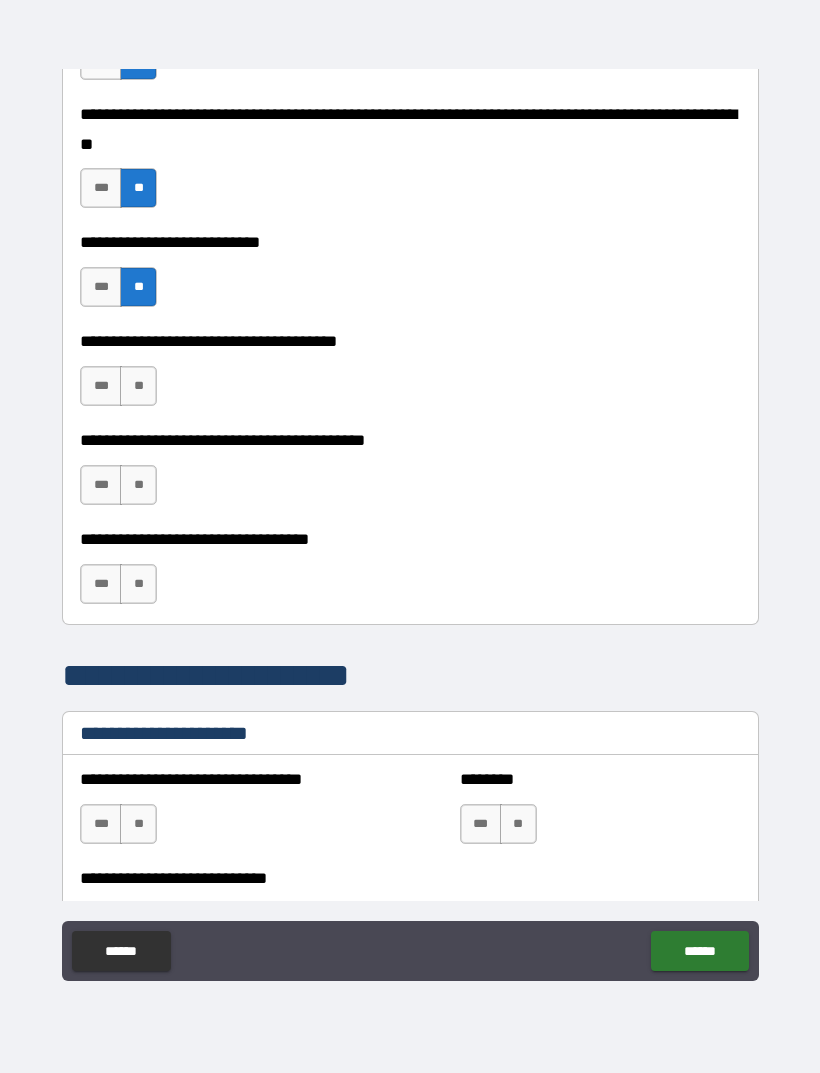 scroll, scrollTop: 959, scrollLeft: 0, axis: vertical 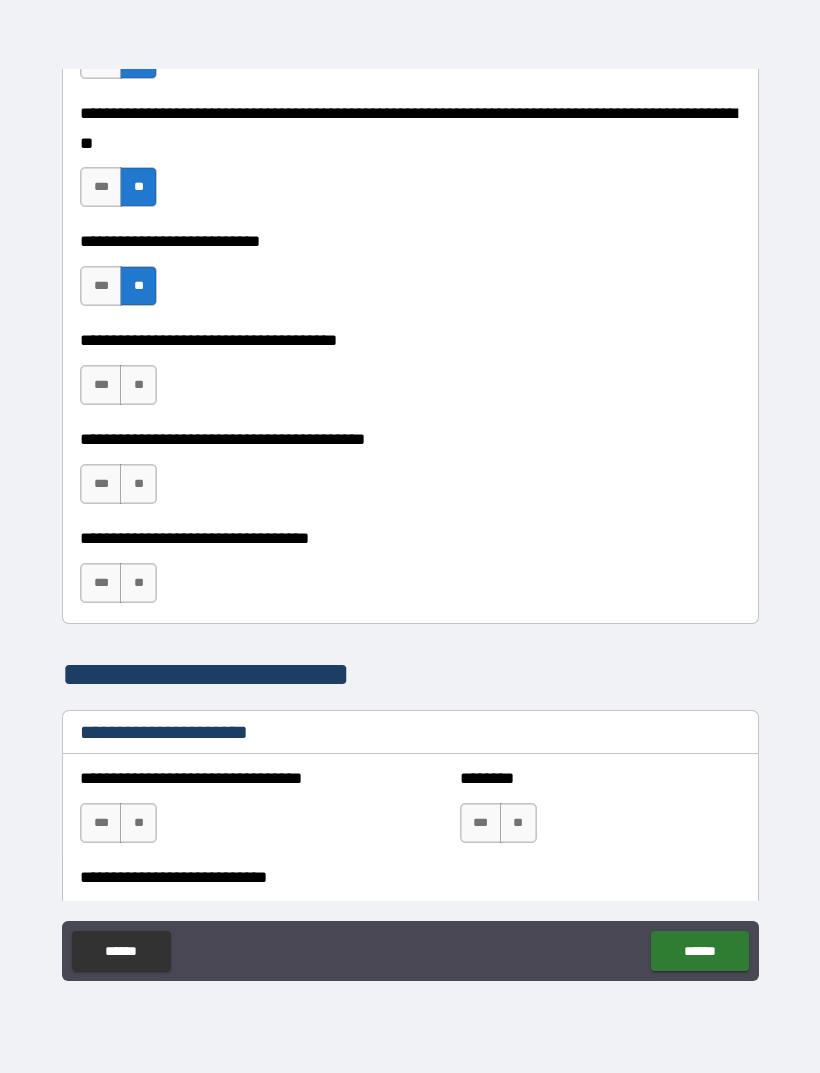 click on "**" at bounding box center [138, 385] 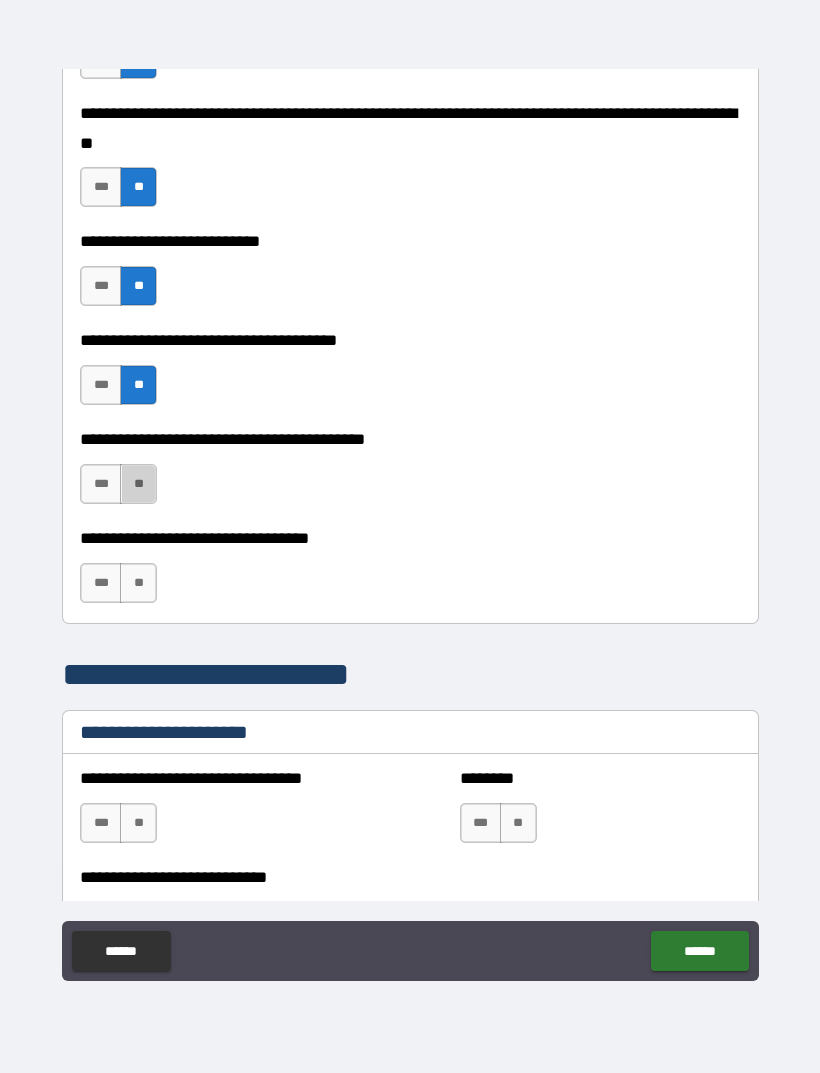 click on "**" at bounding box center [138, 484] 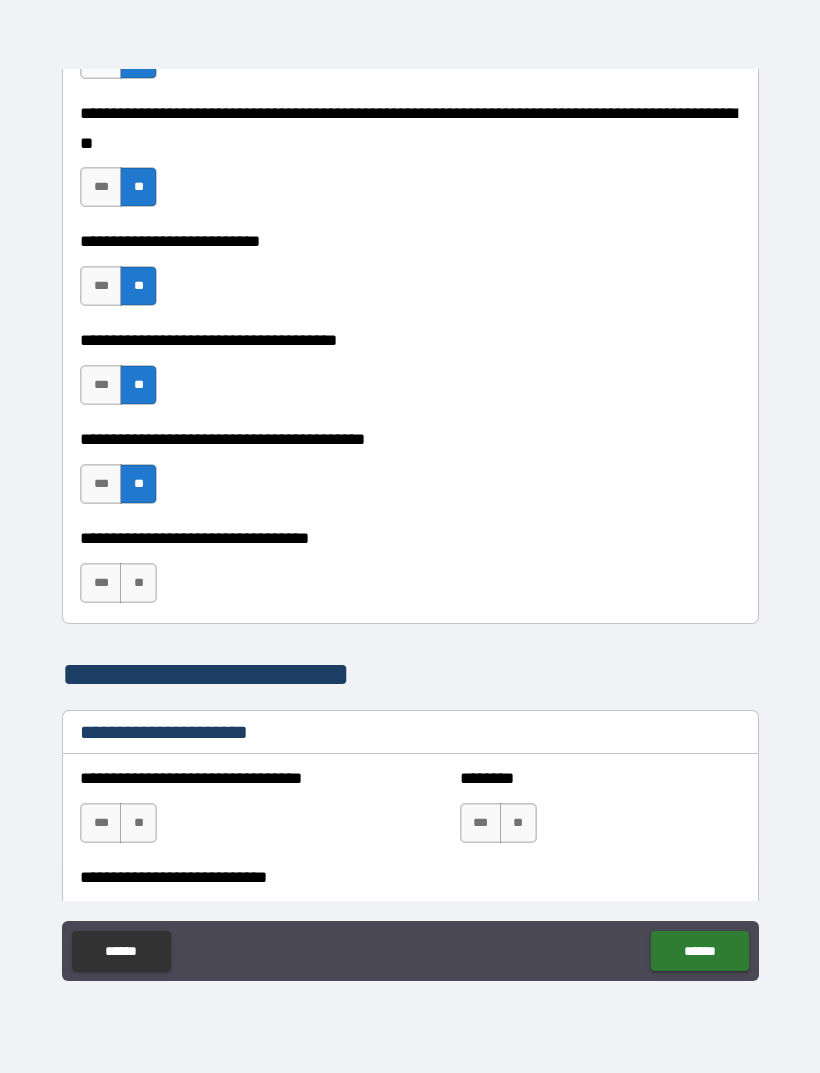 click on "**" at bounding box center [138, 583] 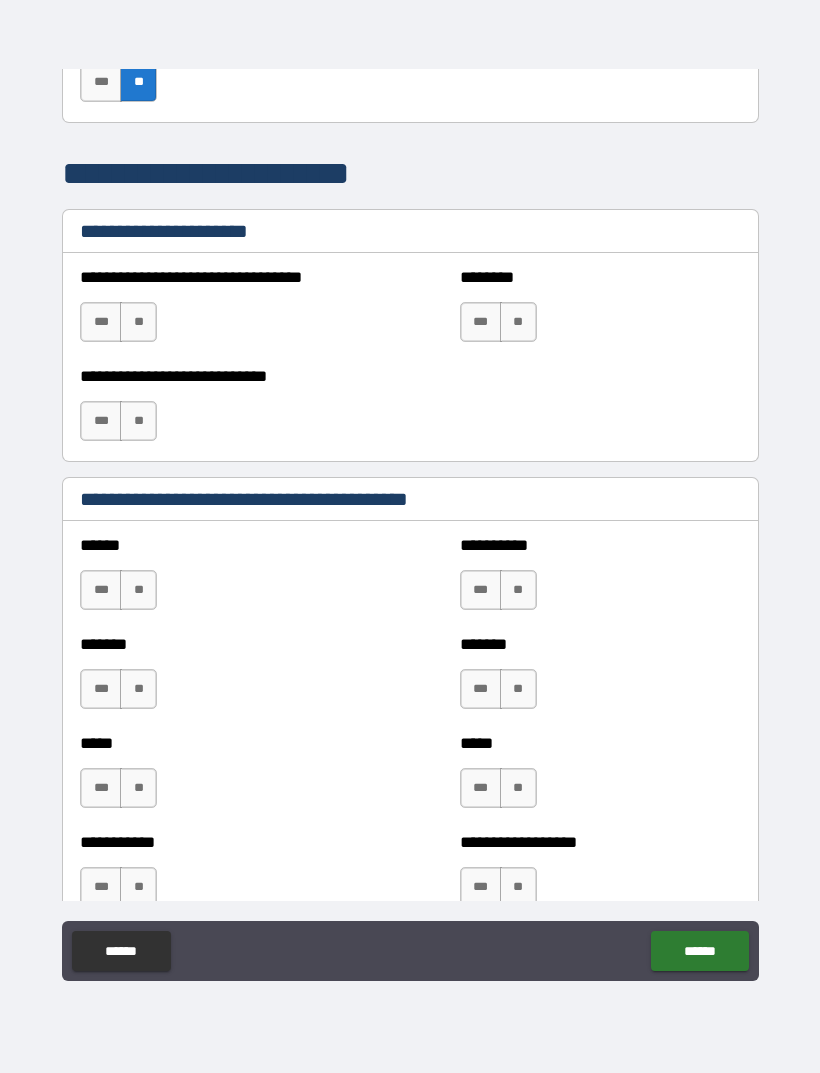 scroll, scrollTop: 1459, scrollLeft: 0, axis: vertical 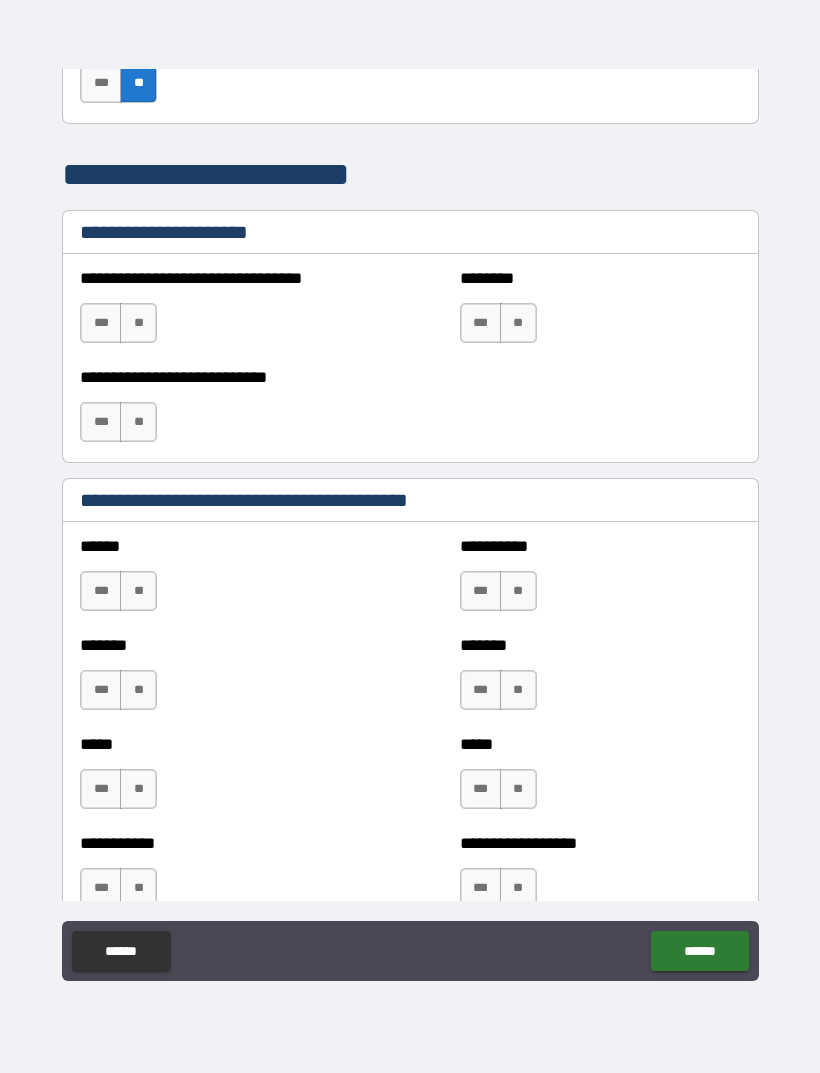 click on "**" at bounding box center [138, 323] 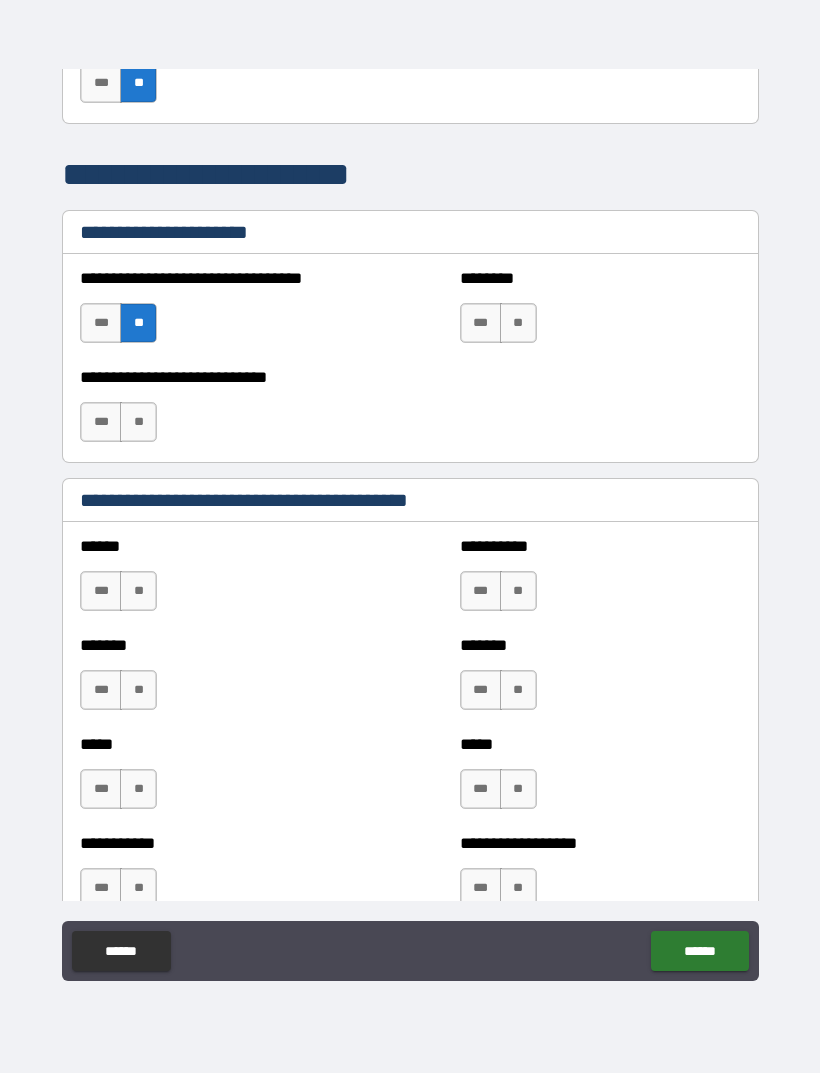 click on "**" at bounding box center (518, 323) 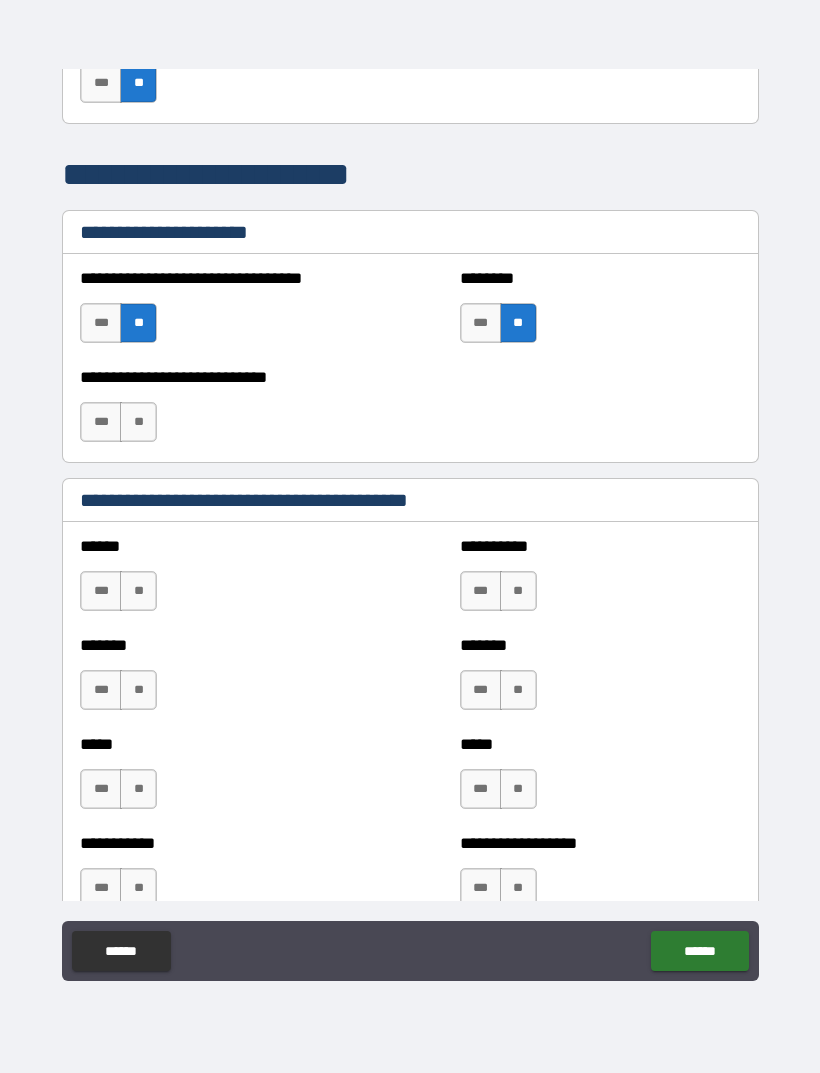 click on "**" at bounding box center [138, 422] 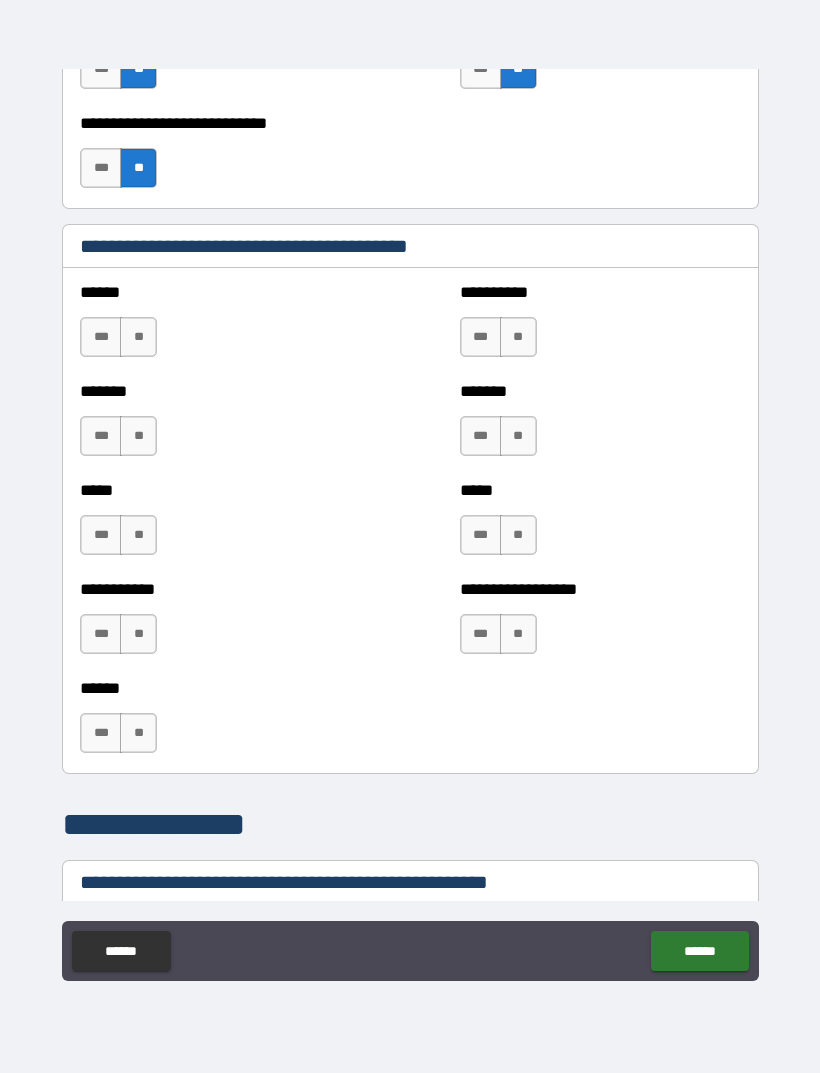 scroll, scrollTop: 1723, scrollLeft: 0, axis: vertical 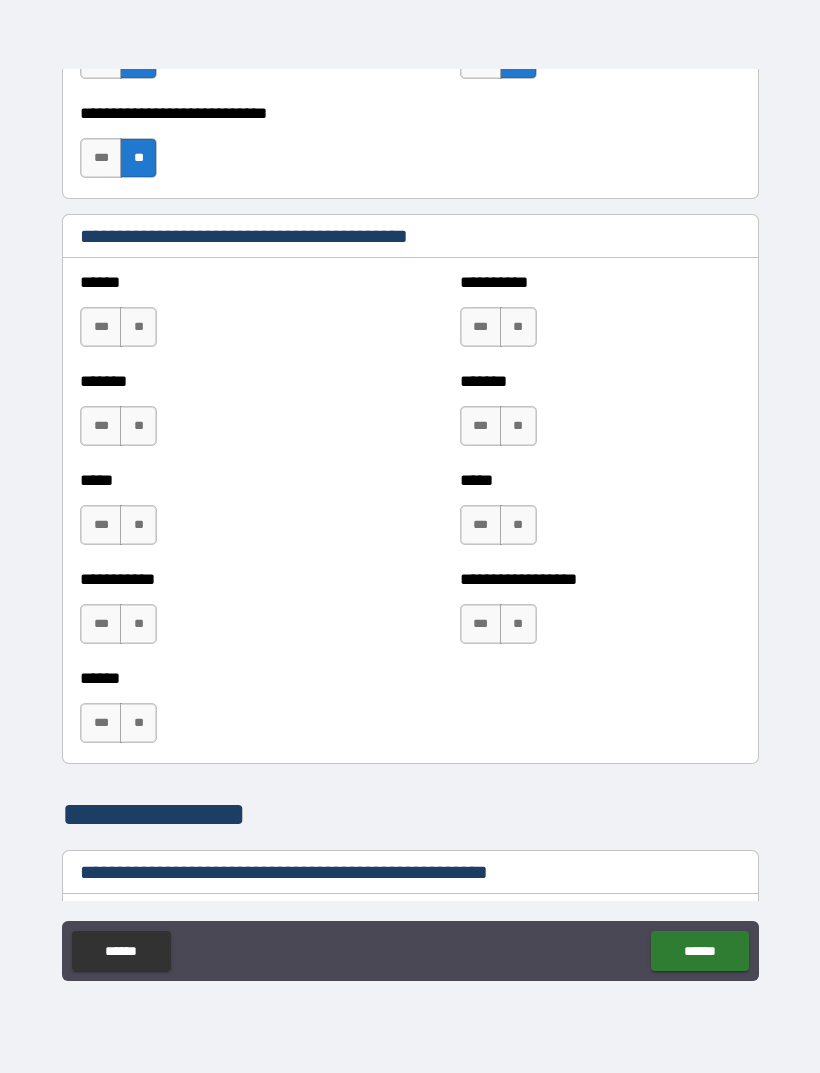click on "**" at bounding box center (138, 327) 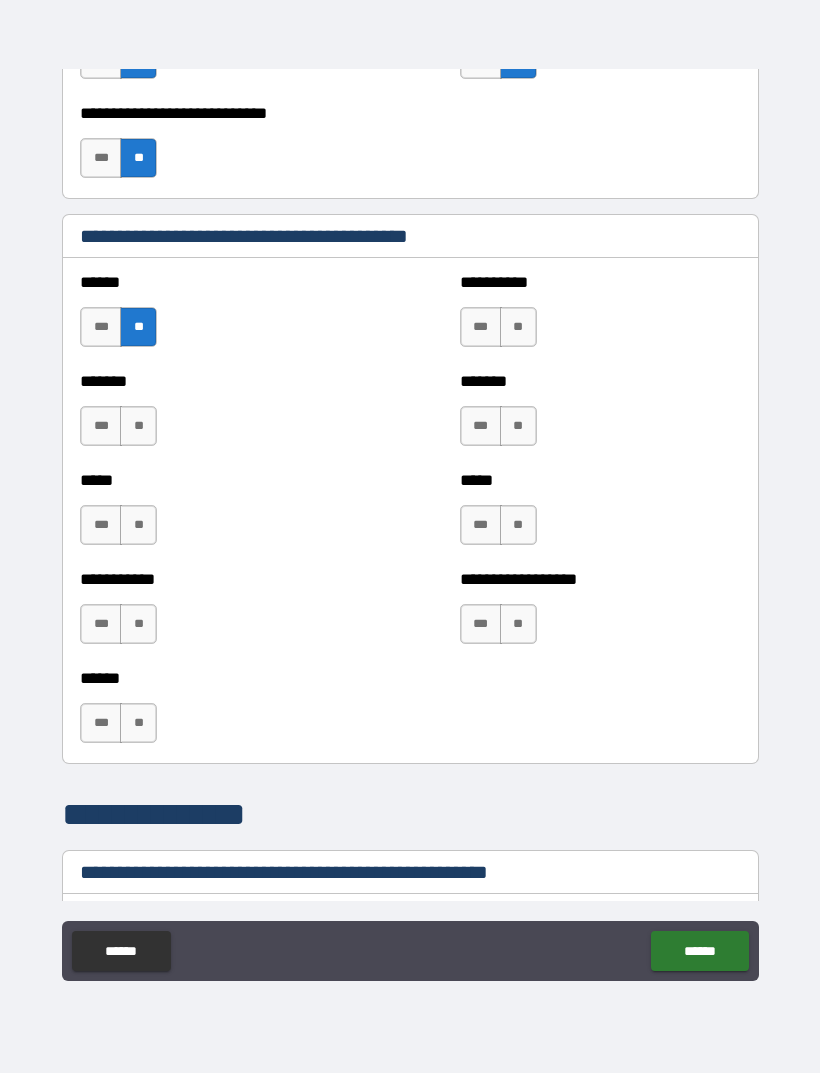 click on "**" at bounding box center (138, 426) 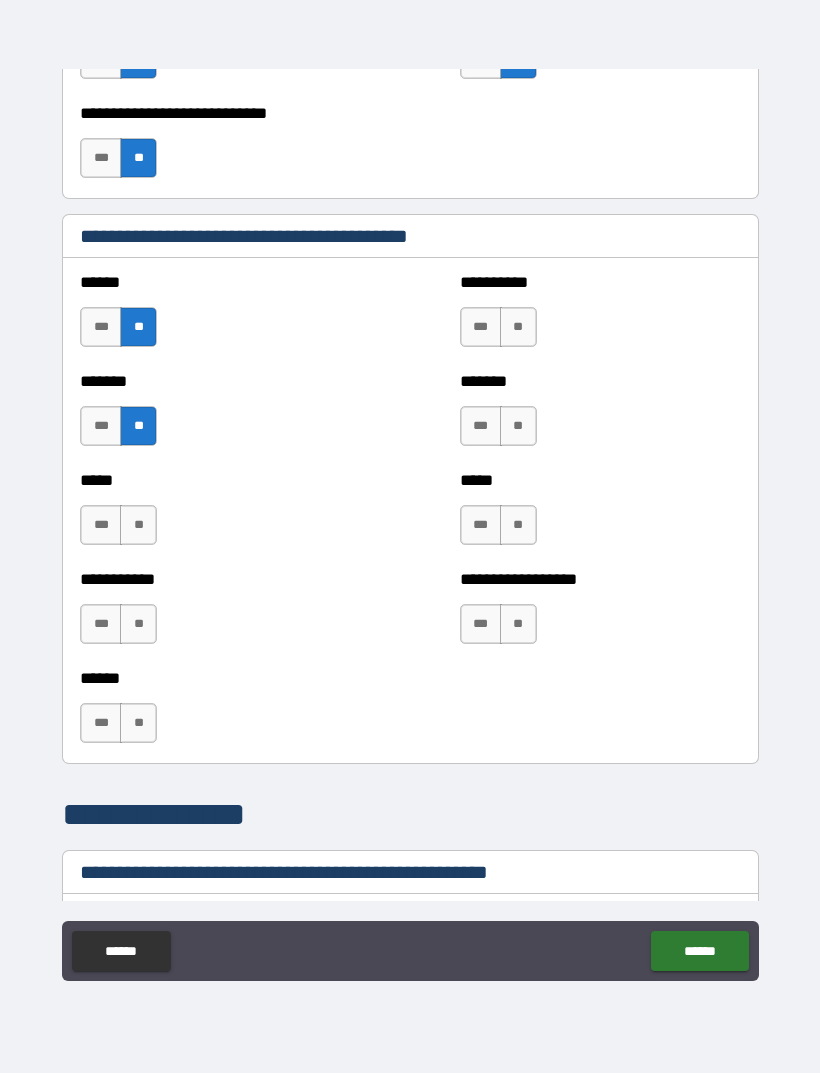 click on "***" at bounding box center (101, 525) 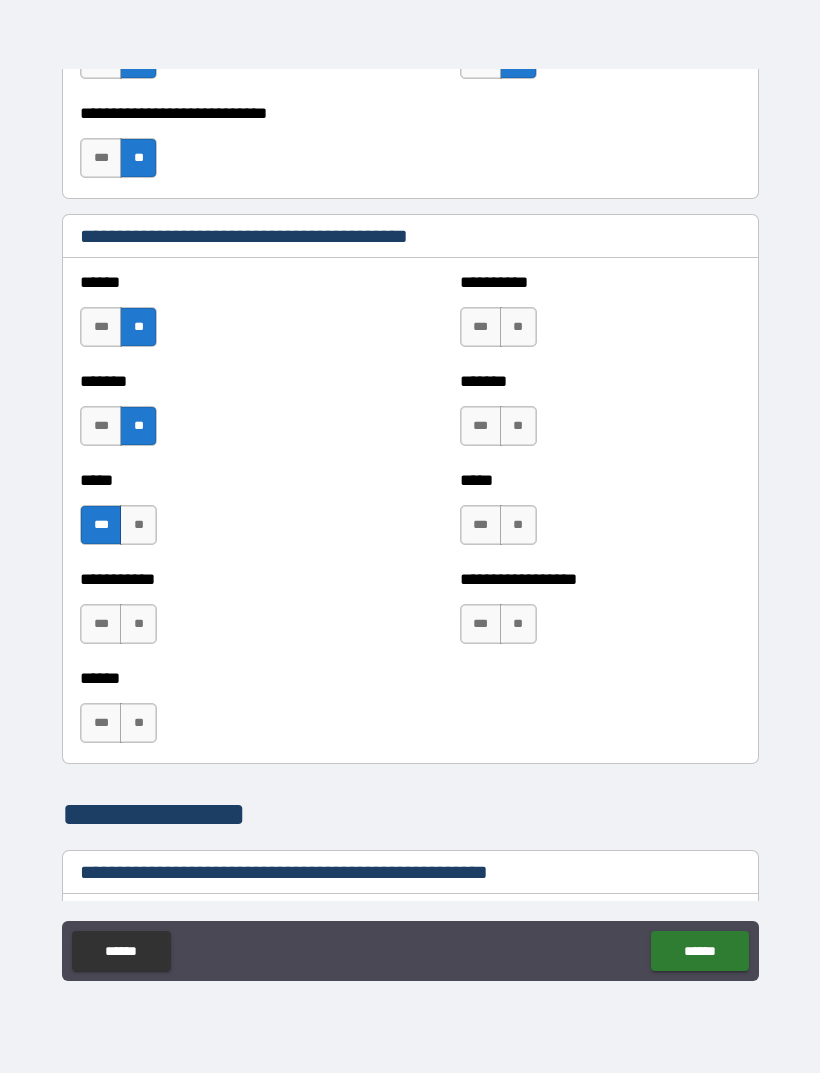 click on "**" at bounding box center [138, 525] 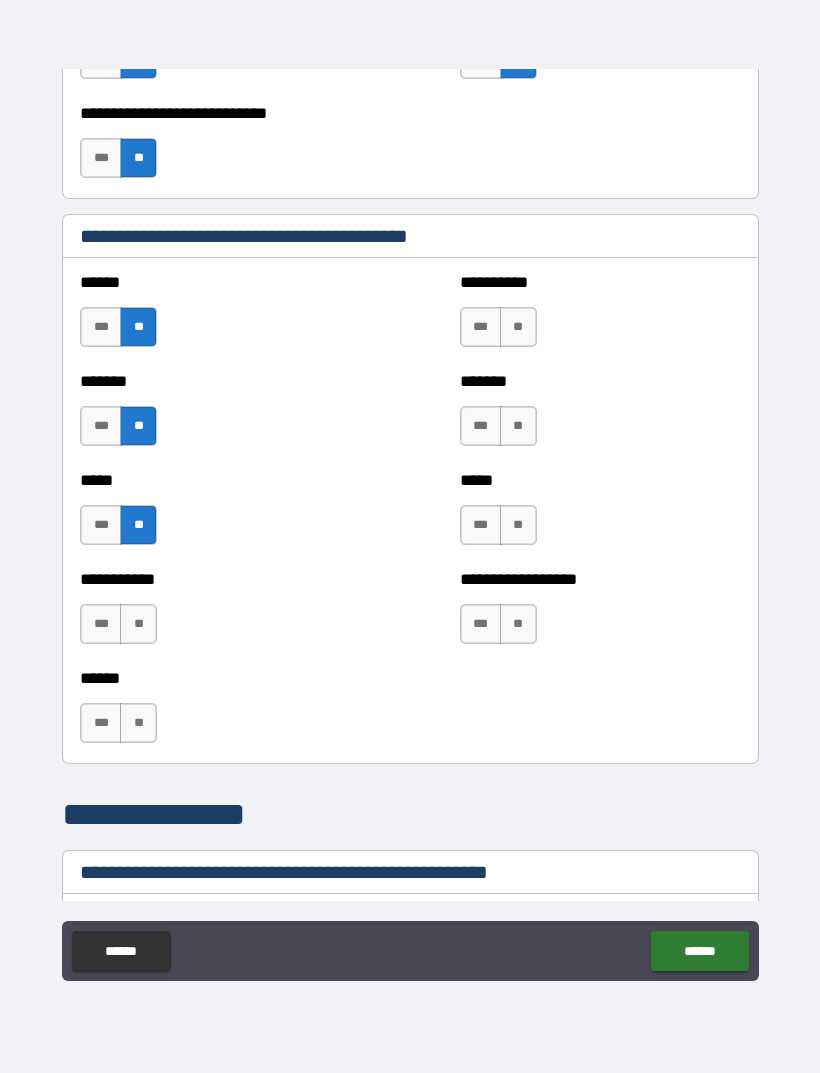 click on "**" at bounding box center (138, 624) 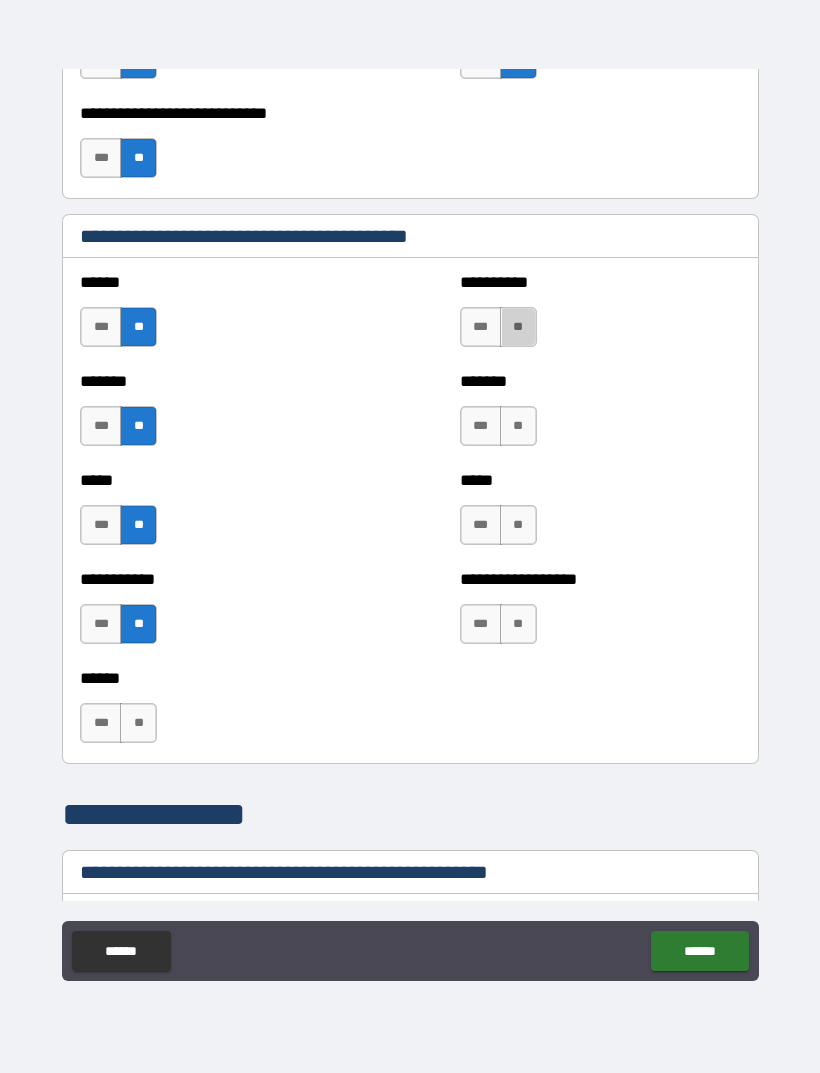 click on "**" at bounding box center (518, 327) 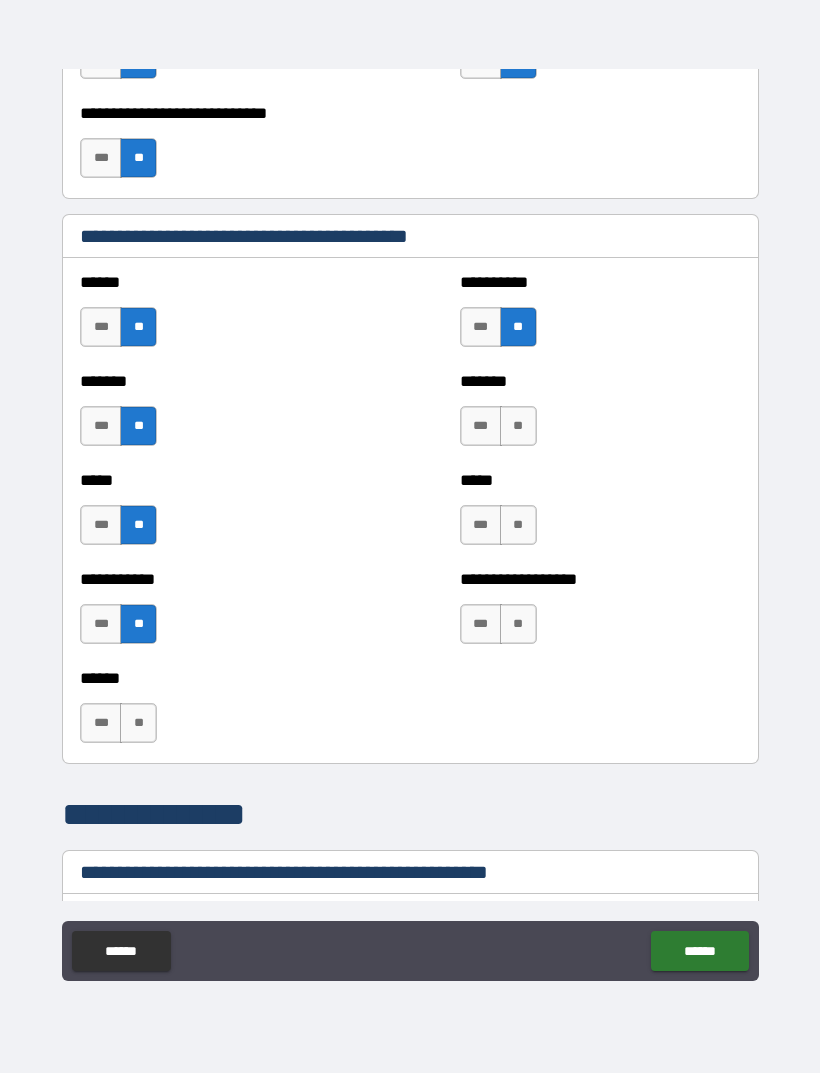 click on "**" at bounding box center [518, 426] 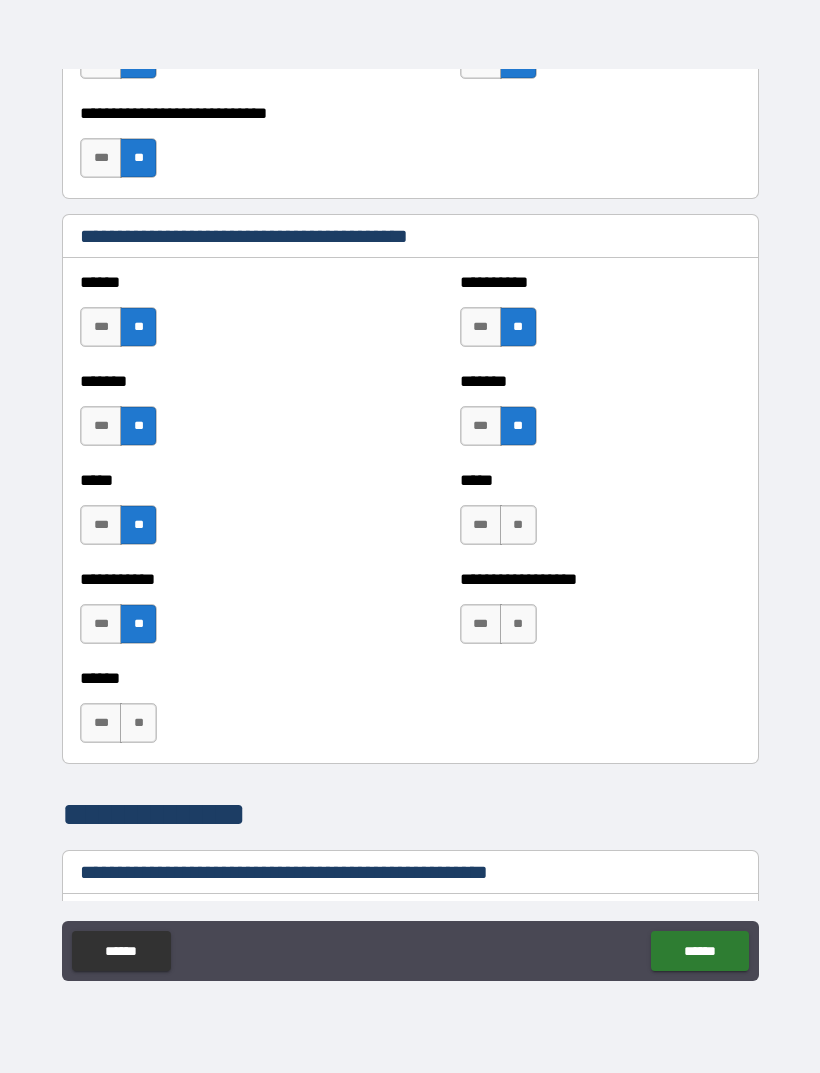 click on "**" at bounding box center [518, 525] 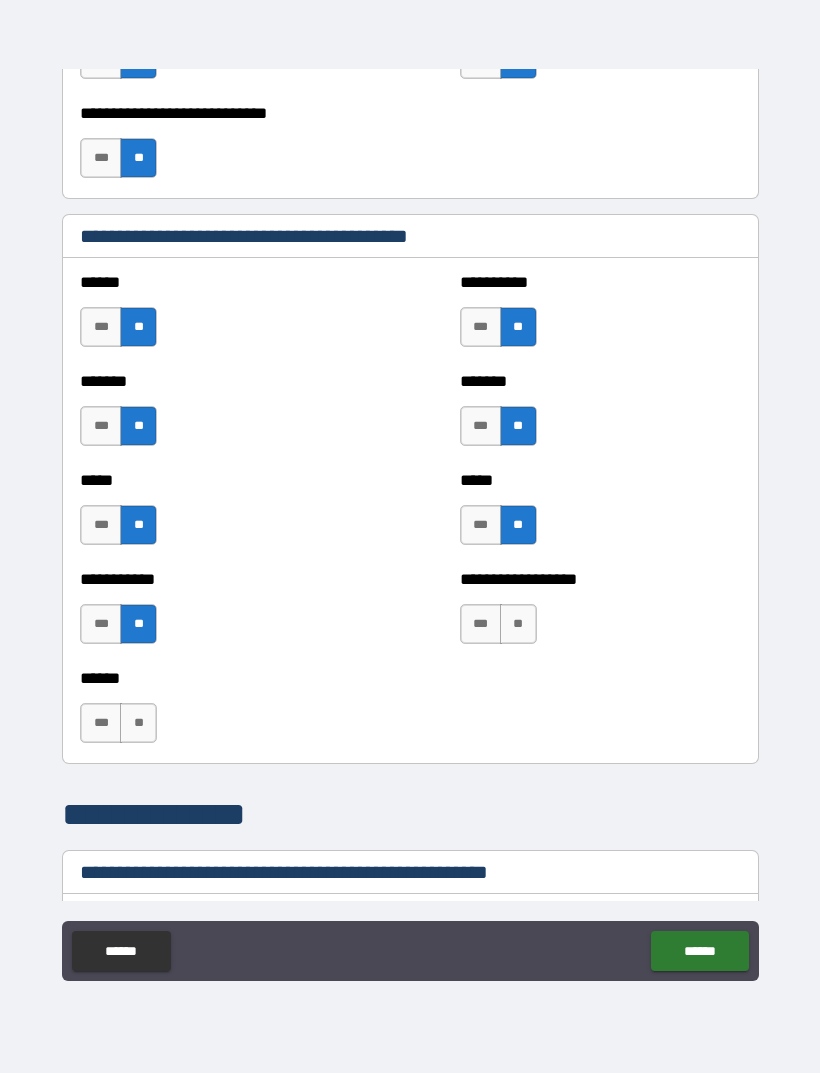 click on "**" at bounding box center [518, 624] 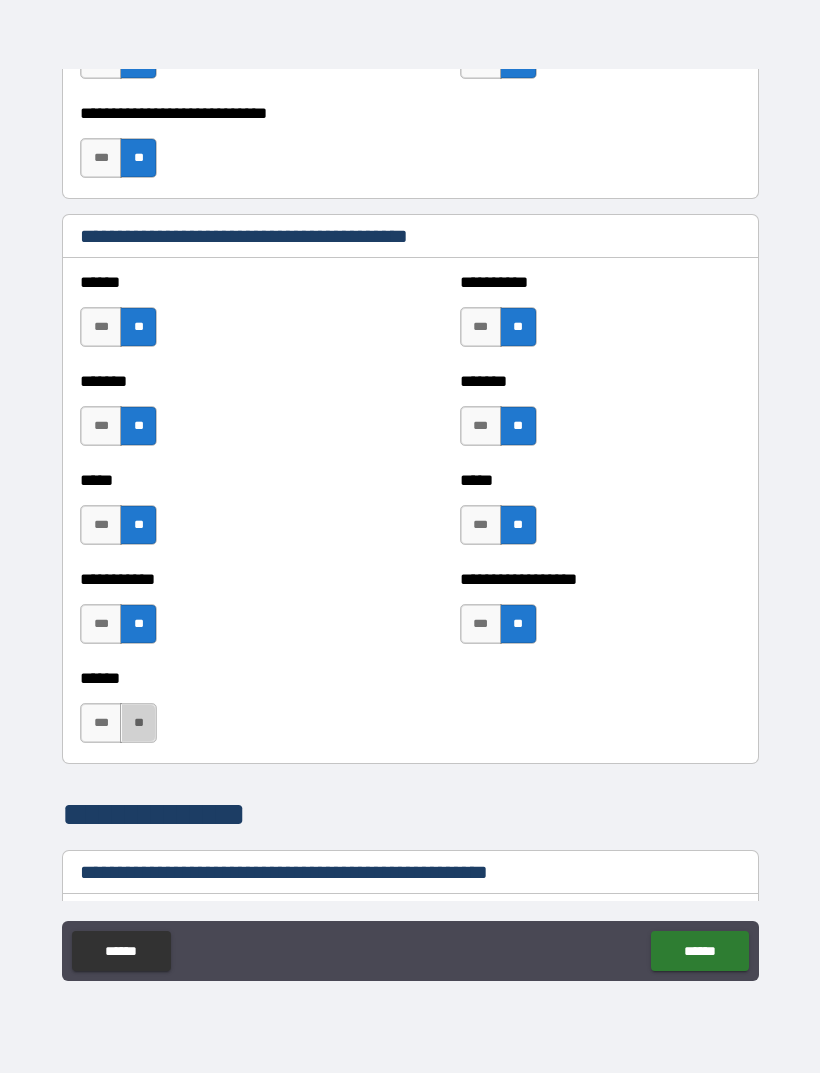 click on "**" at bounding box center (138, 723) 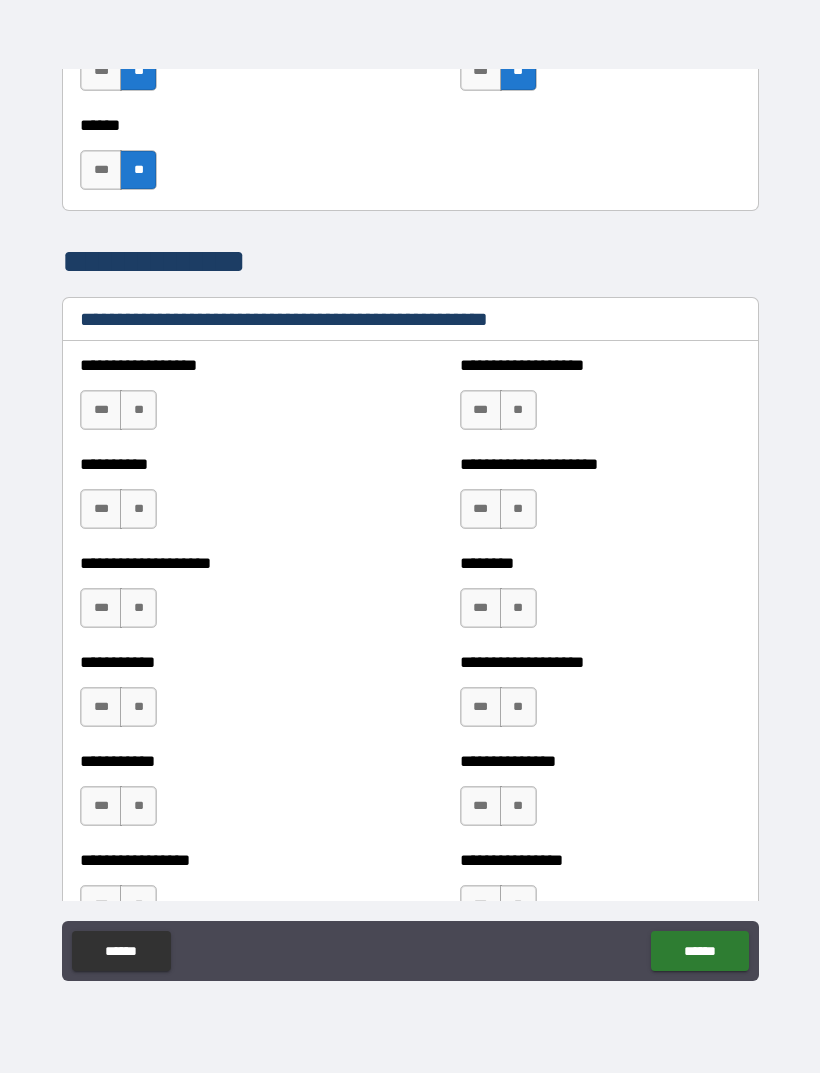 scroll, scrollTop: 2244, scrollLeft: 0, axis: vertical 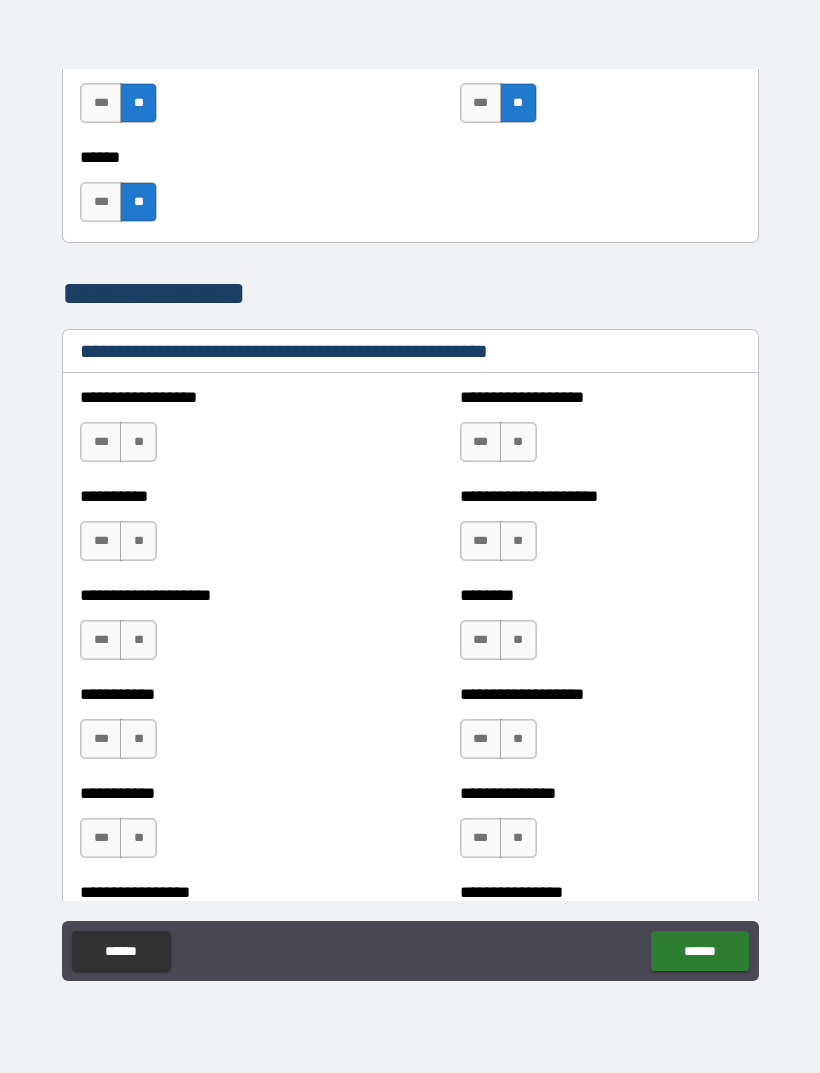 click on "***" at bounding box center [101, 202] 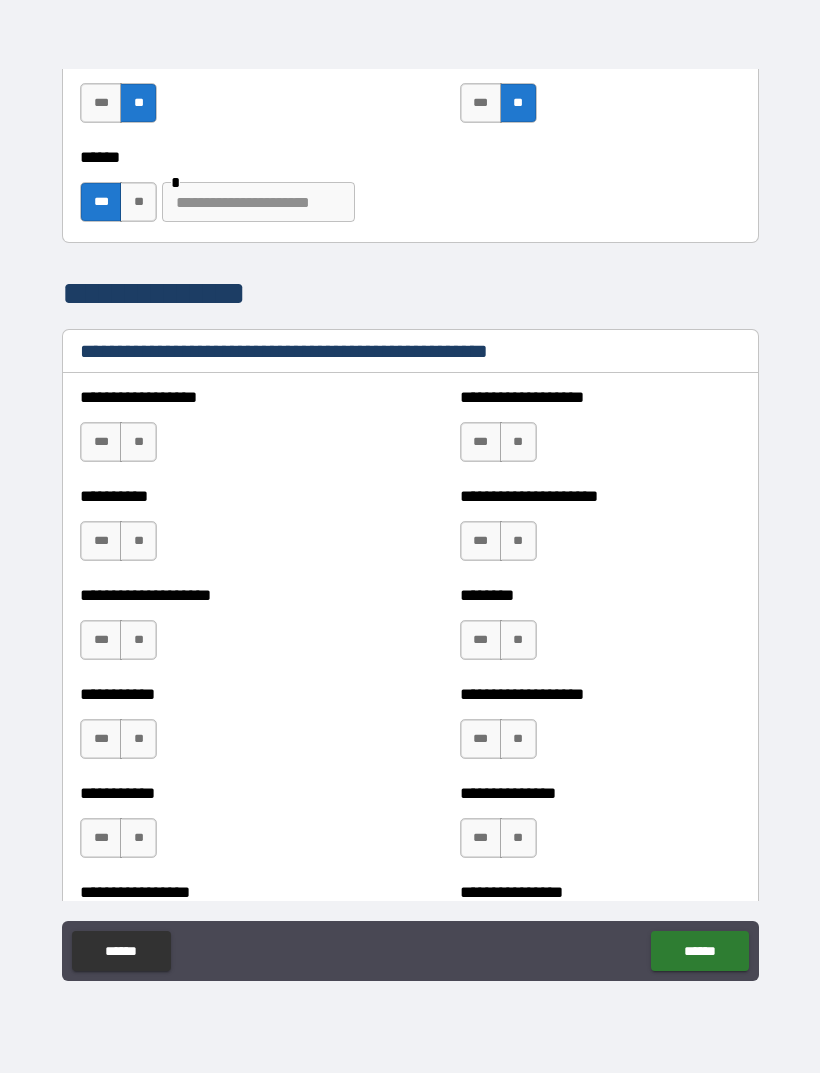 click at bounding box center (258, 202) 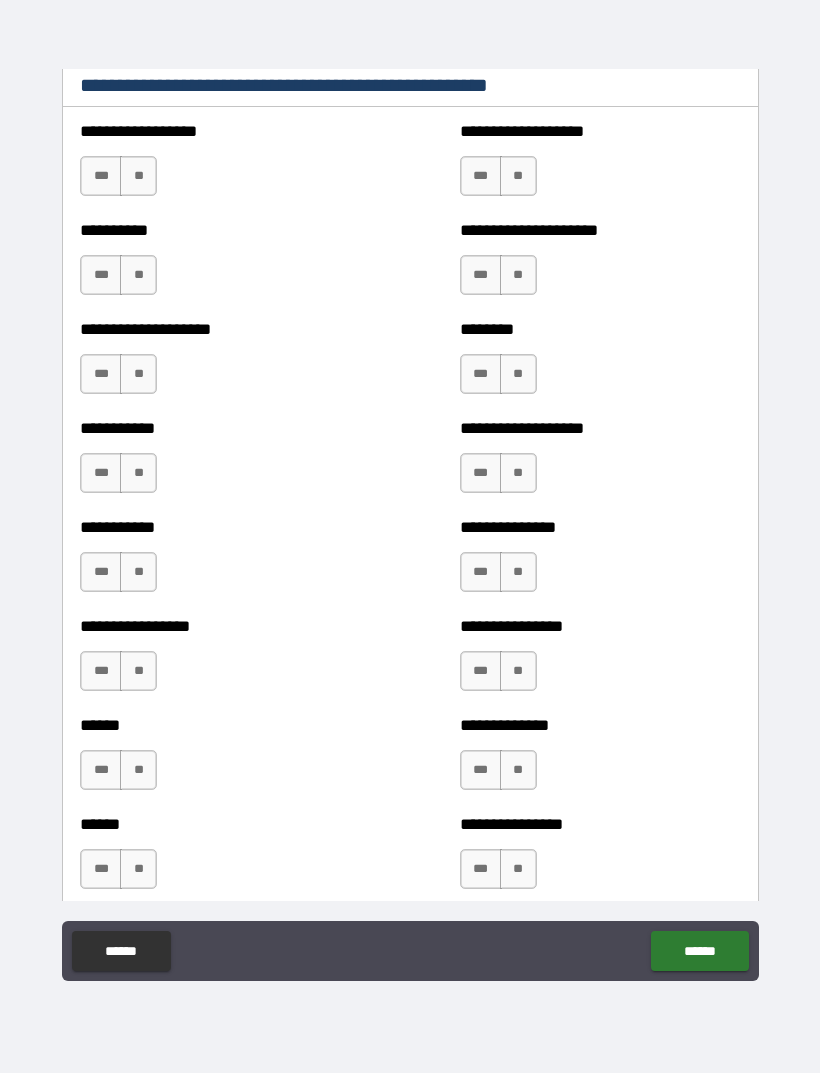 scroll, scrollTop: 2509, scrollLeft: 0, axis: vertical 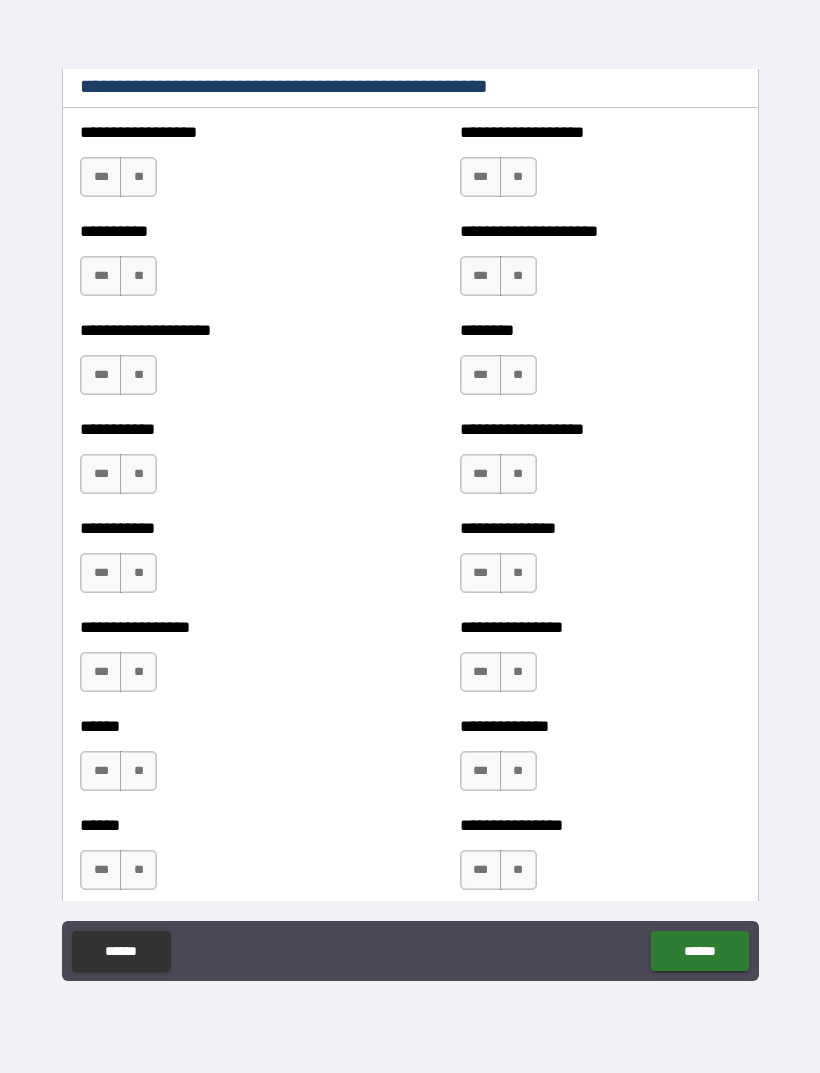type on "**********" 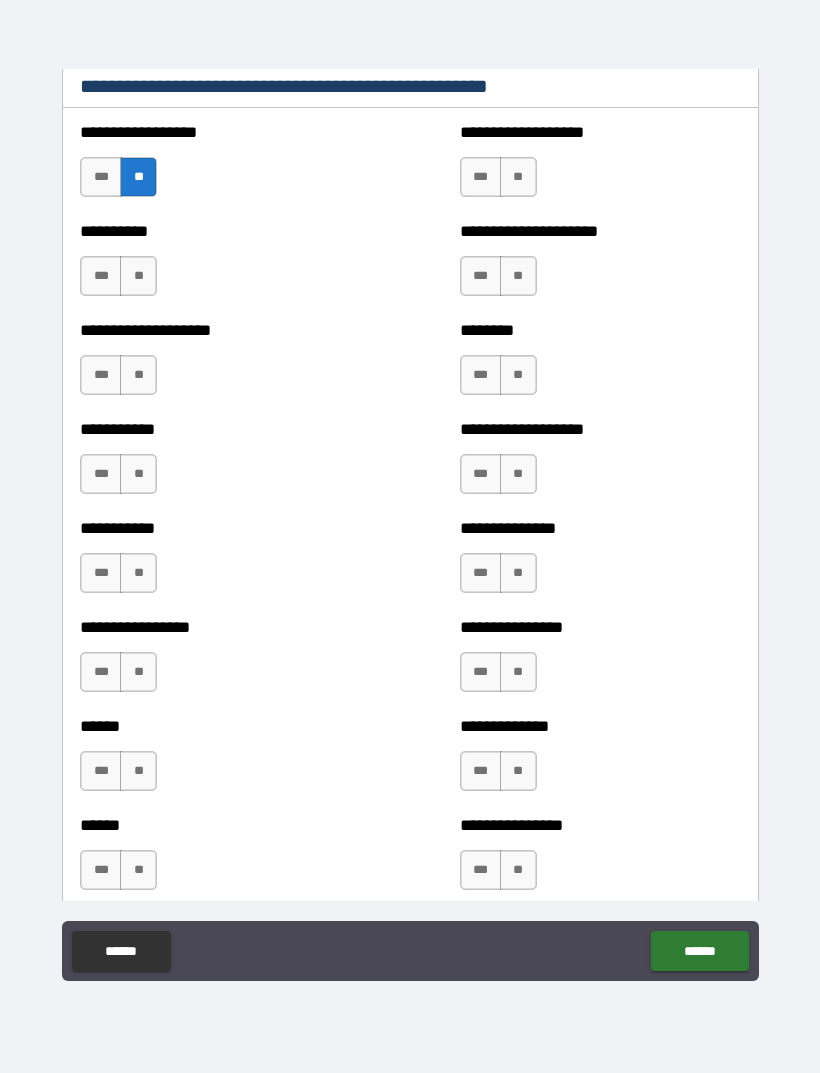click on "**" at bounding box center (138, 276) 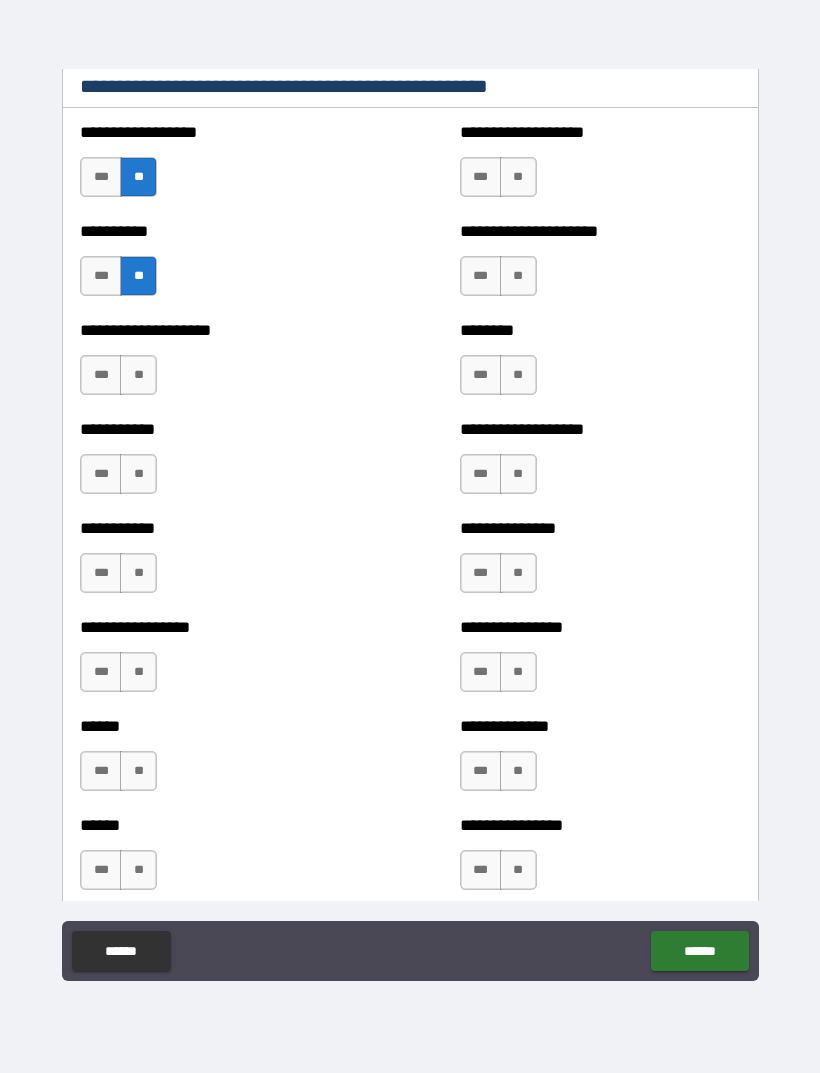 click on "**" at bounding box center (138, 375) 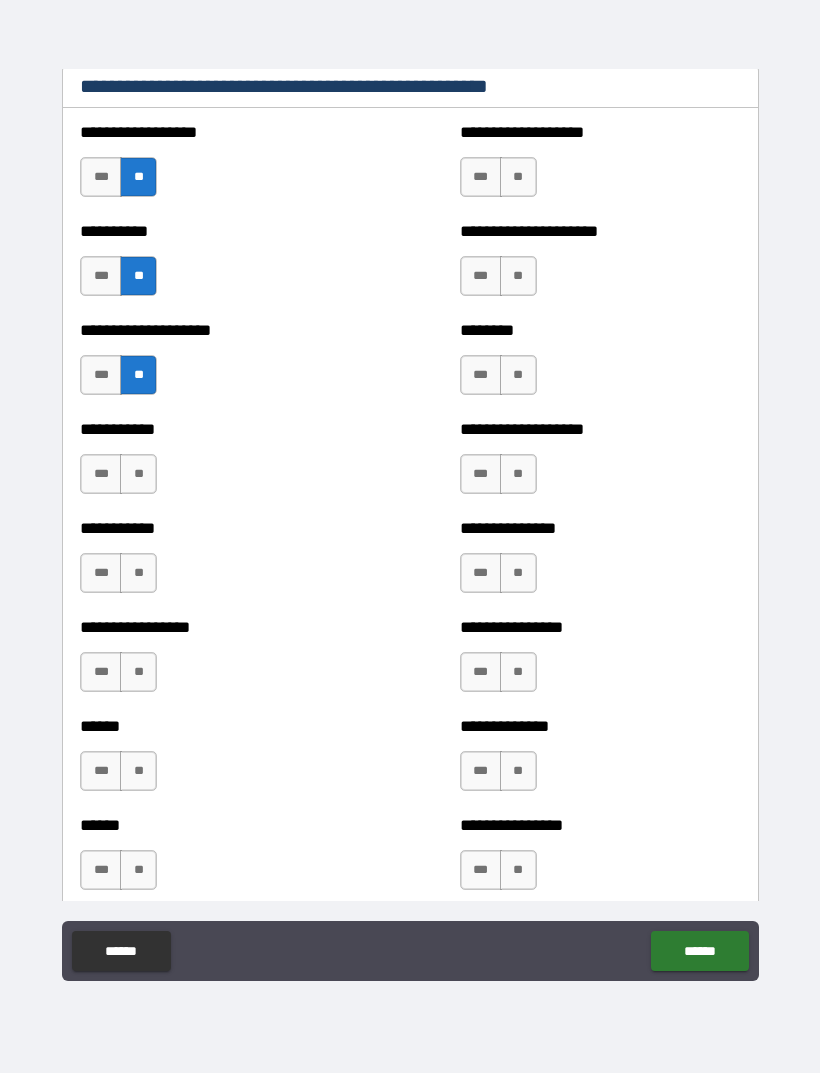 click on "**" at bounding box center (138, 474) 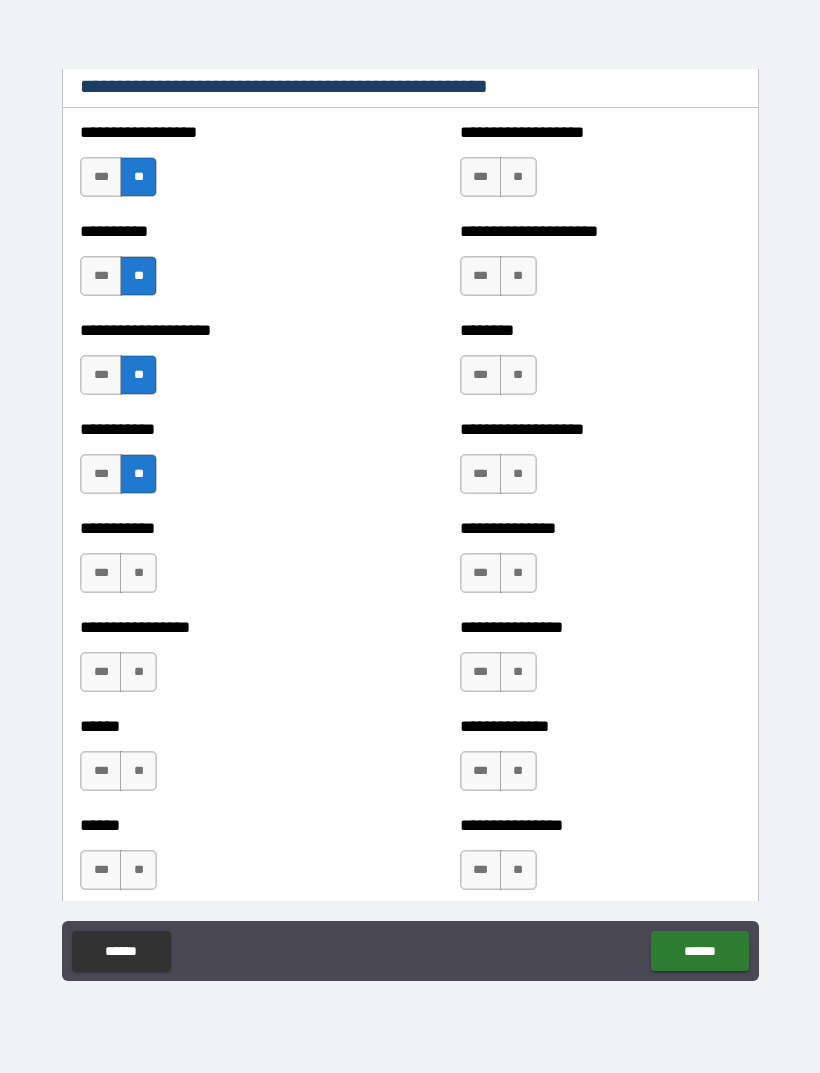 click on "**" at bounding box center [138, 573] 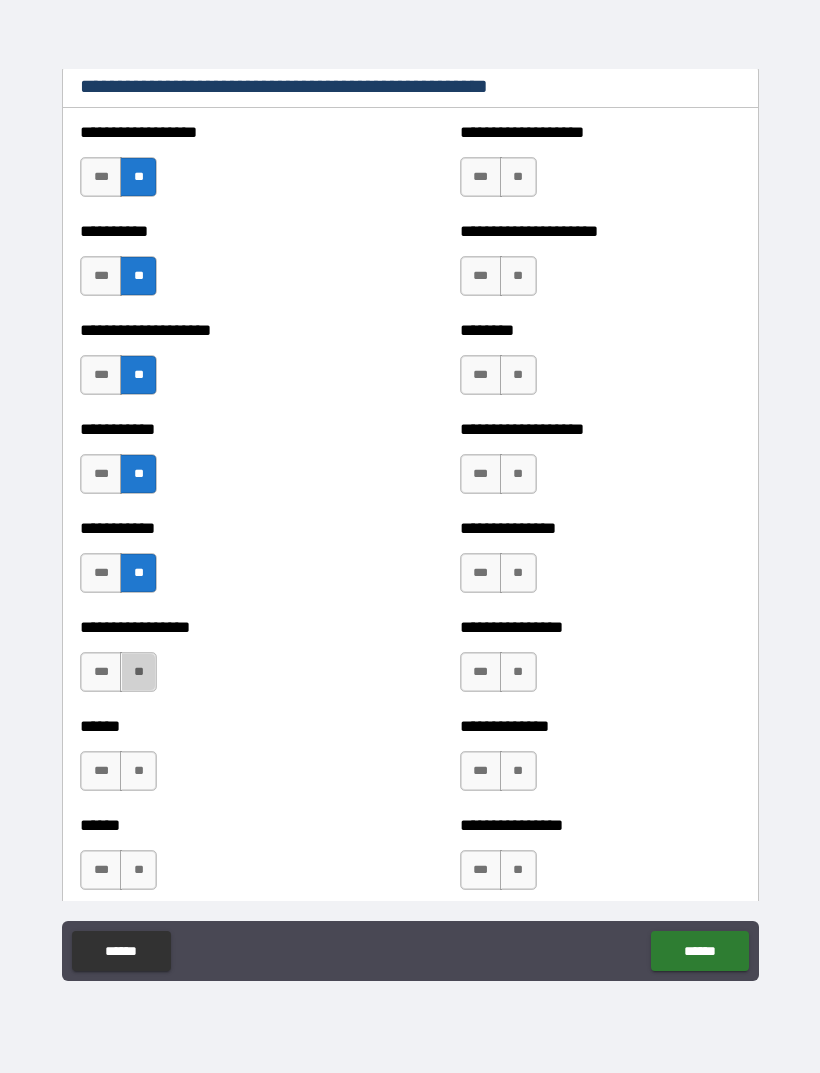 click on "**" at bounding box center [138, 672] 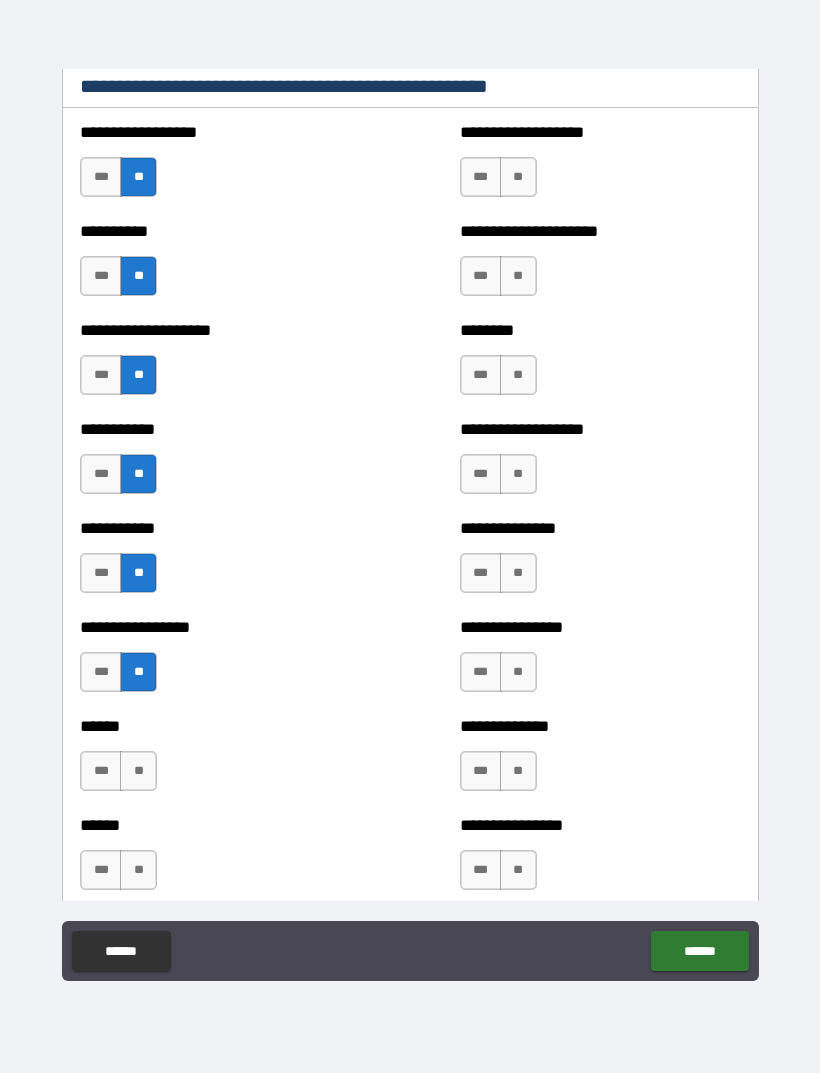 click on "***" at bounding box center (101, 771) 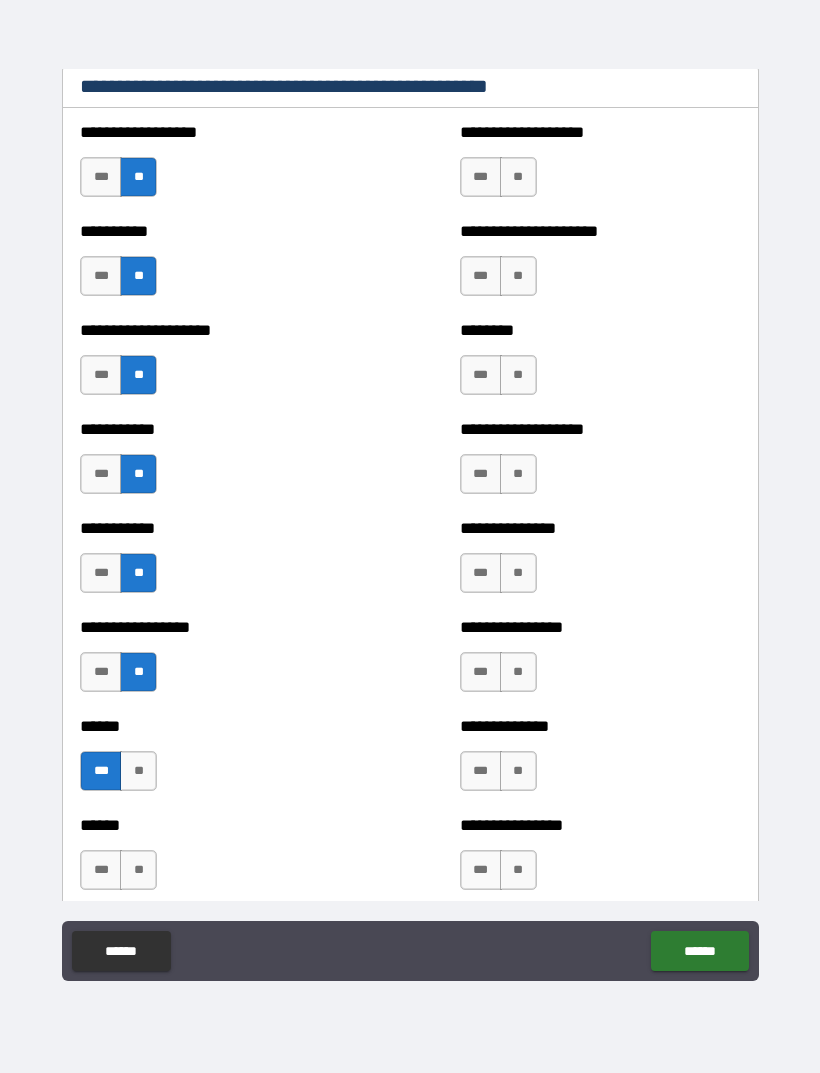 click on "**" at bounding box center (138, 870) 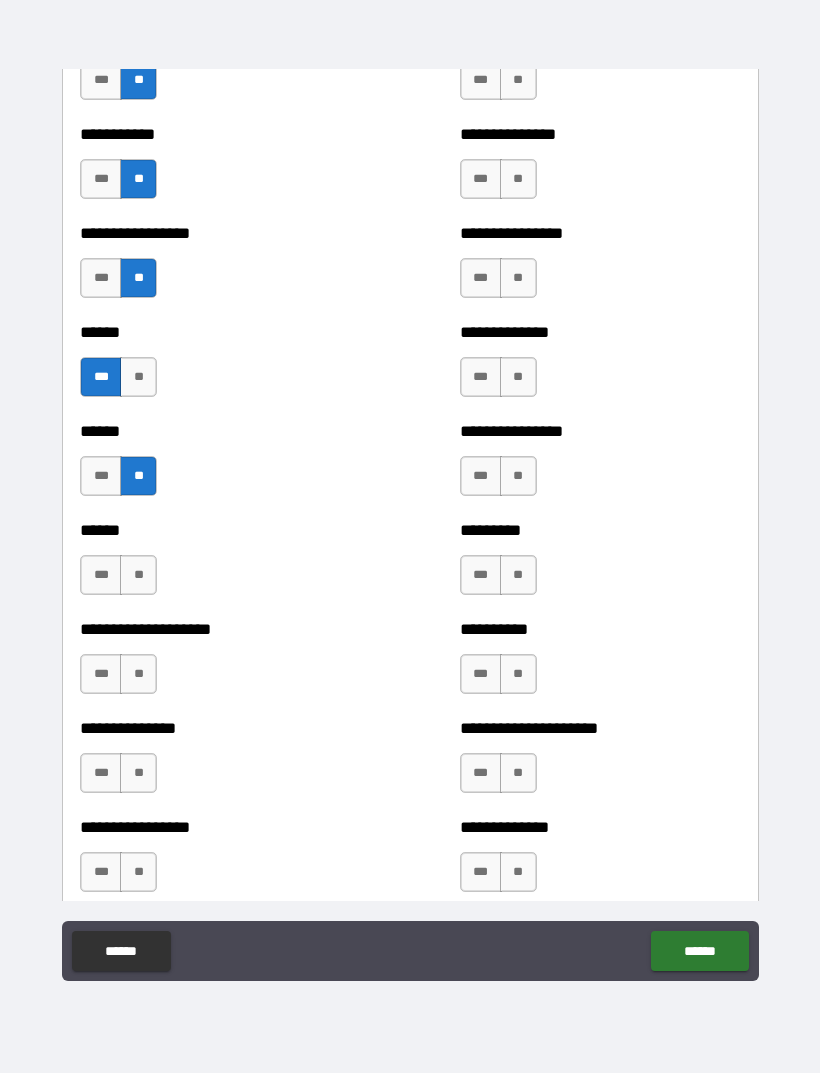 scroll, scrollTop: 2959, scrollLeft: 0, axis: vertical 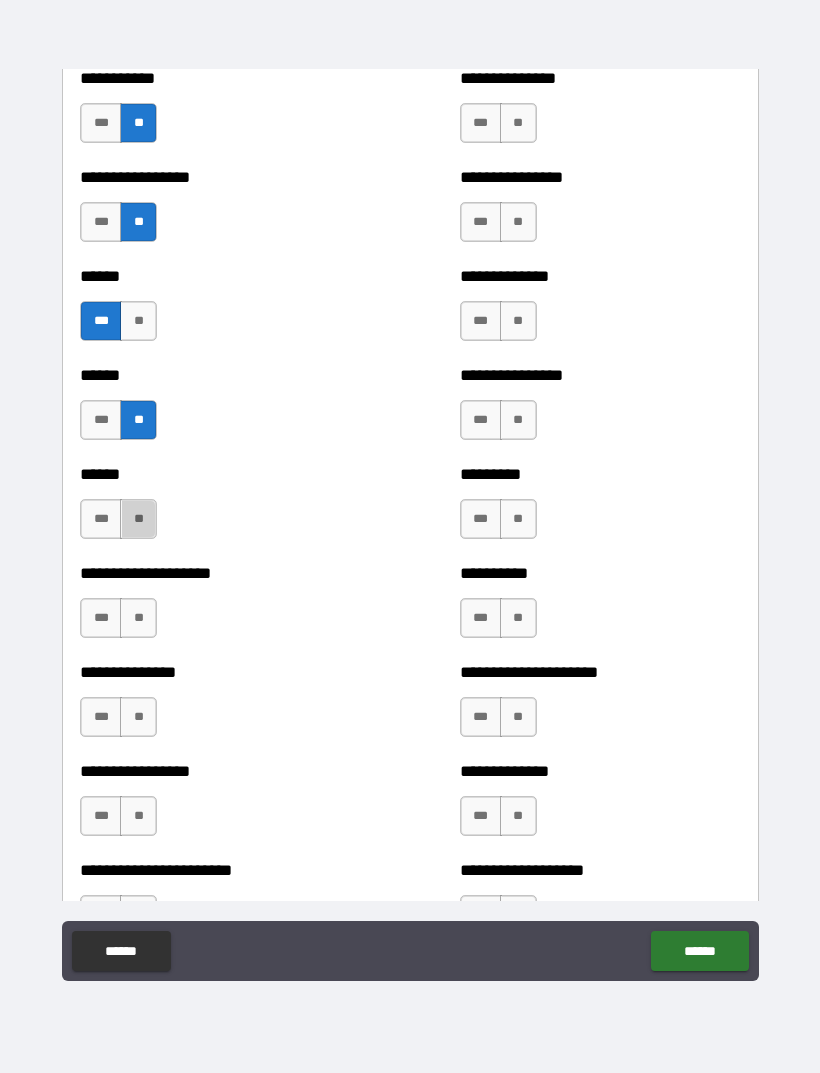 click on "**" at bounding box center [138, 519] 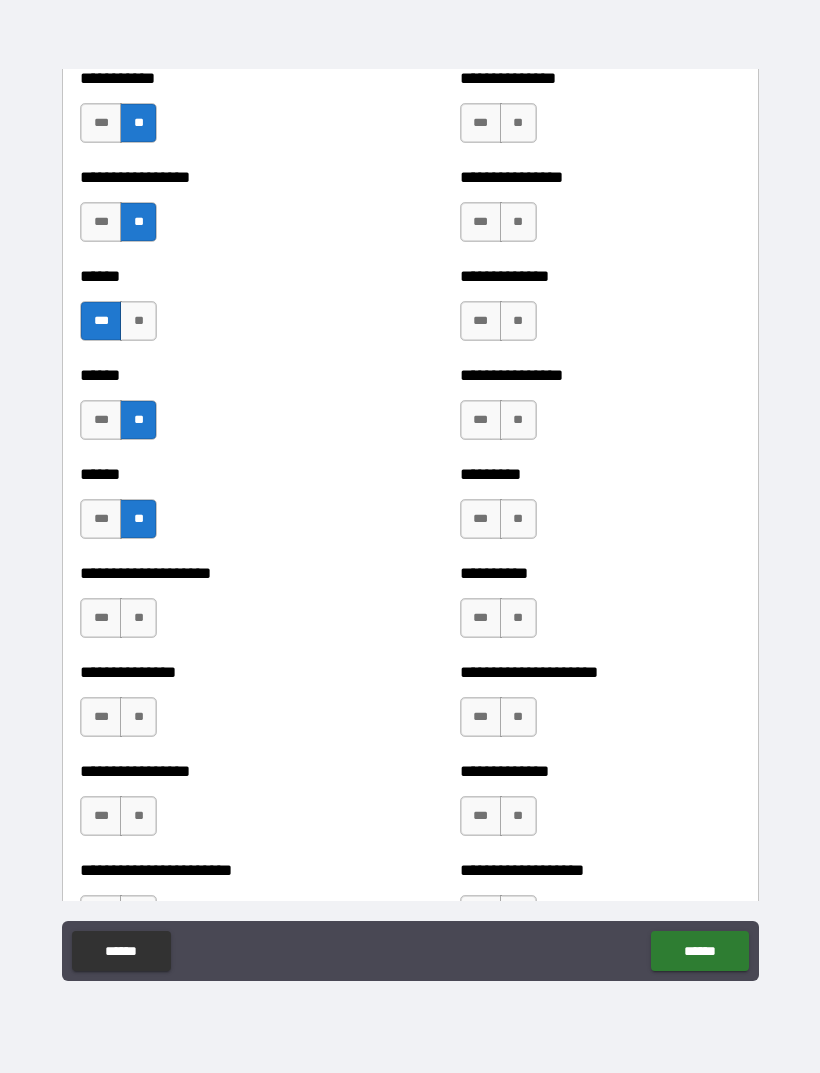 click on "***" at bounding box center (101, 618) 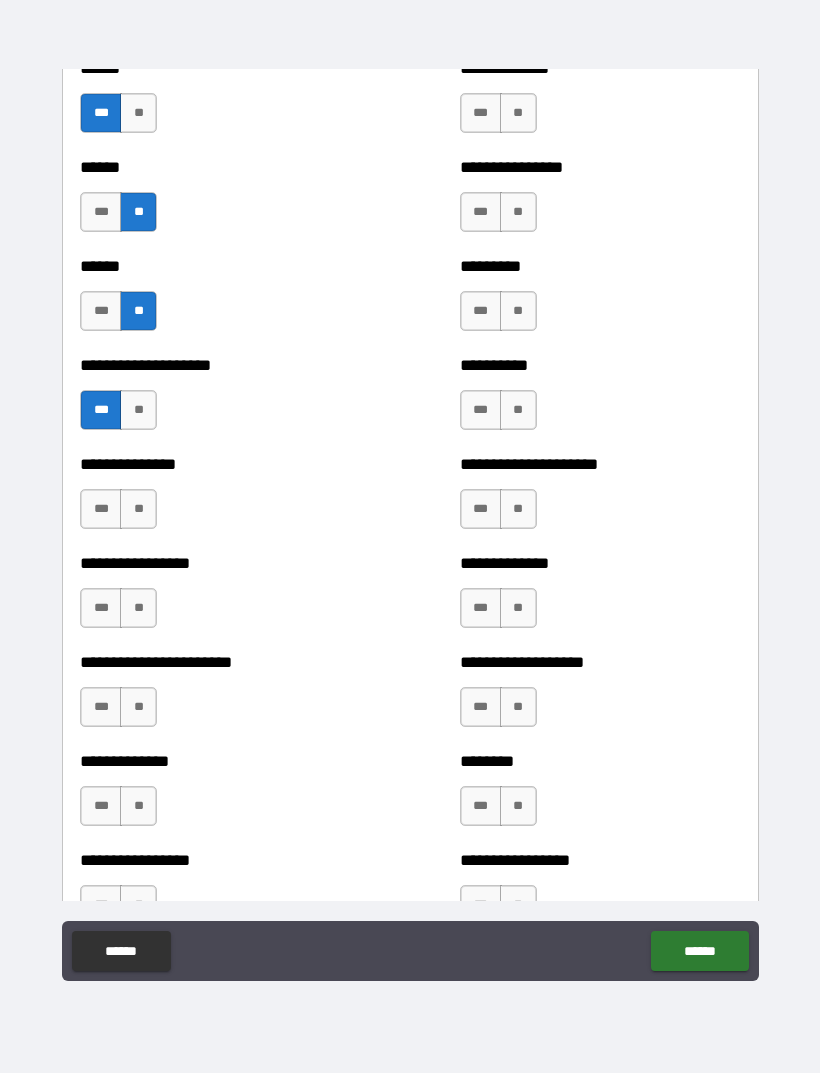 scroll, scrollTop: 3177, scrollLeft: 0, axis: vertical 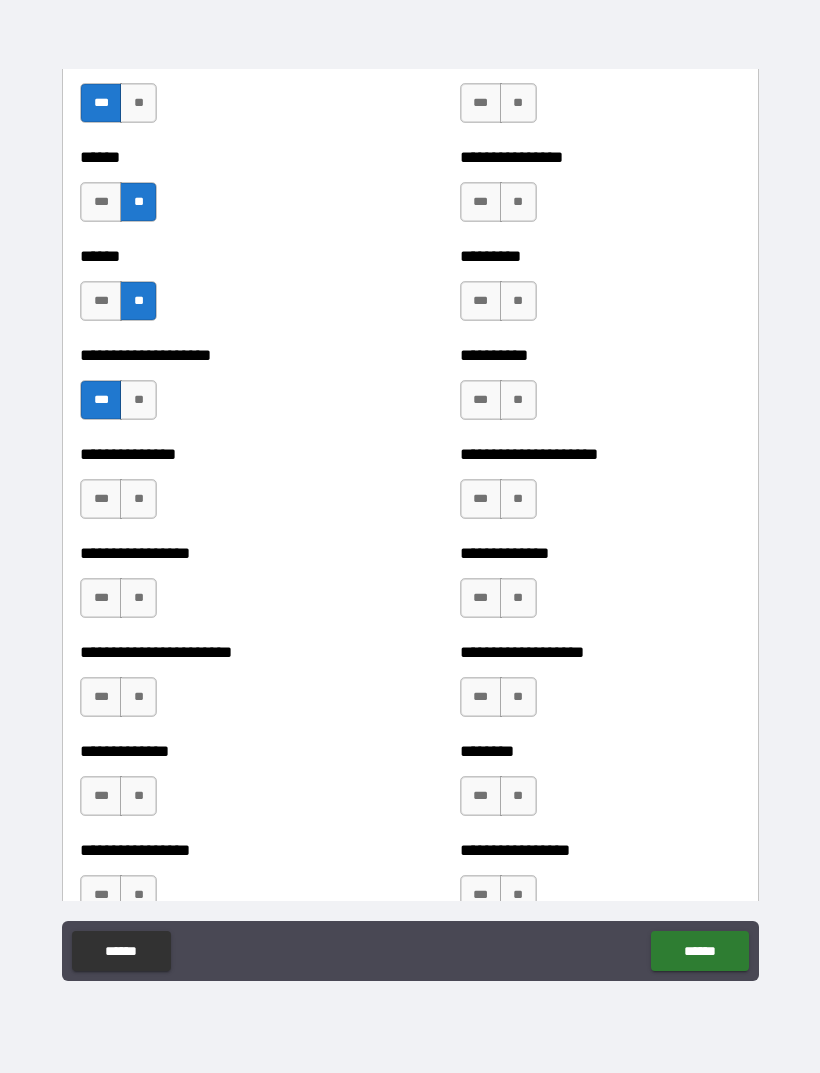 click on "**" at bounding box center (138, 499) 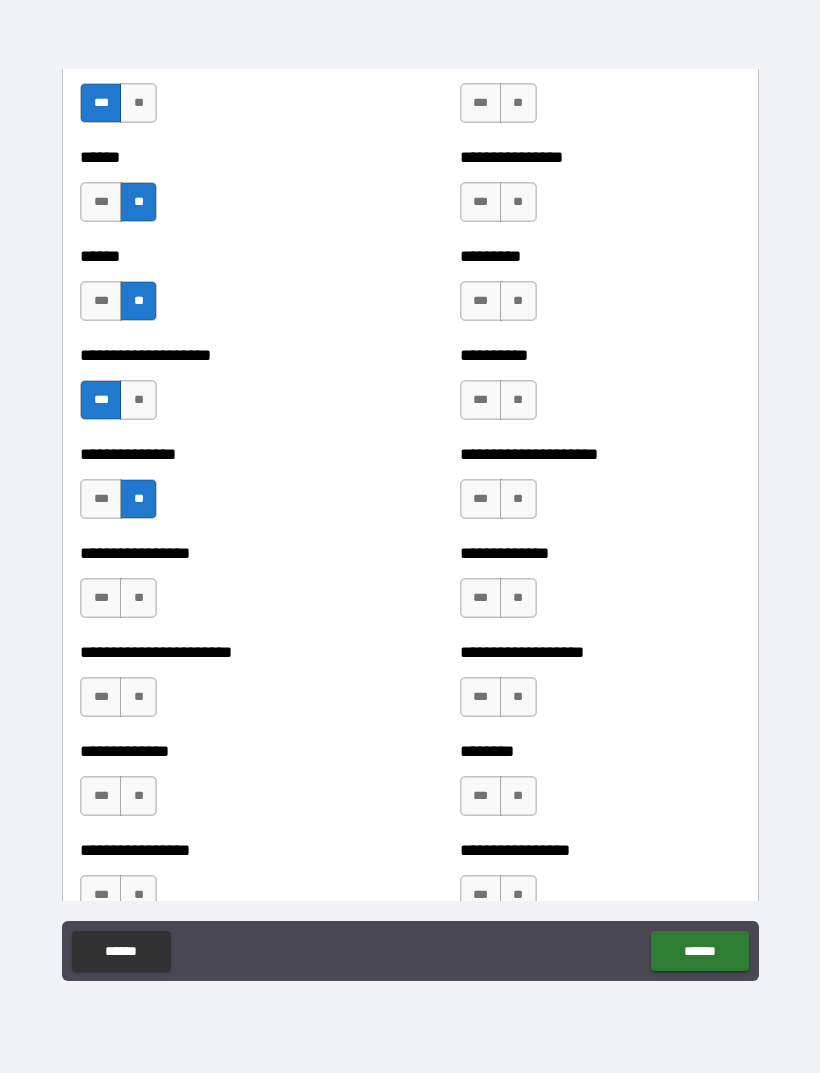 click on "***" at bounding box center (101, 499) 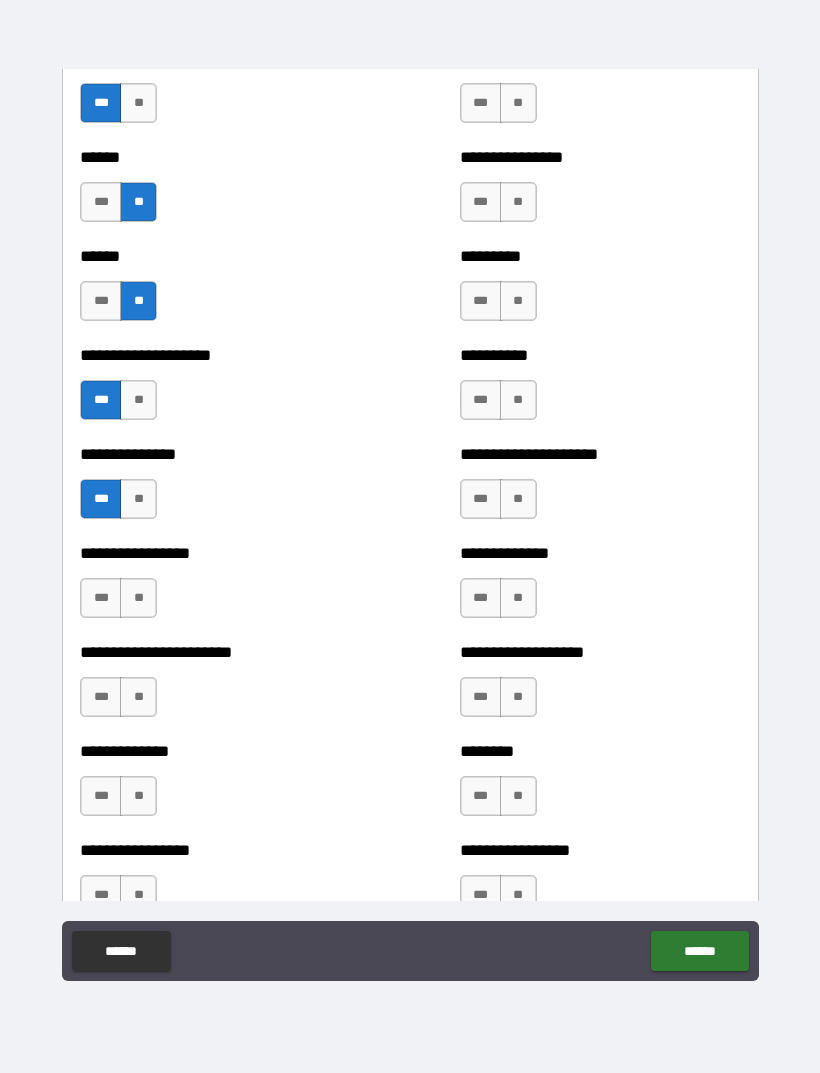 click on "**" at bounding box center [138, 598] 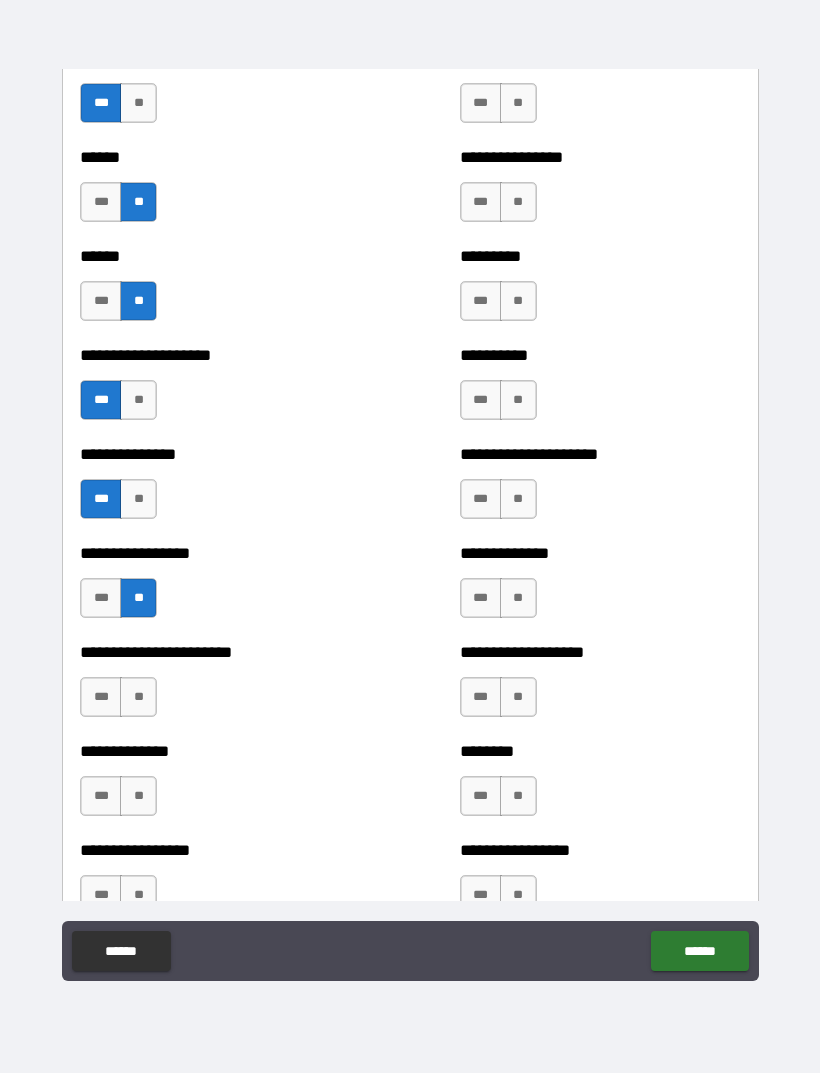 click on "**" at bounding box center (138, 697) 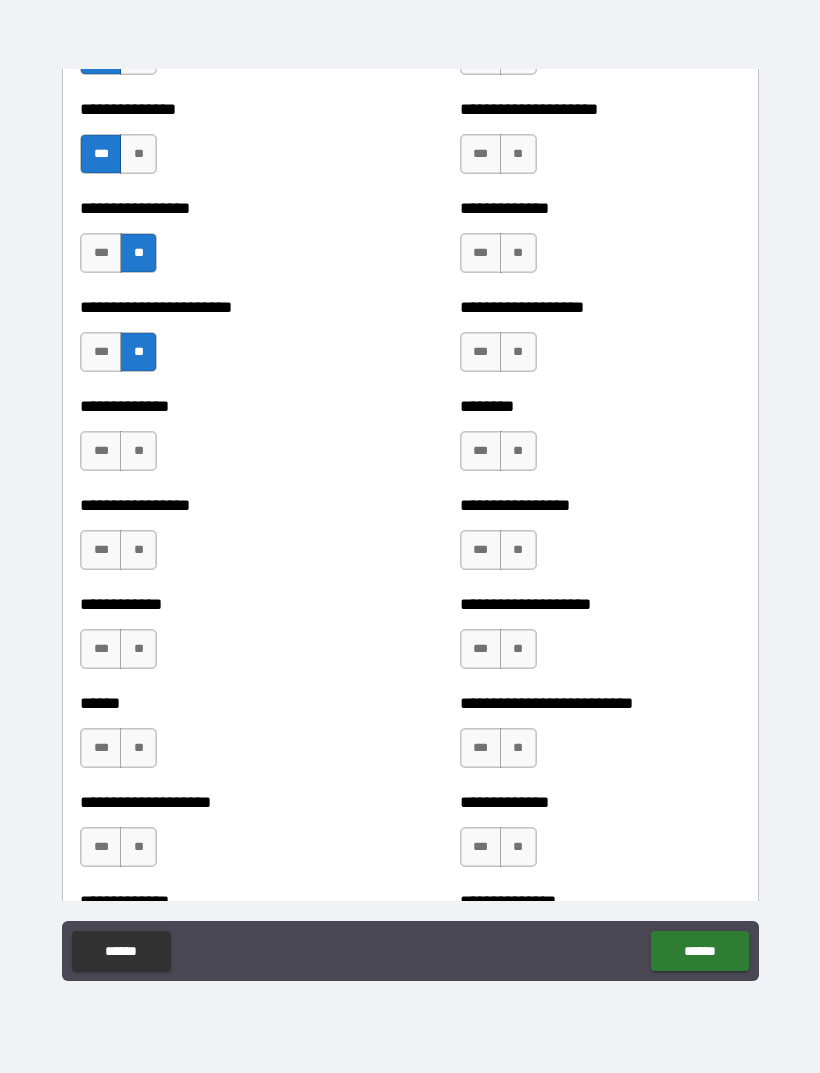scroll, scrollTop: 3524, scrollLeft: 0, axis: vertical 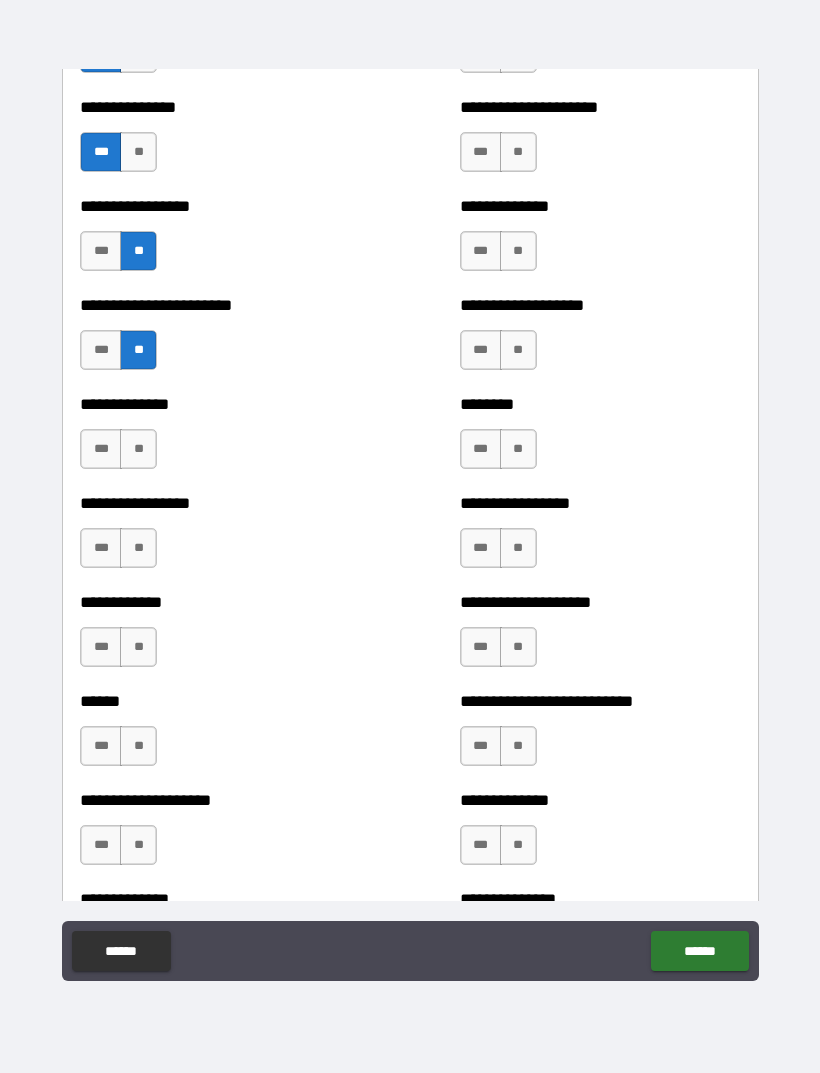 click on "**" at bounding box center [138, 548] 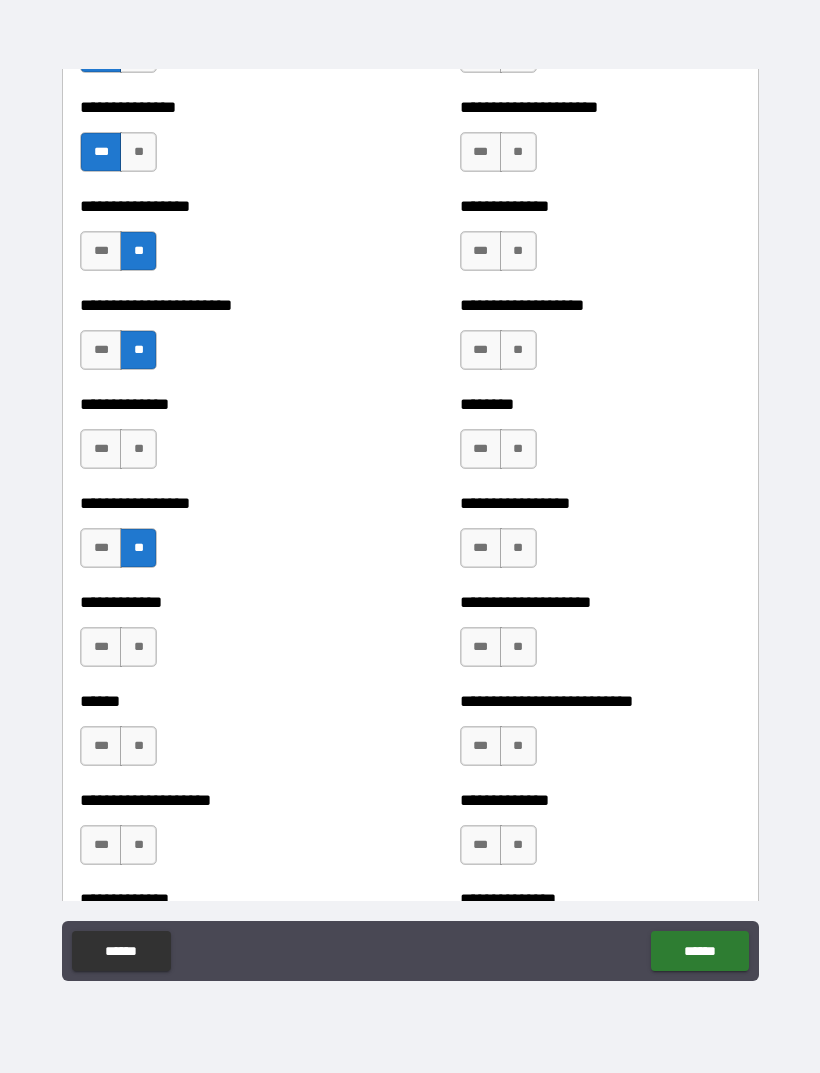 click on "**" at bounding box center (138, 449) 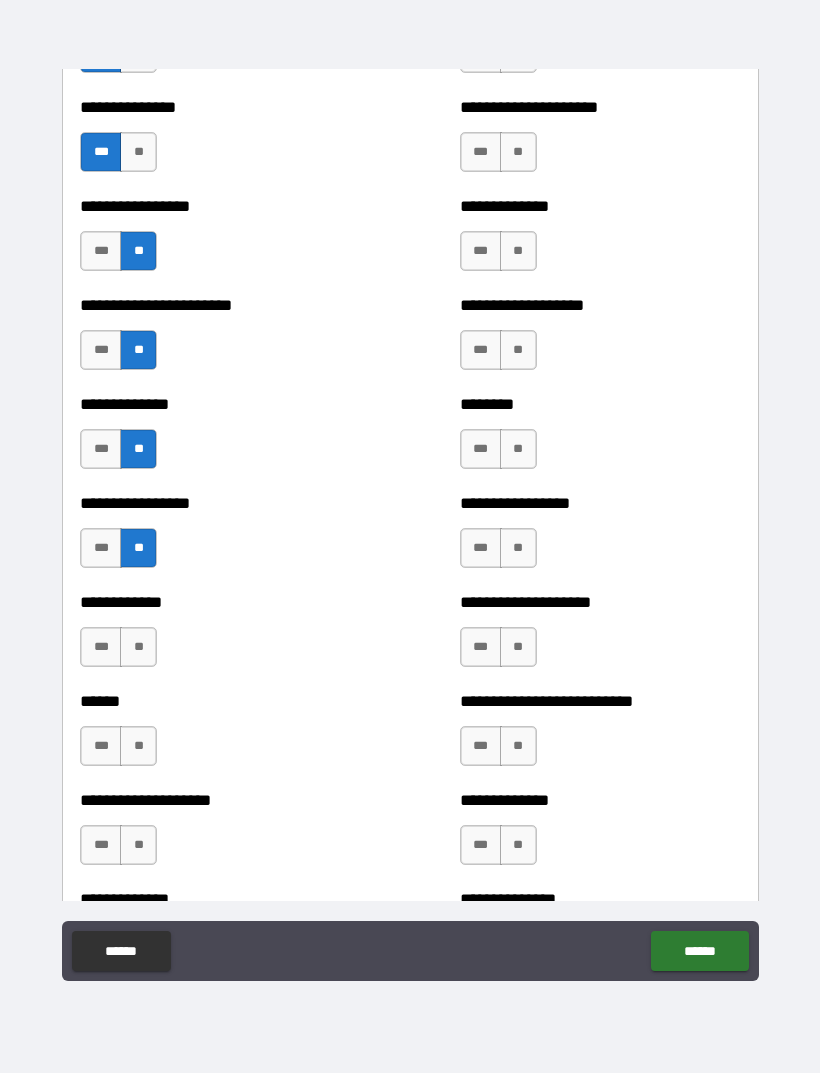 click on "**" at bounding box center [138, 647] 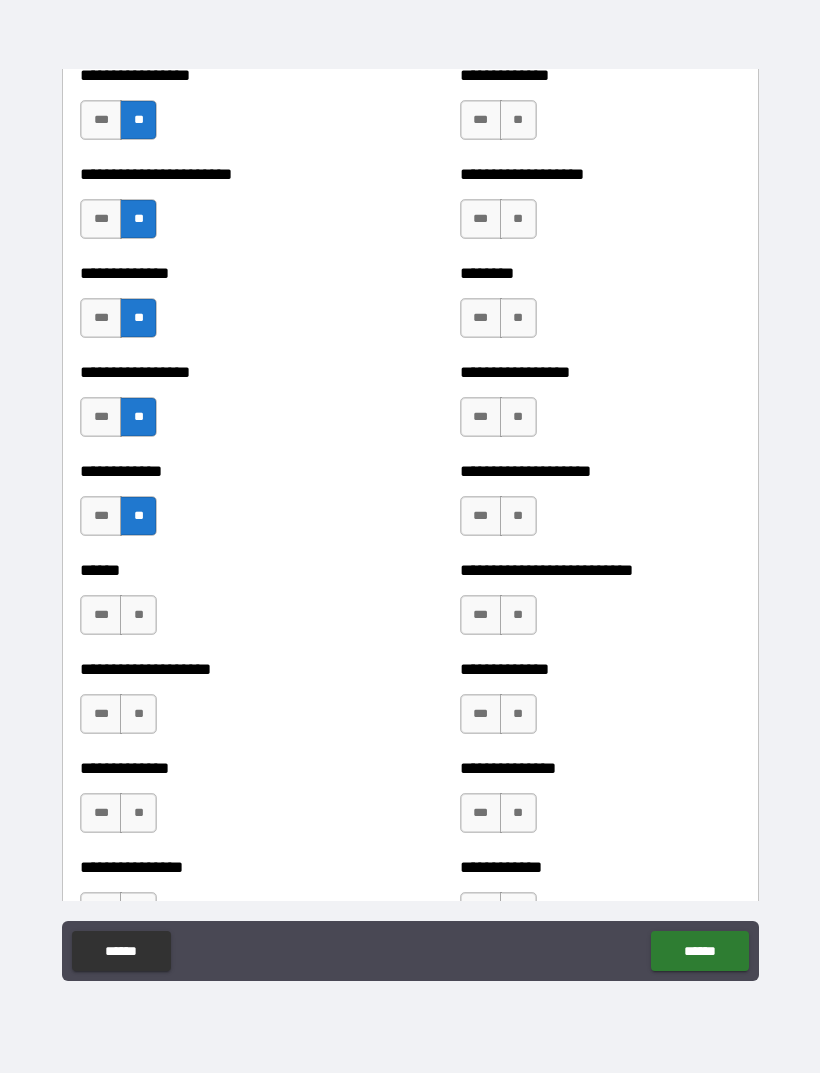 scroll, scrollTop: 3673, scrollLeft: 0, axis: vertical 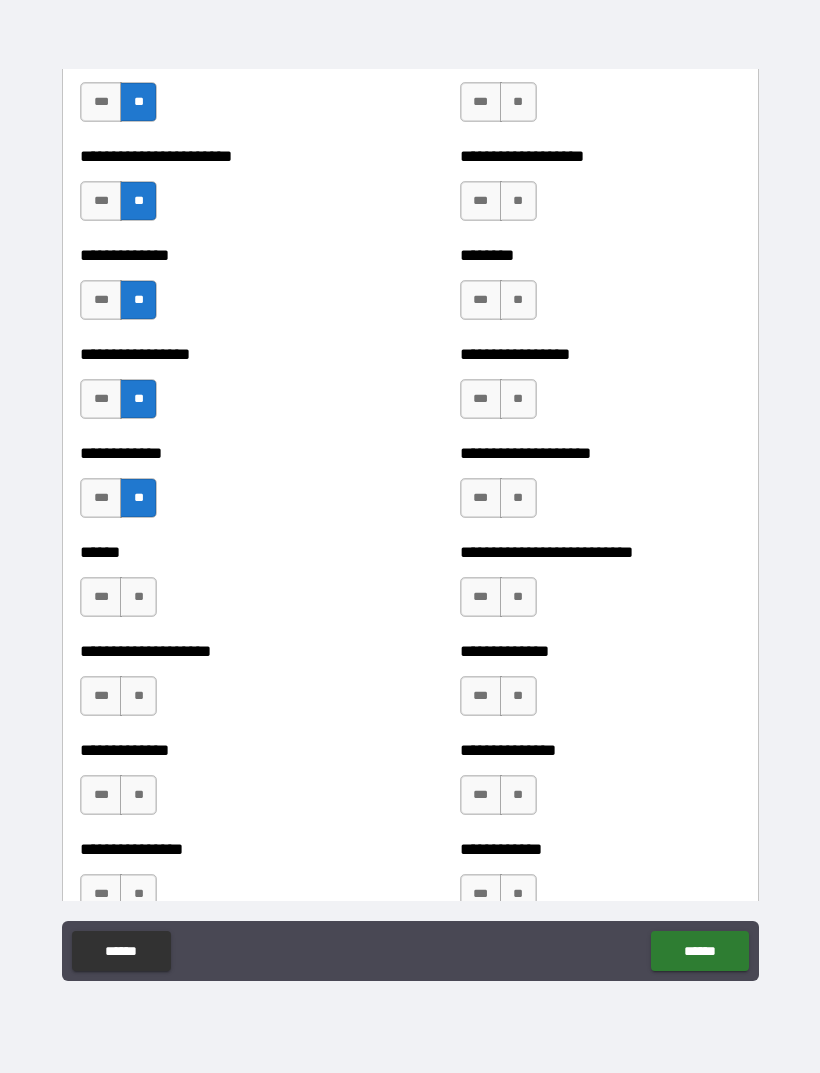 click on "**" at bounding box center [138, 597] 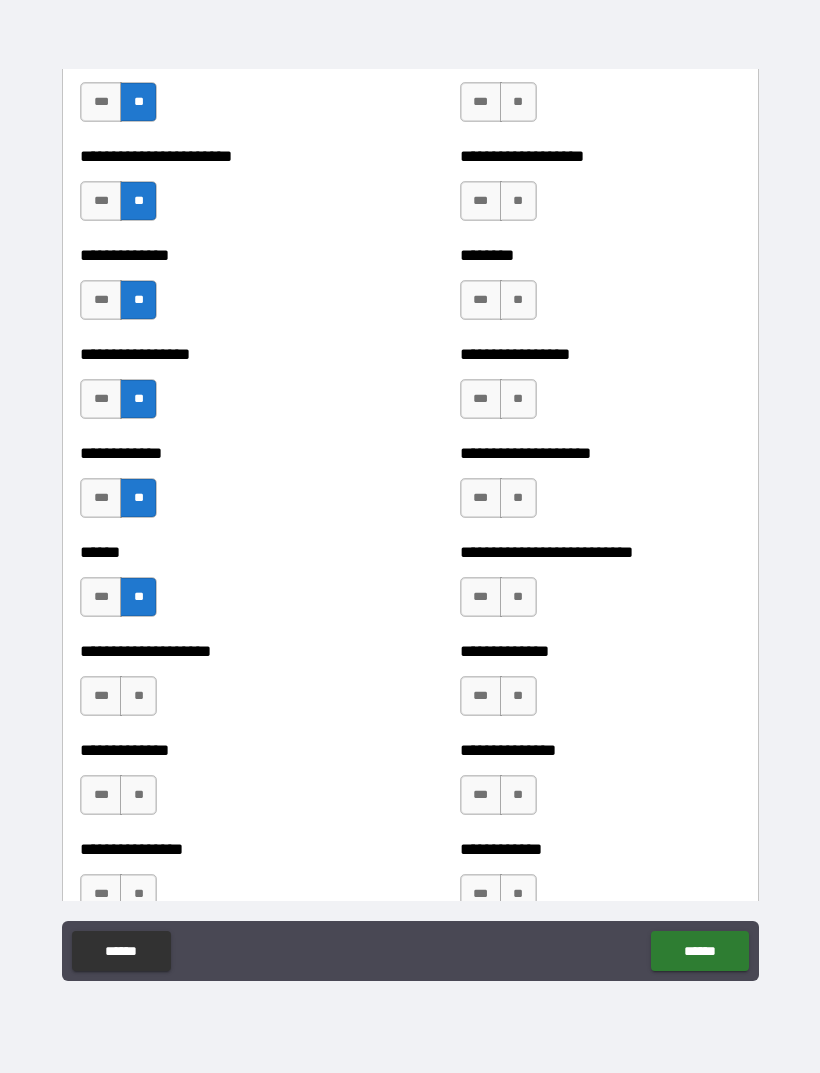 click on "**" at bounding box center [138, 696] 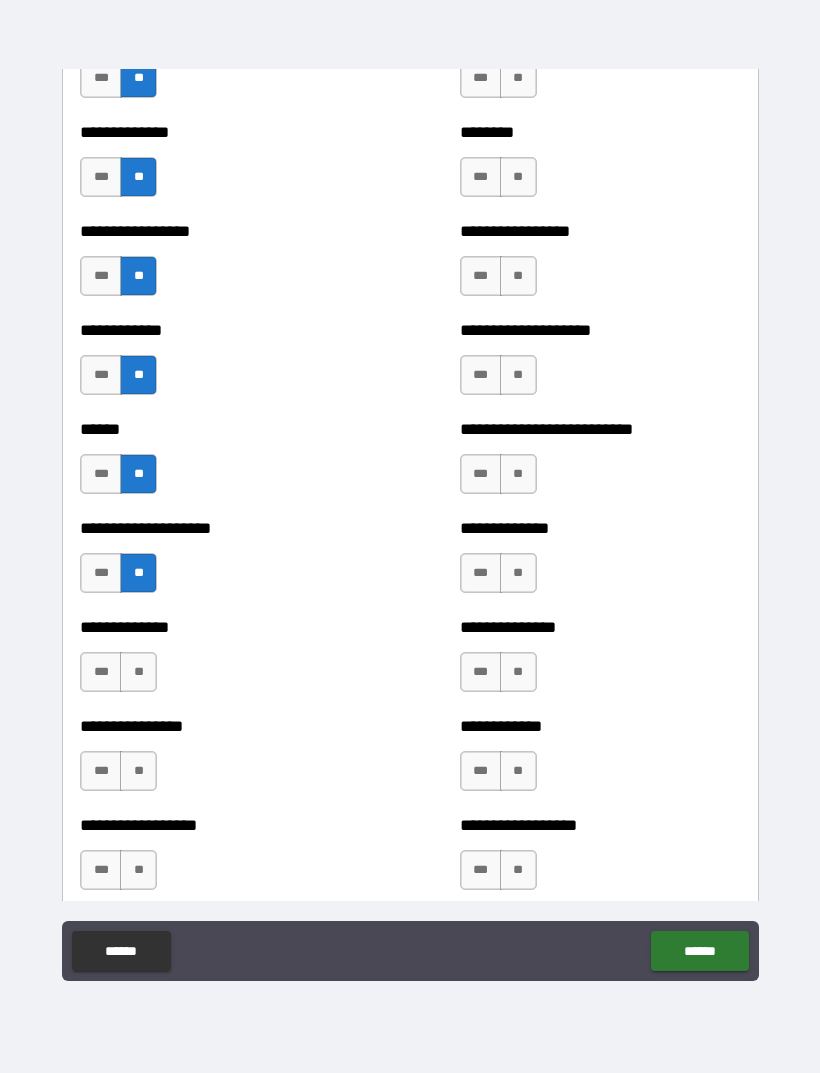 scroll, scrollTop: 3864, scrollLeft: 0, axis: vertical 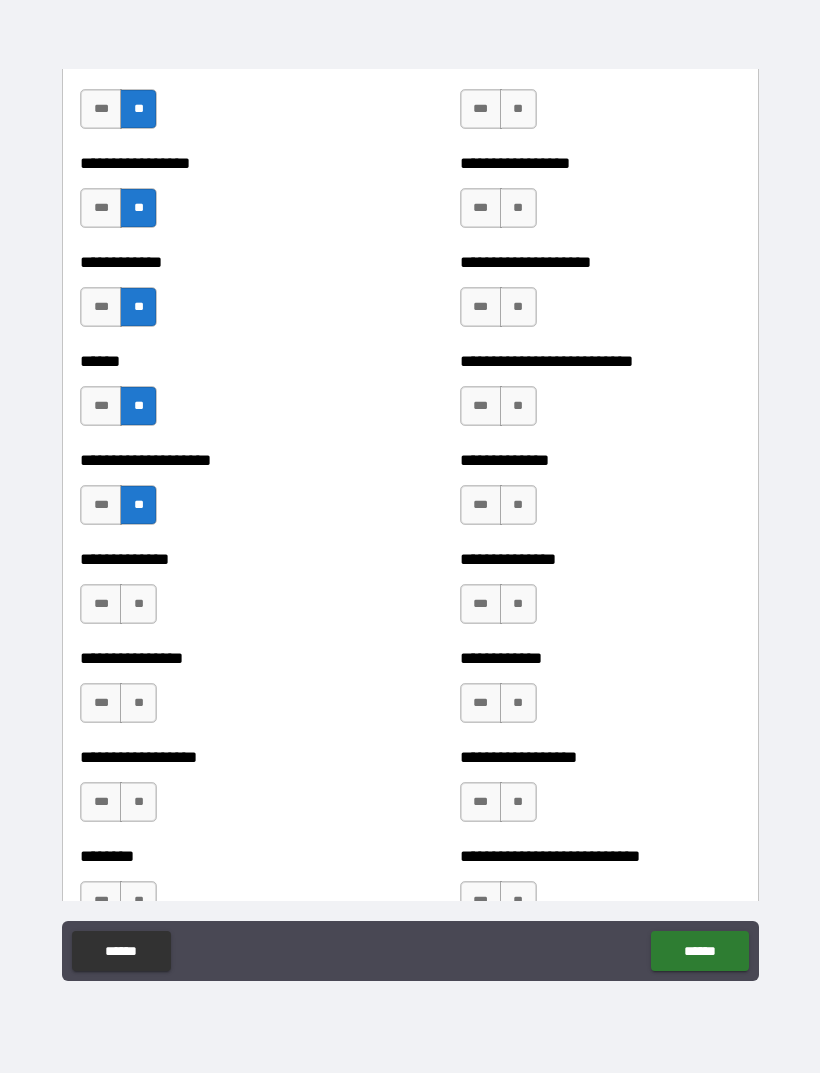 click on "**" at bounding box center (138, 604) 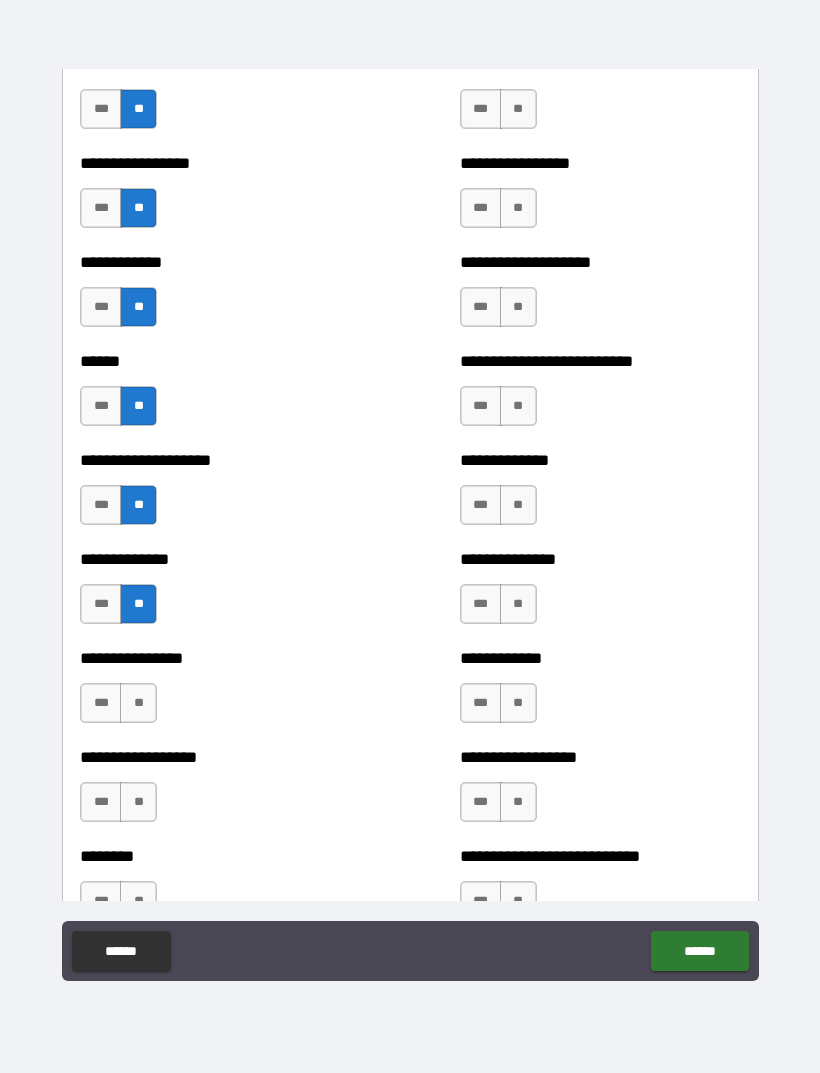 click on "**" at bounding box center (138, 703) 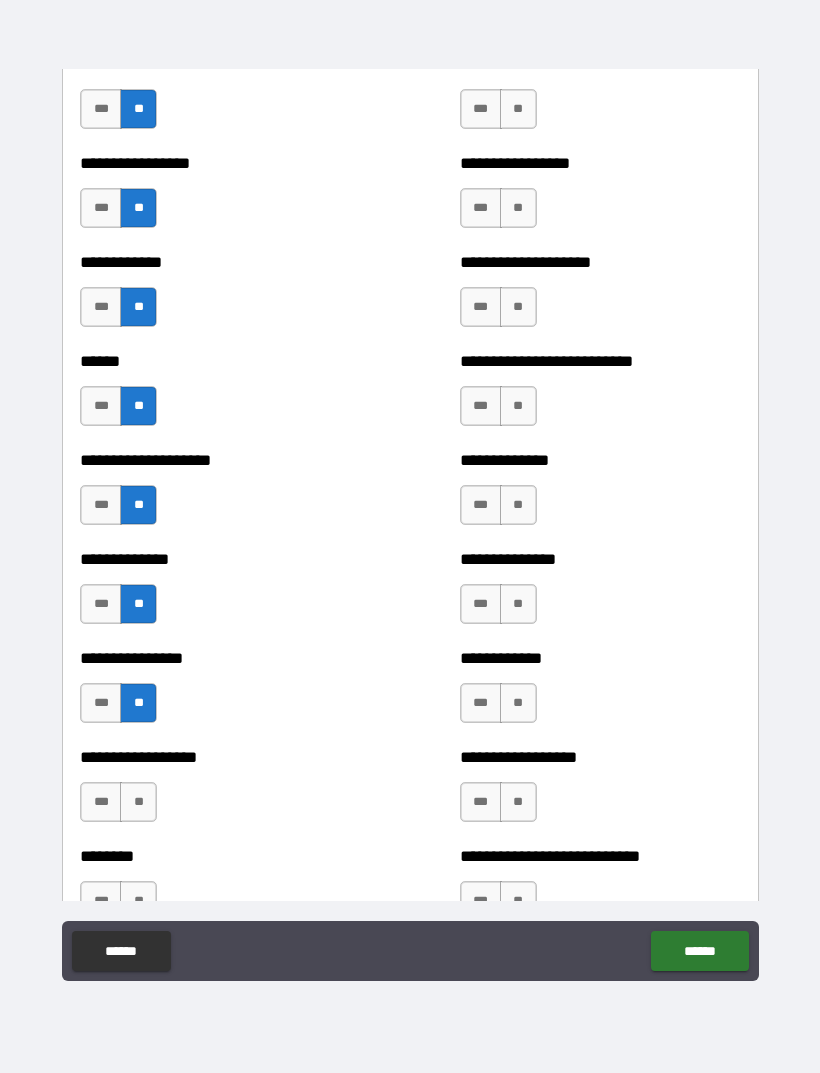 click on "**" at bounding box center (138, 802) 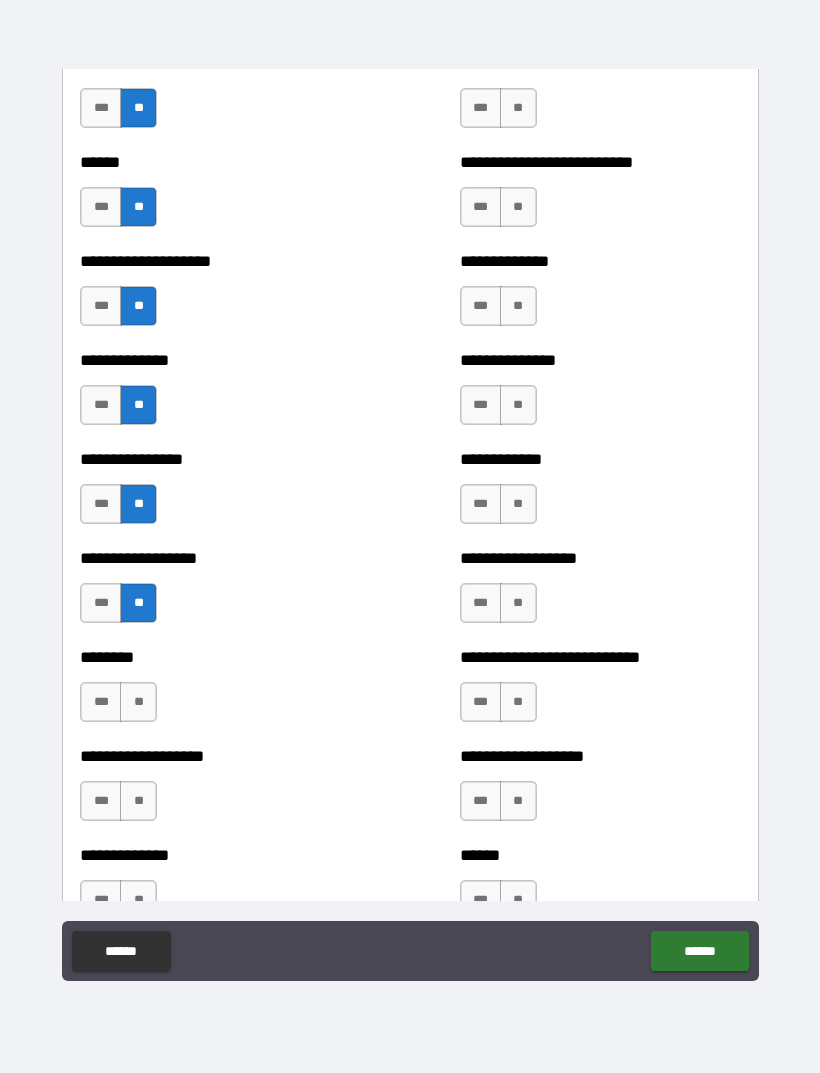 scroll, scrollTop: 4087, scrollLeft: 0, axis: vertical 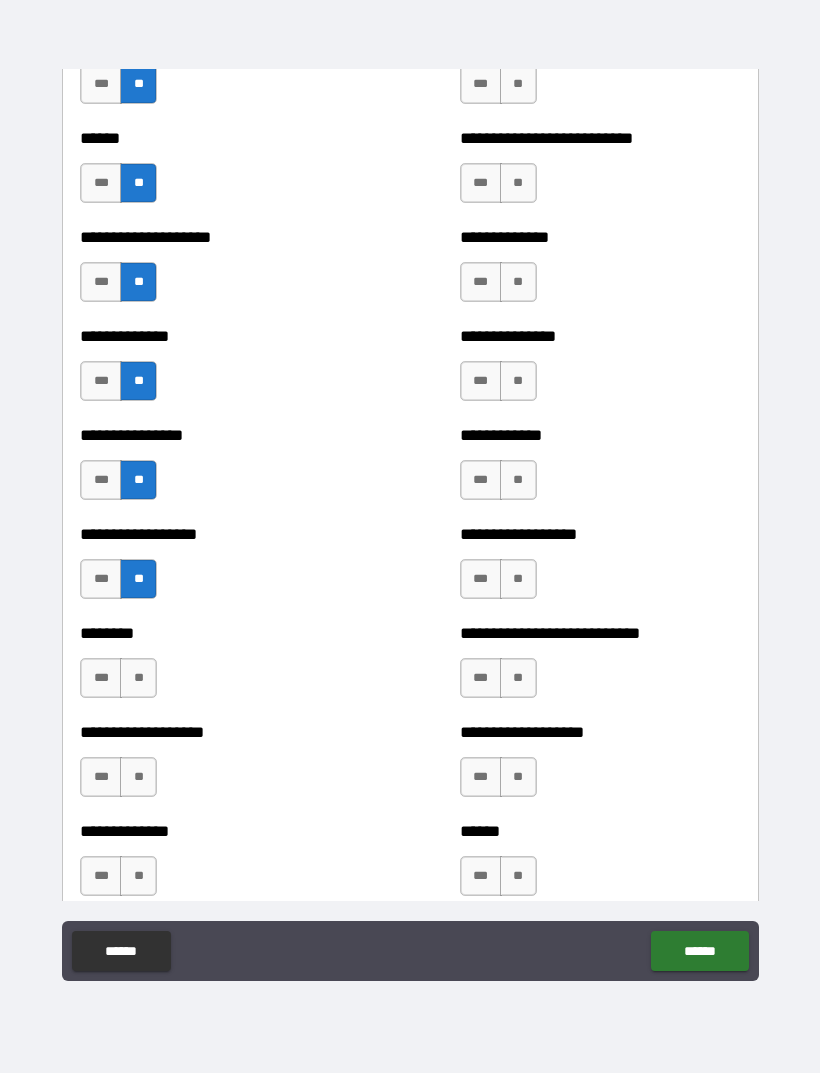 click on "**" at bounding box center [138, 678] 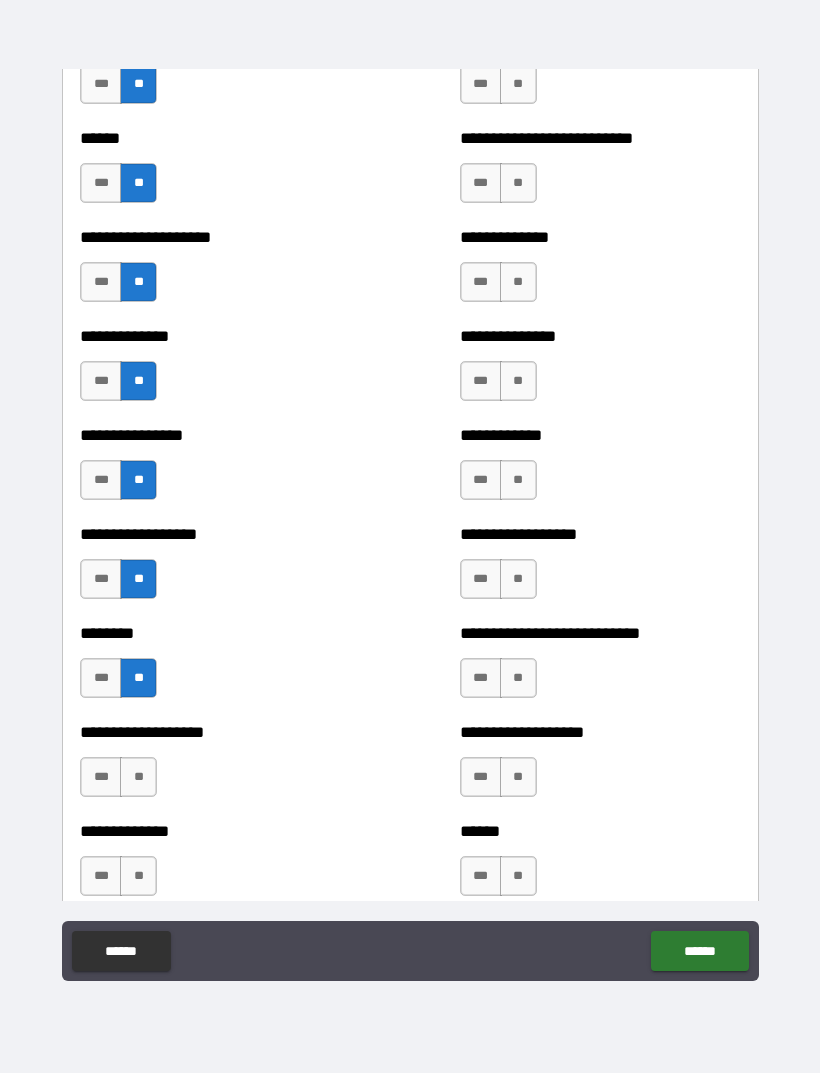 click on "**" at bounding box center (138, 777) 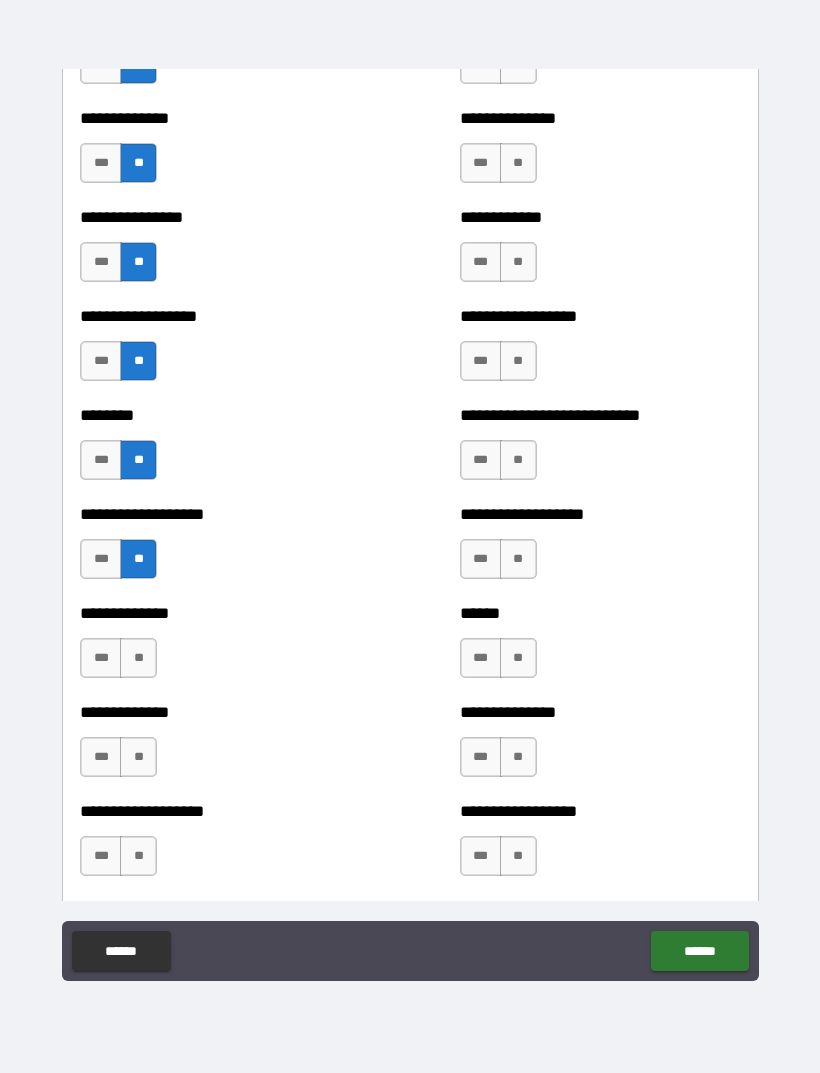 scroll, scrollTop: 4311, scrollLeft: 0, axis: vertical 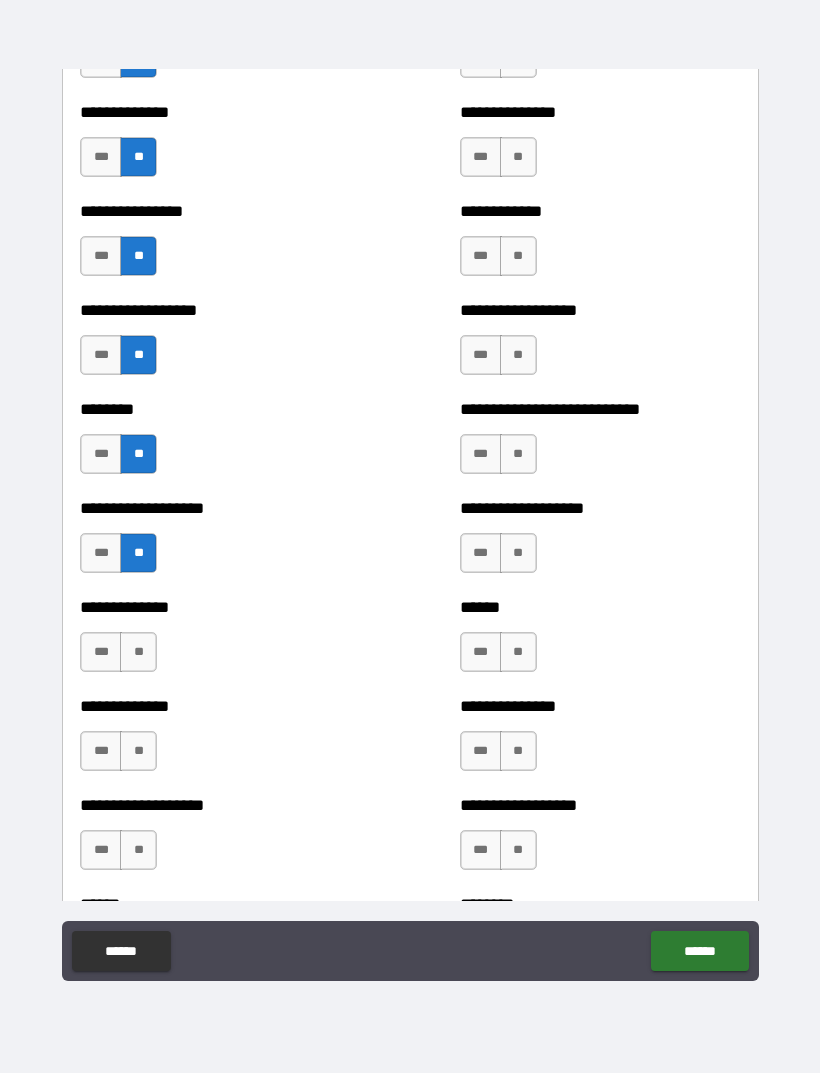 click on "**" at bounding box center [138, 652] 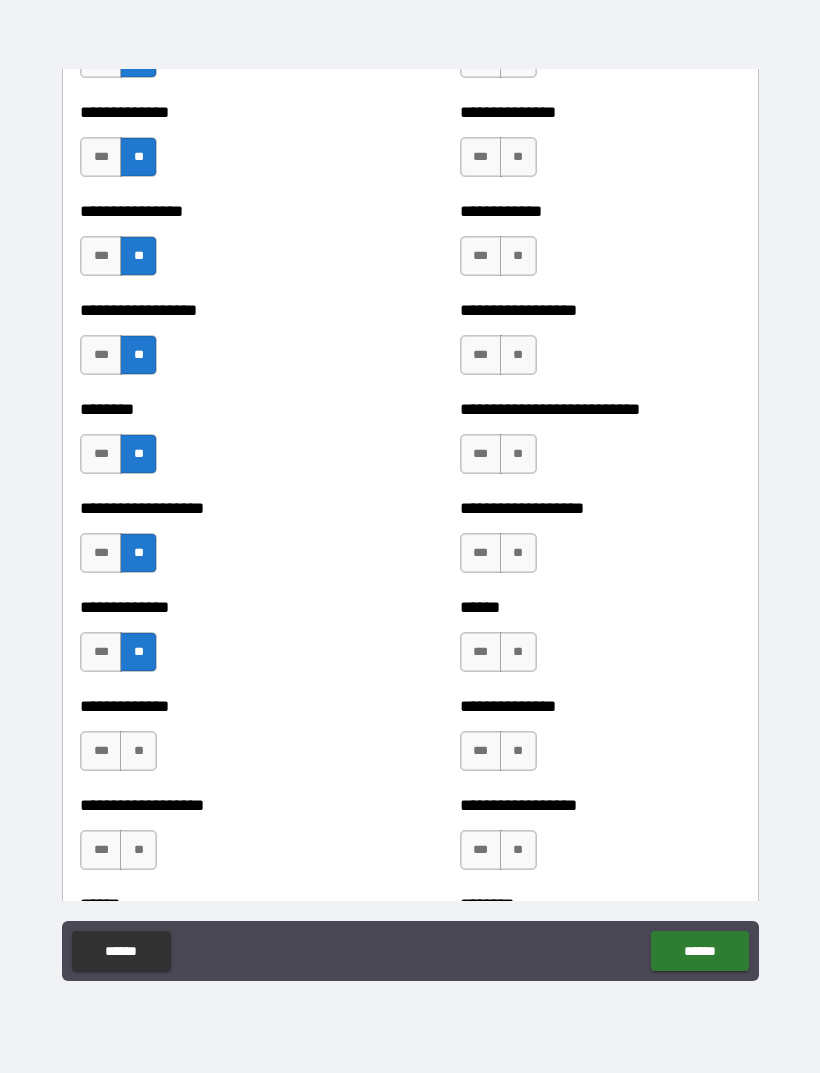 click on "**" at bounding box center [138, 751] 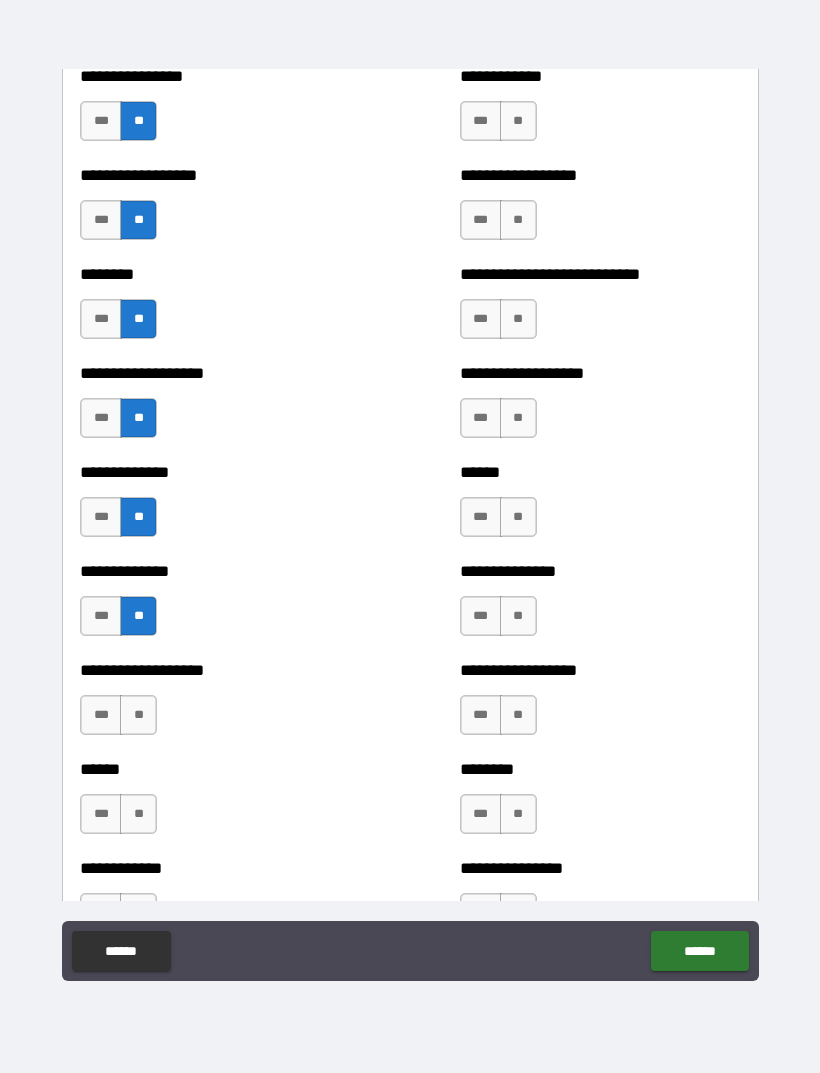 scroll, scrollTop: 4464, scrollLeft: 0, axis: vertical 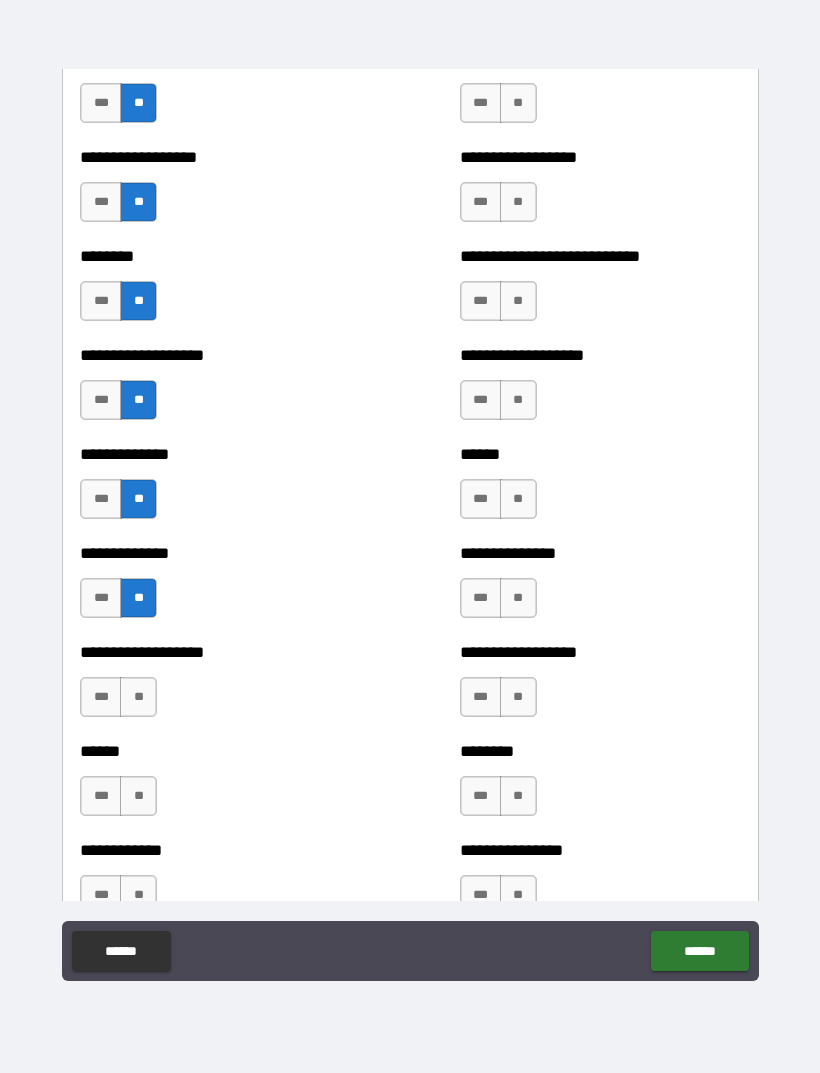 click on "**" at bounding box center (138, 697) 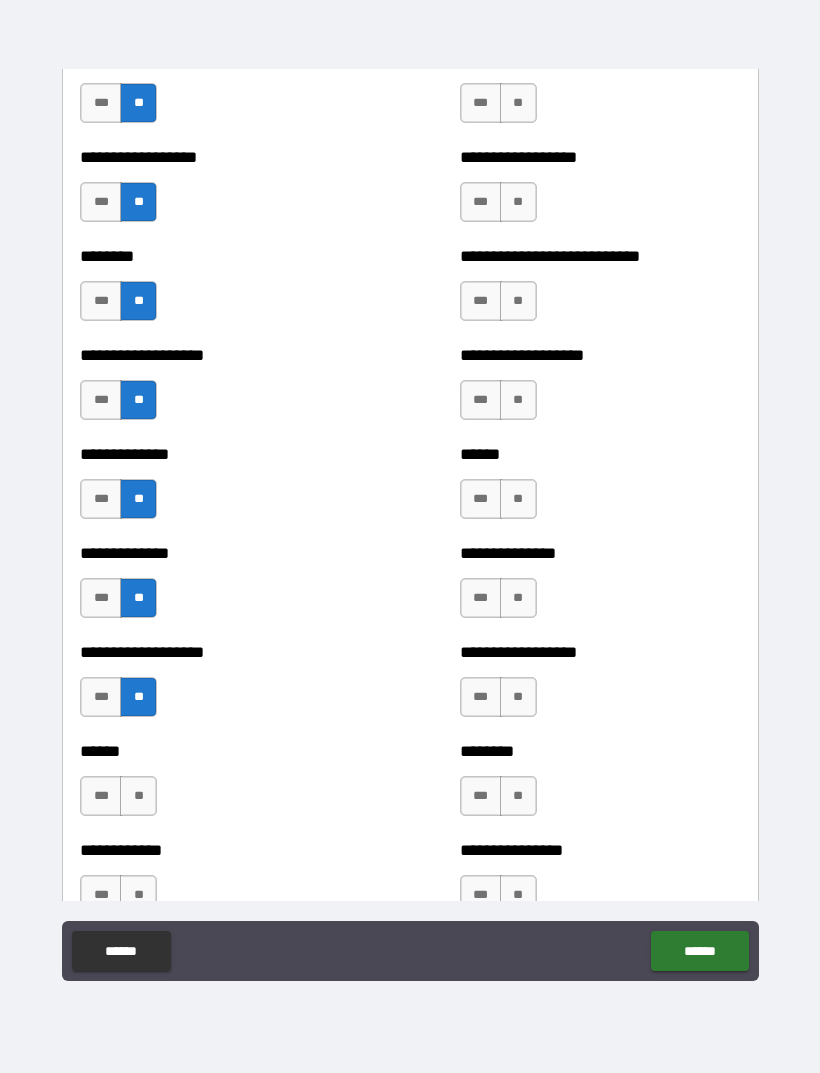 click on "**" at bounding box center (138, 796) 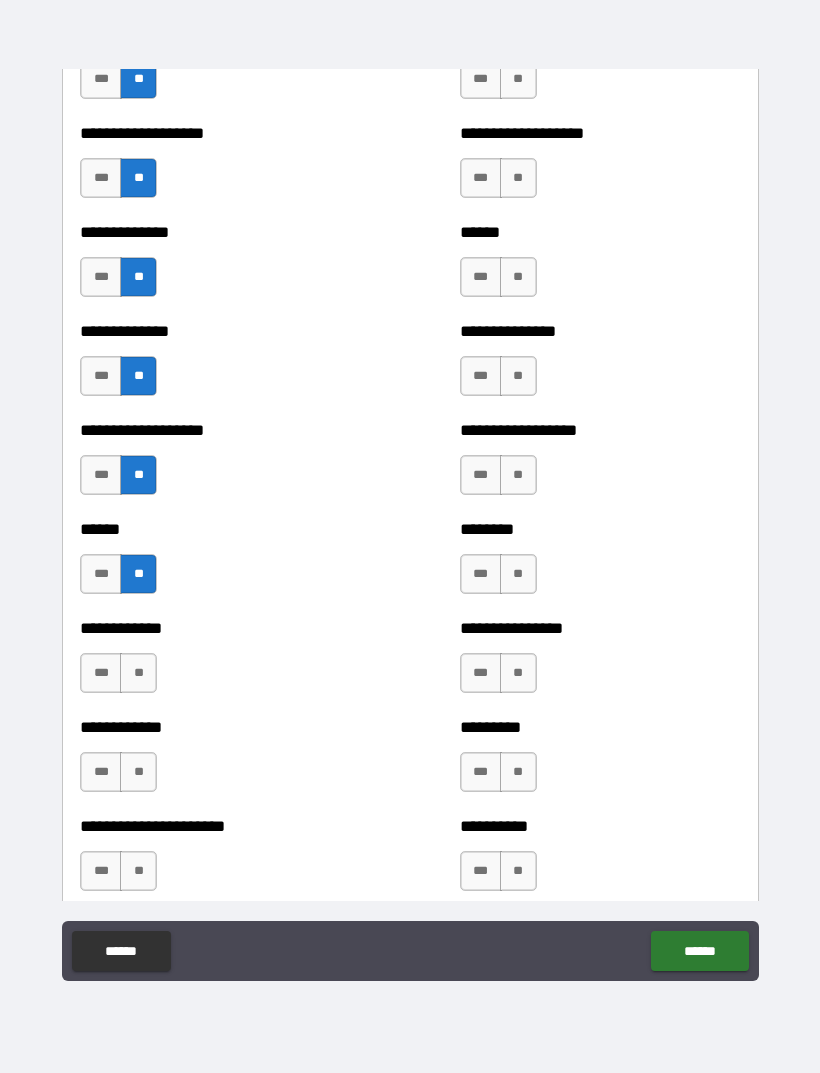 scroll, scrollTop: 4687, scrollLeft: 0, axis: vertical 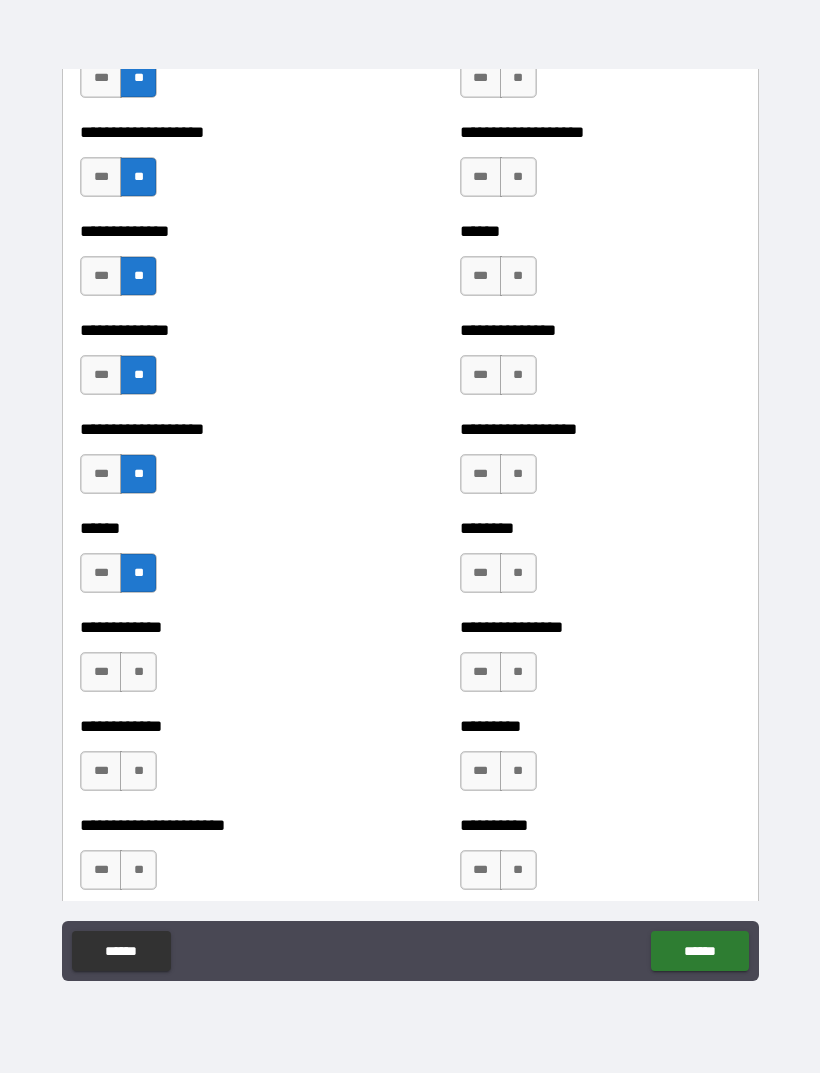 click on "**" at bounding box center [138, 672] 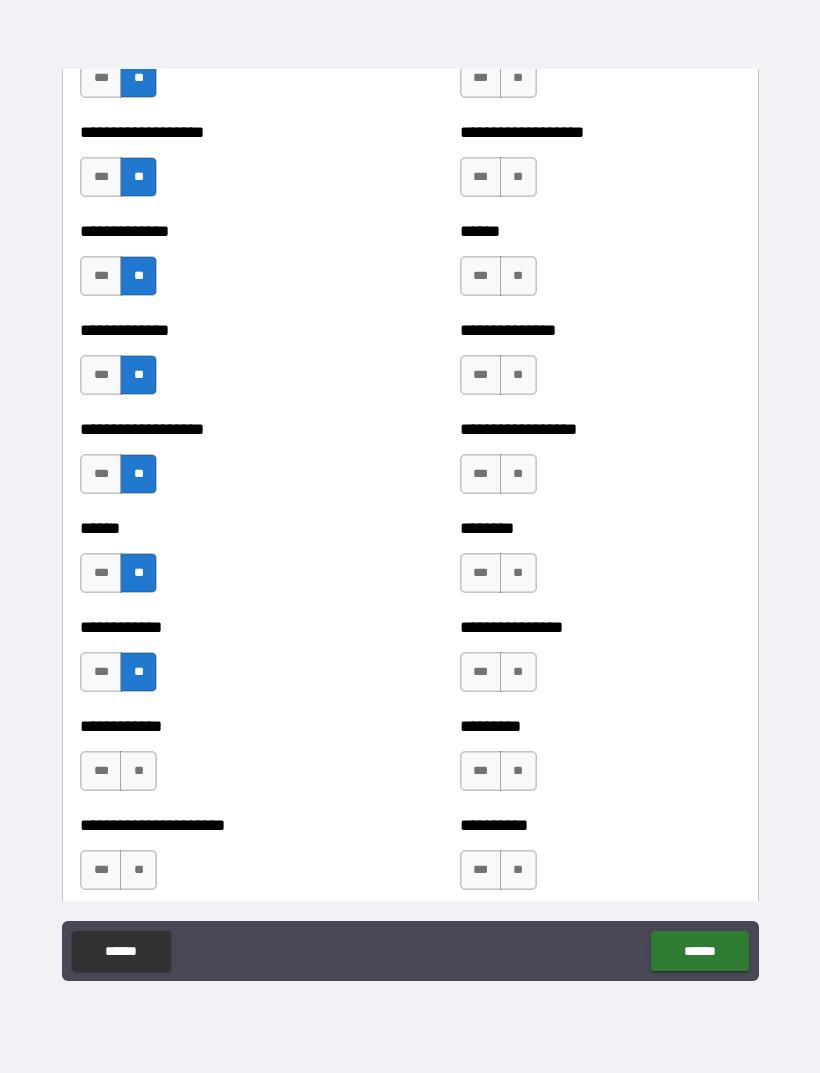 click on "**" at bounding box center (138, 771) 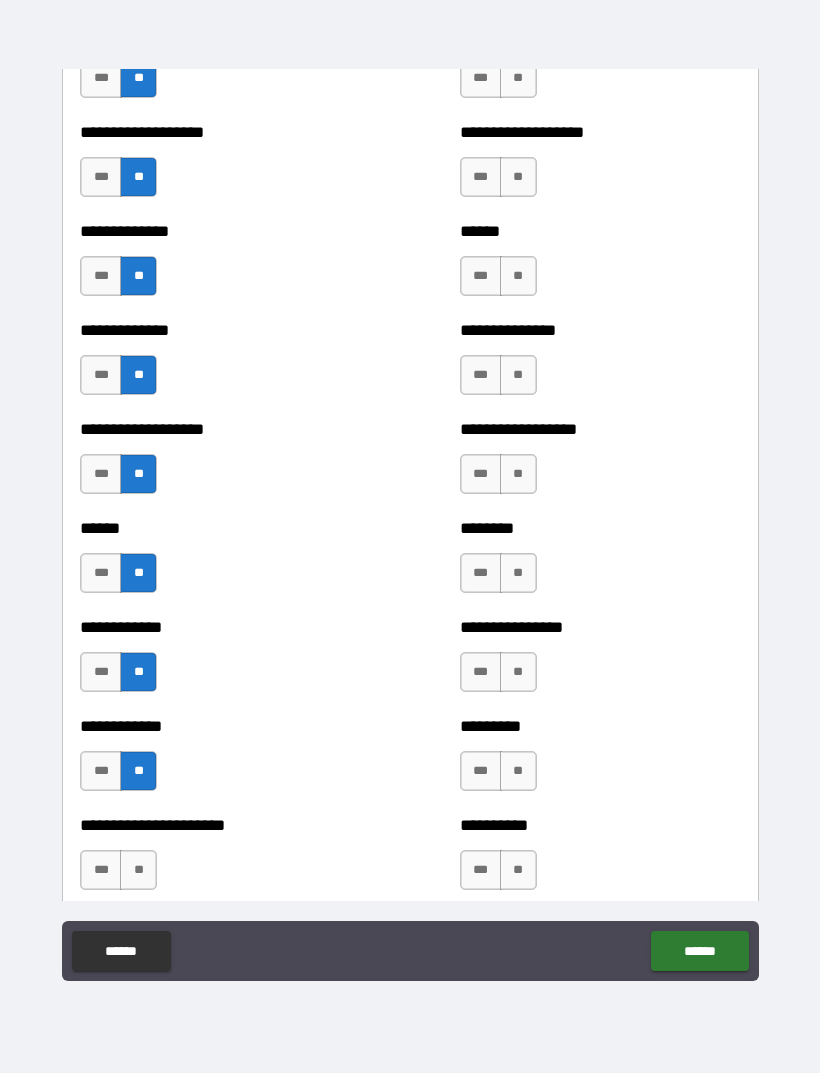 click on "**" at bounding box center [138, 870] 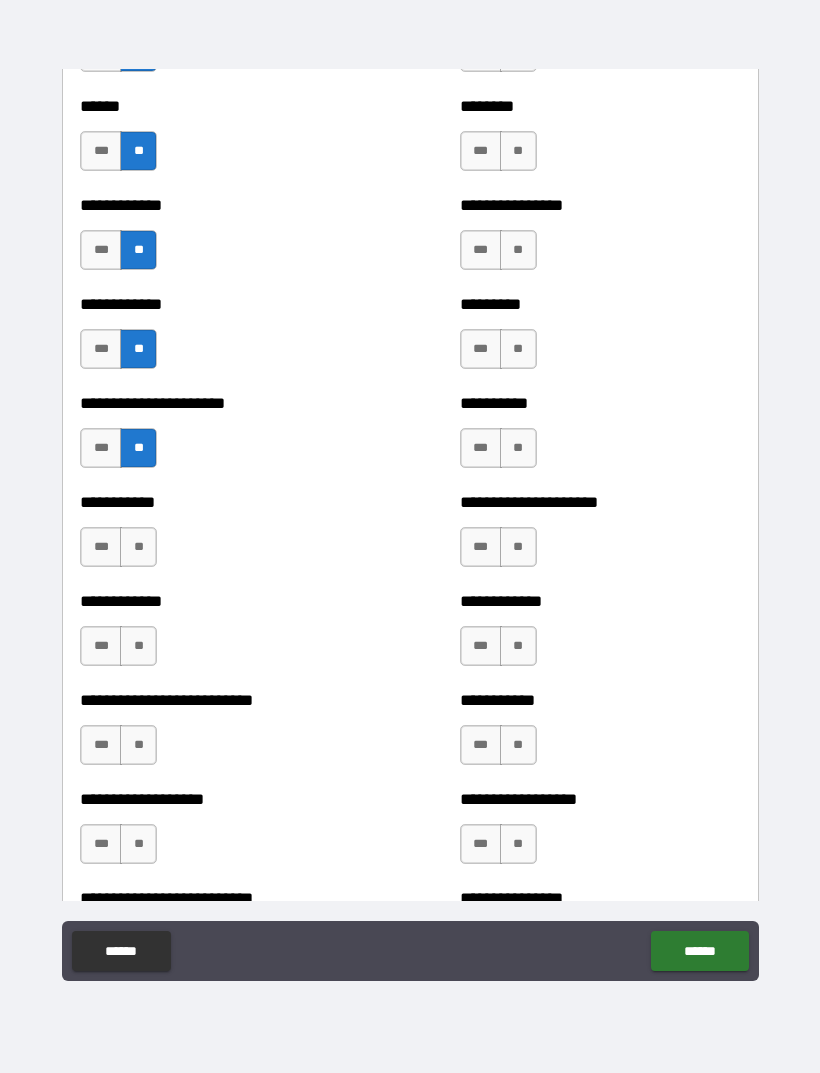 scroll, scrollTop: 5112, scrollLeft: 0, axis: vertical 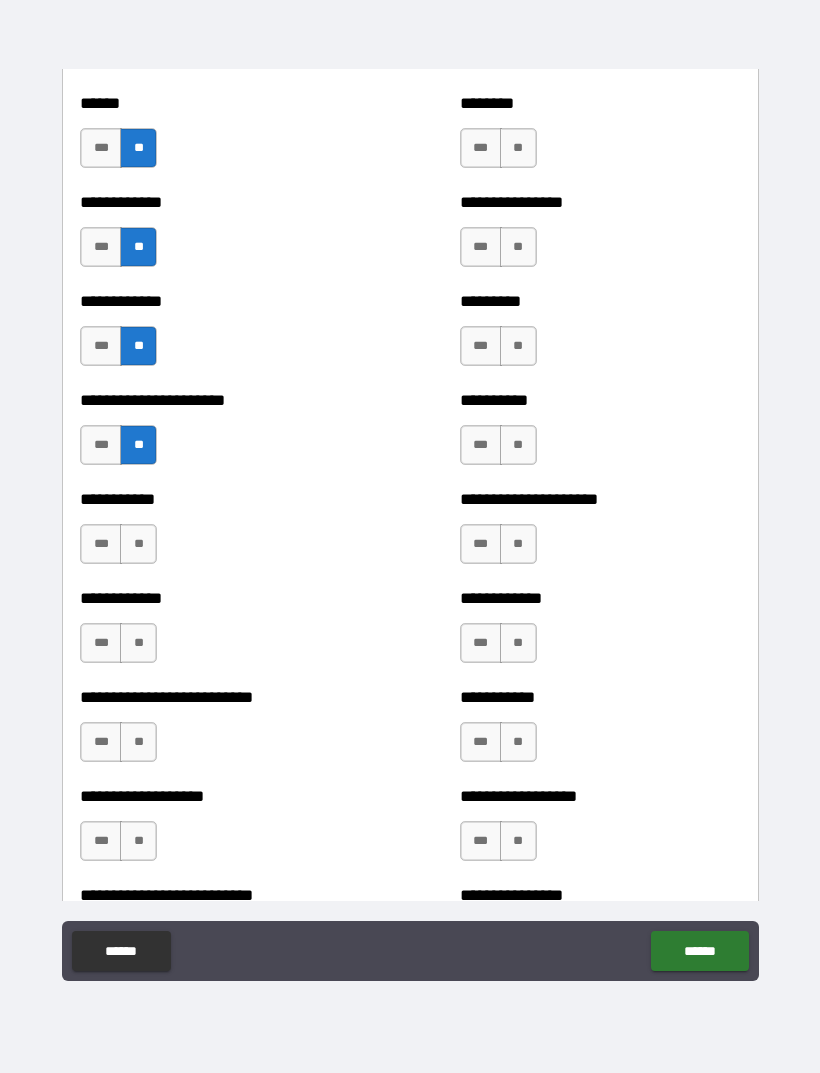 click on "**" at bounding box center (138, 643) 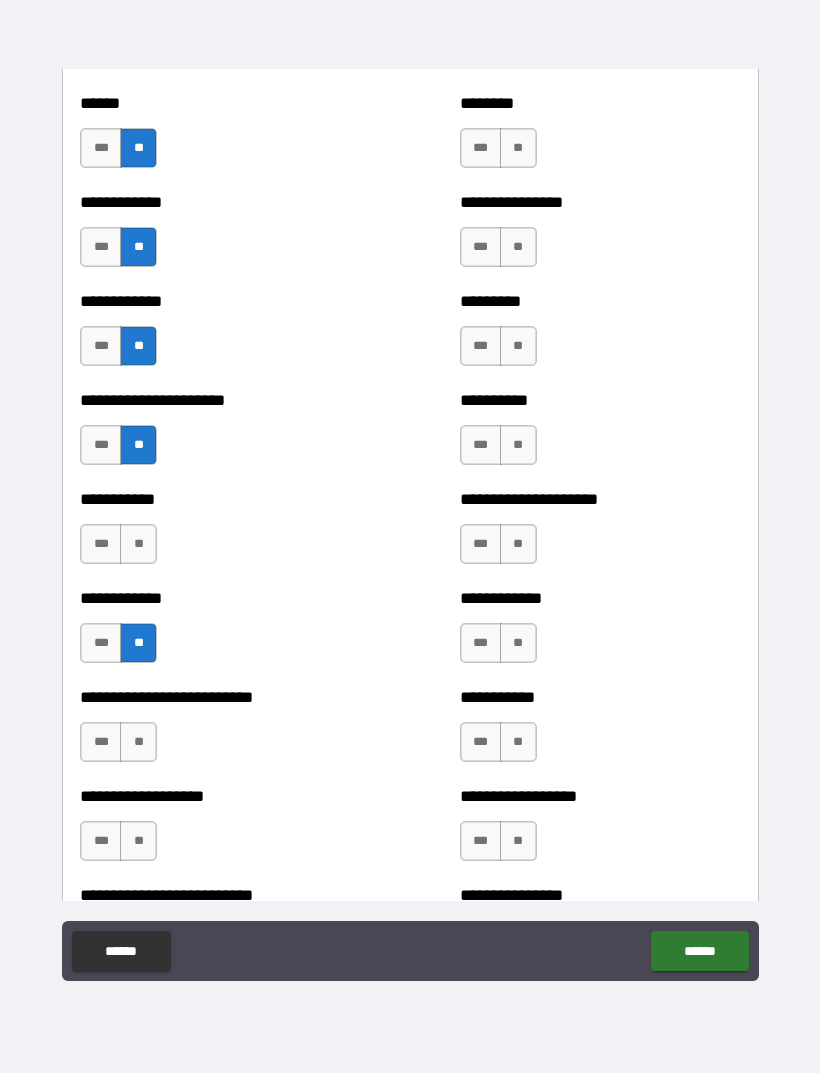 click on "**" at bounding box center (138, 544) 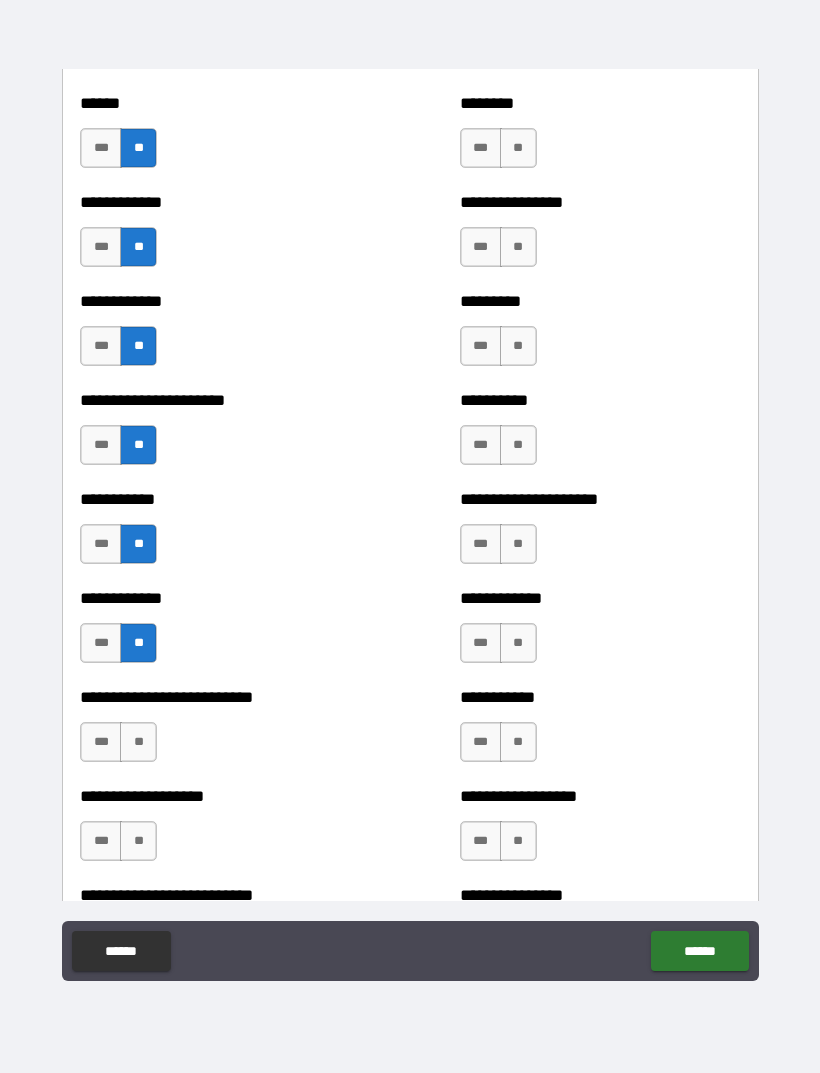 click on "**" at bounding box center (138, 742) 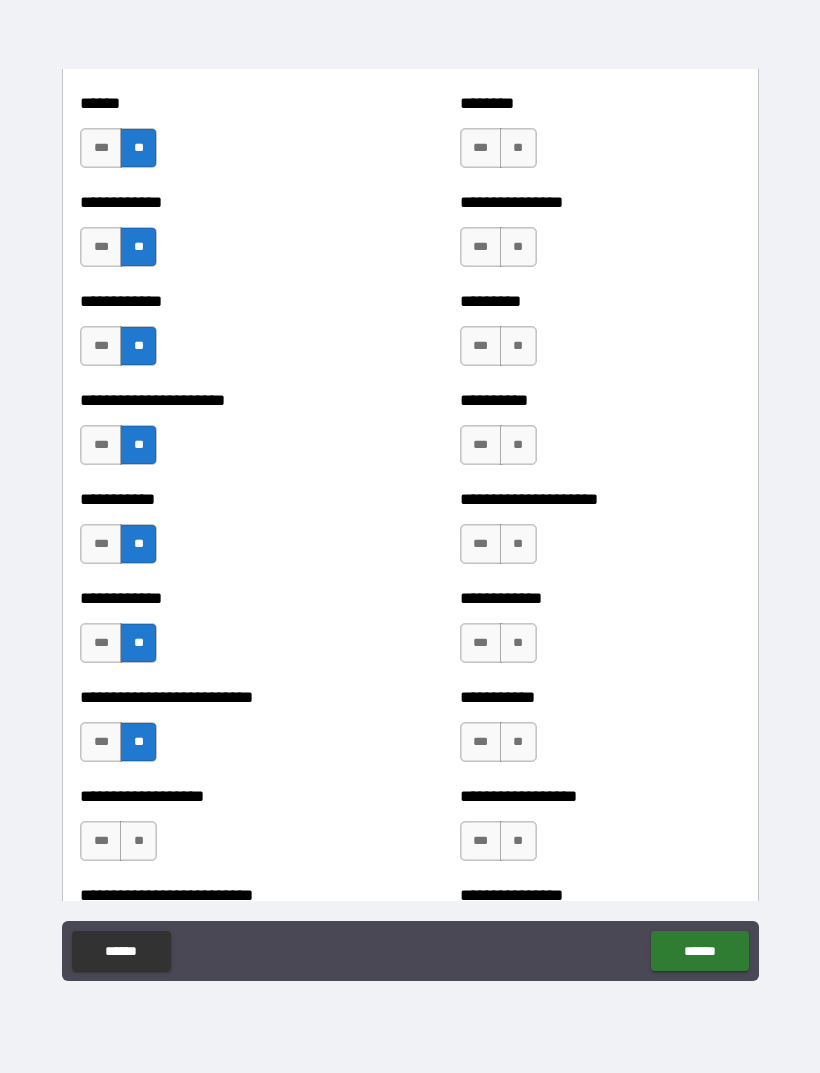 scroll, scrollTop: 5238, scrollLeft: 0, axis: vertical 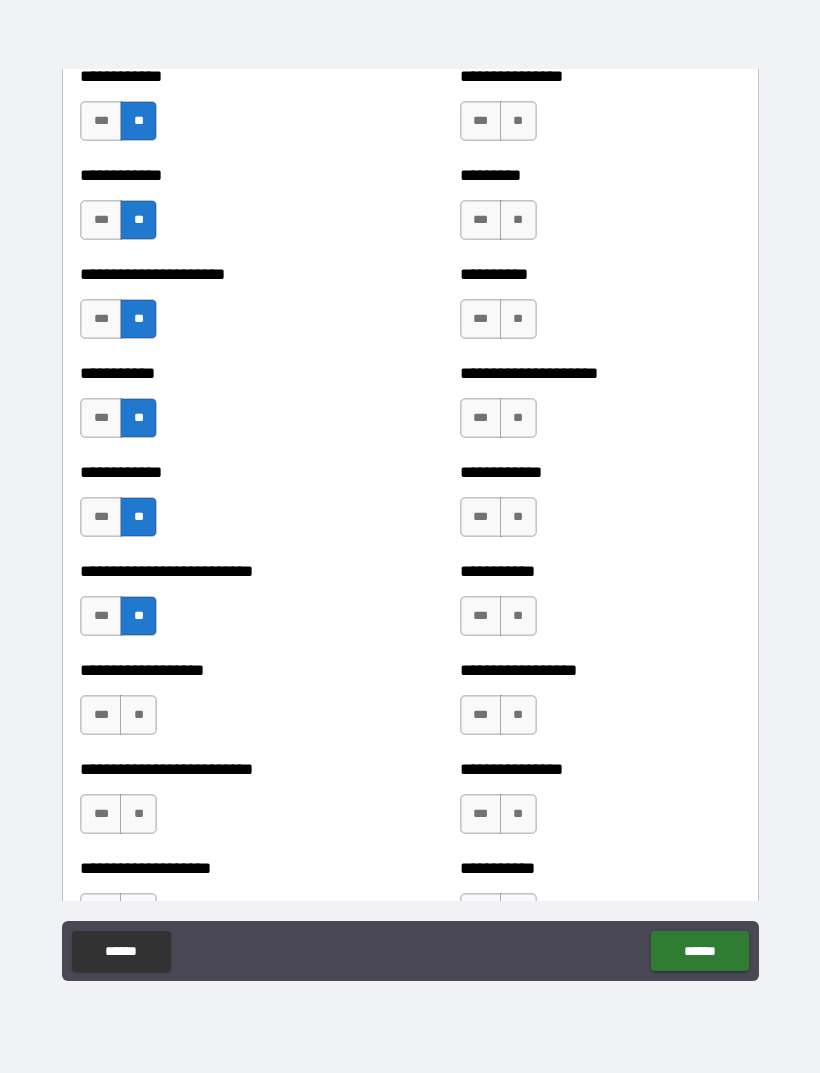 click on "**" at bounding box center (138, 715) 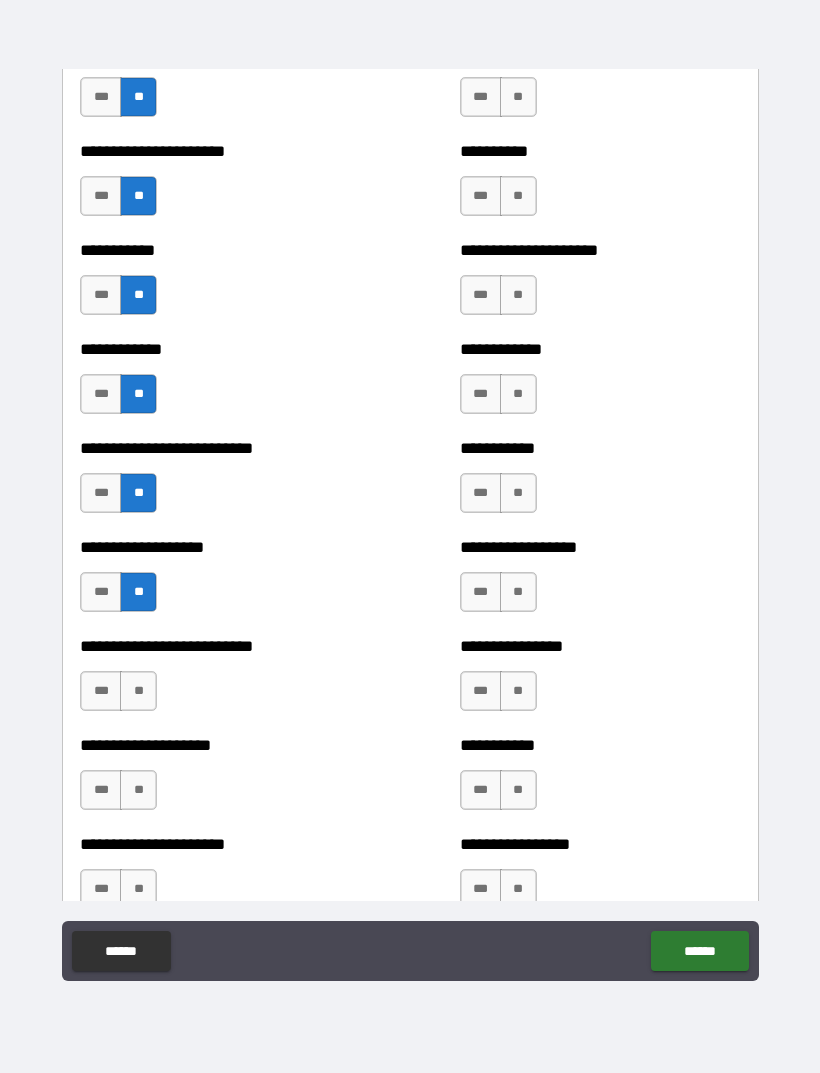 scroll, scrollTop: 5364, scrollLeft: 0, axis: vertical 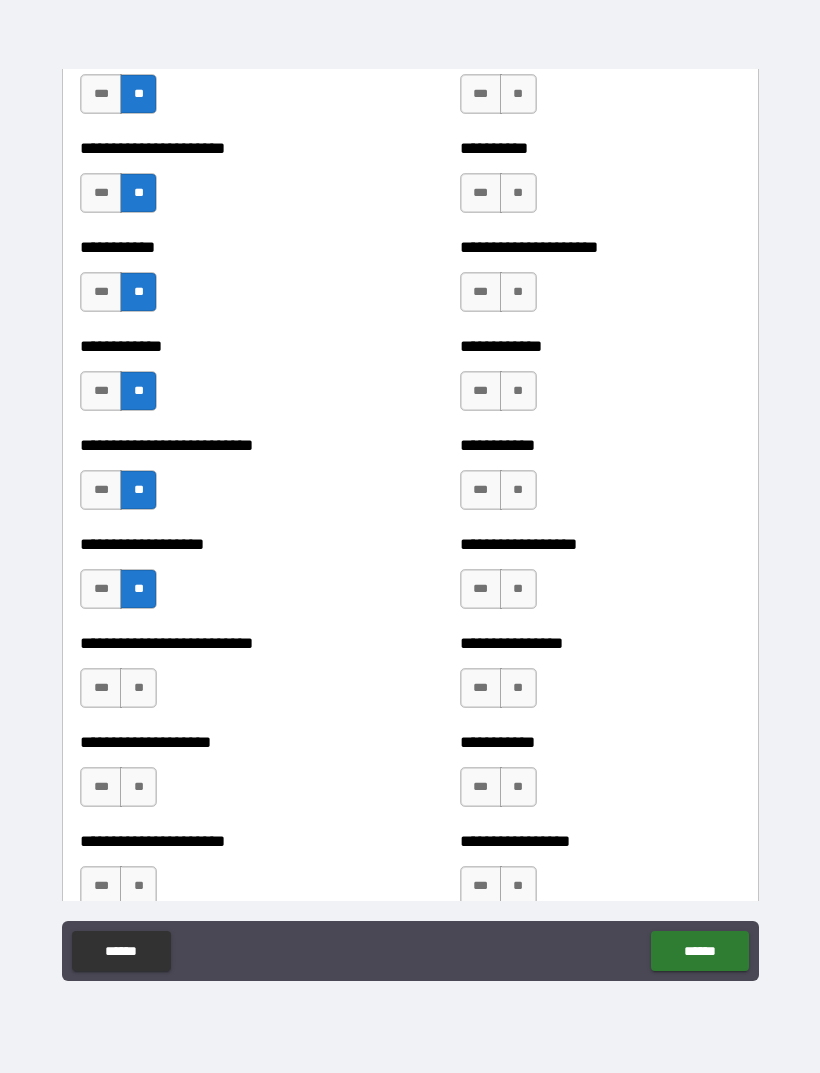click on "**" at bounding box center (138, 688) 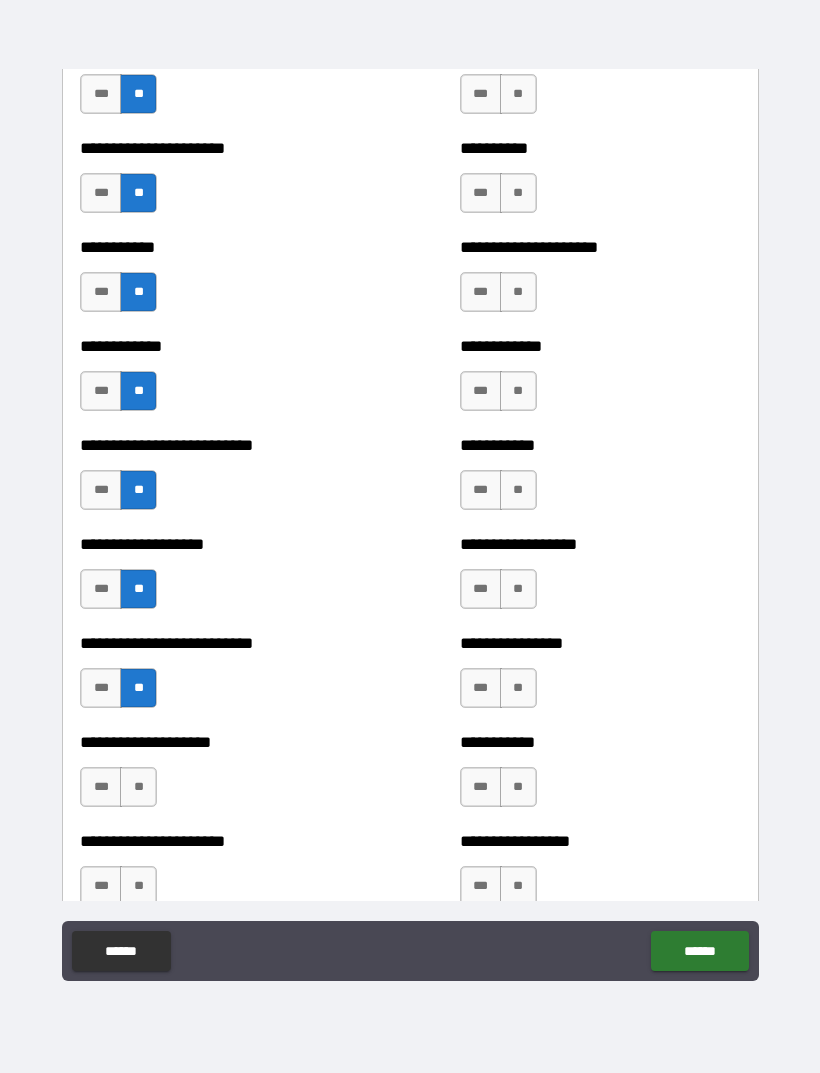 click on "**" at bounding box center [138, 787] 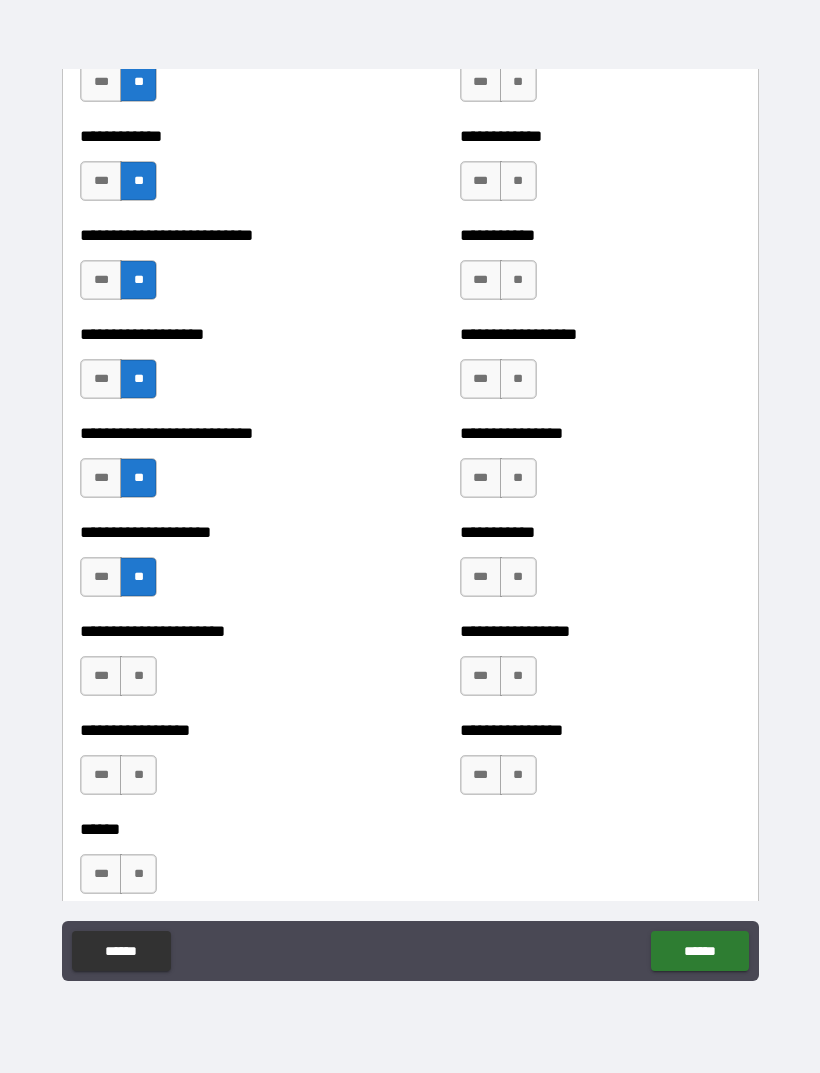 scroll, scrollTop: 5580, scrollLeft: 0, axis: vertical 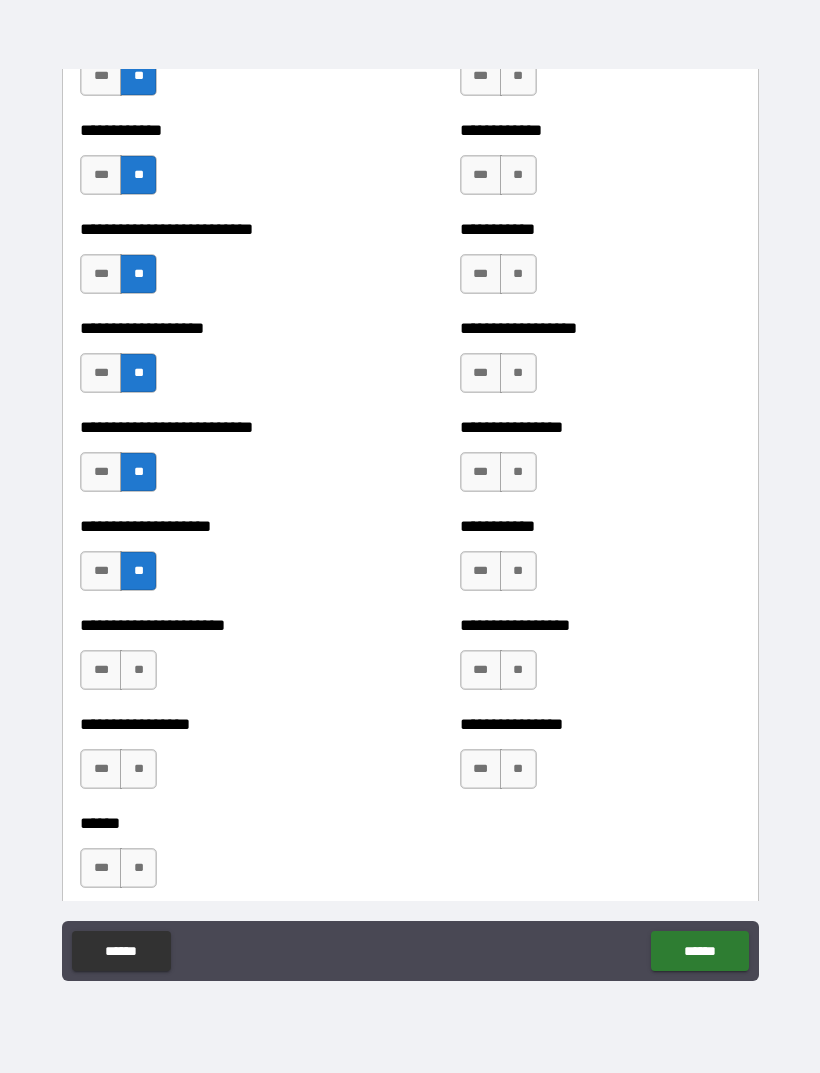 click on "**" at bounding box center [138, 670] 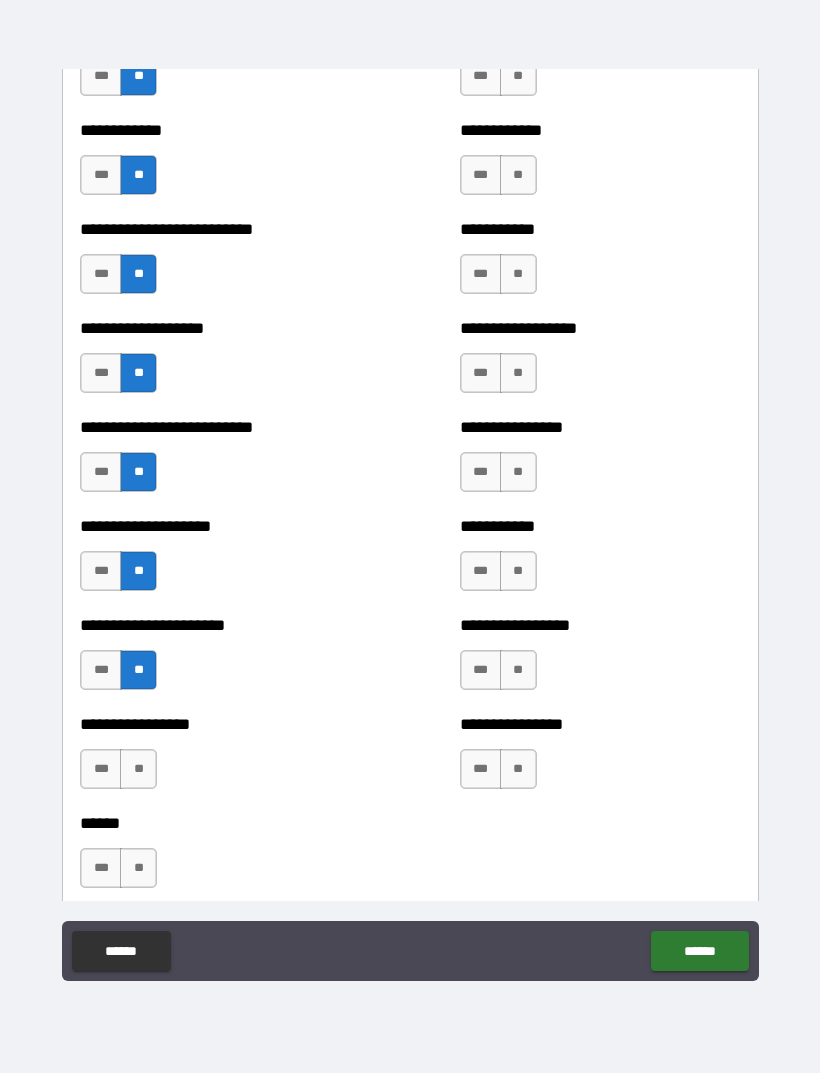 click on "**" at bounding box center (138, 769) 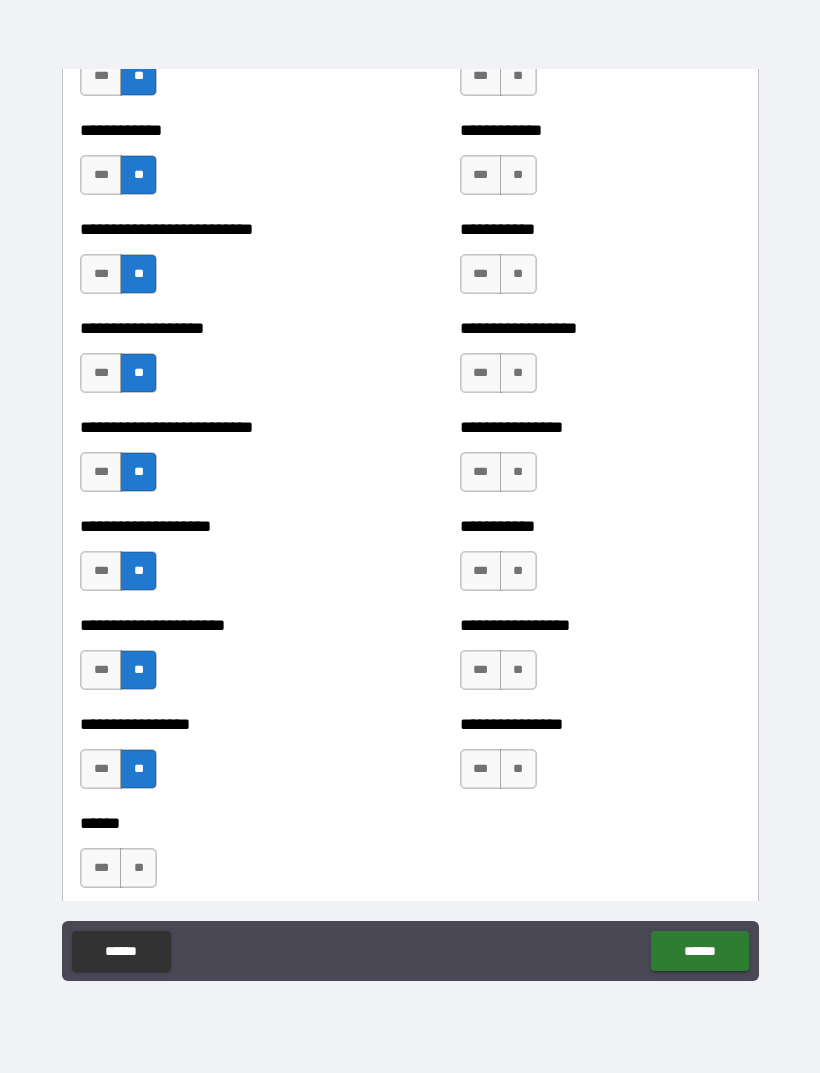 click on "**" at bounding box center (138, 868) 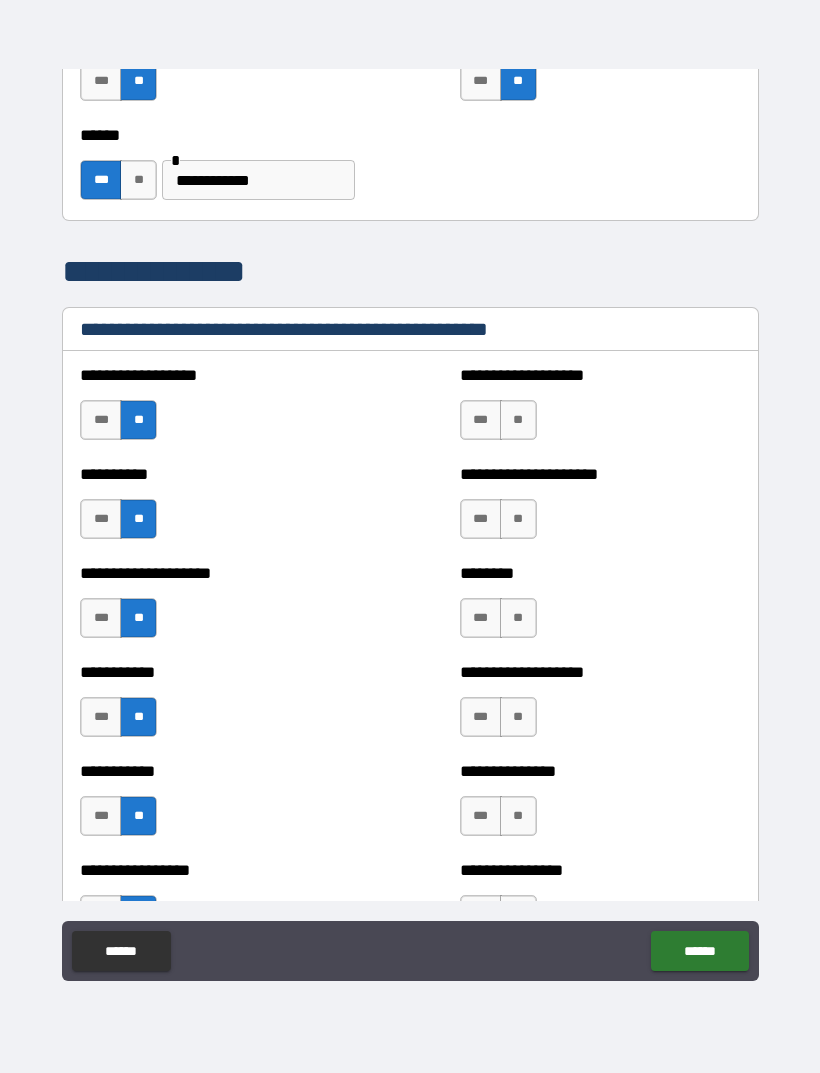 scroll, scrollTop: 2267, scrollLeft: 0, axis: vertical 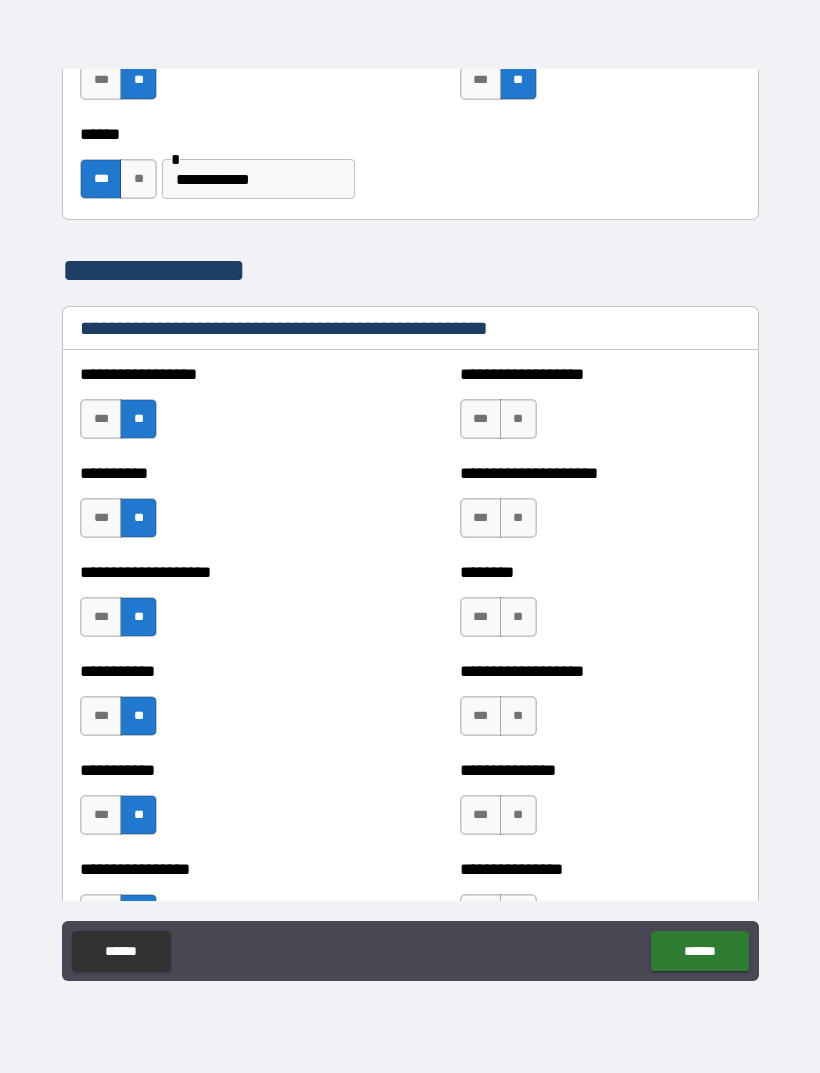 click on "**" at bounding box center (518, 419) 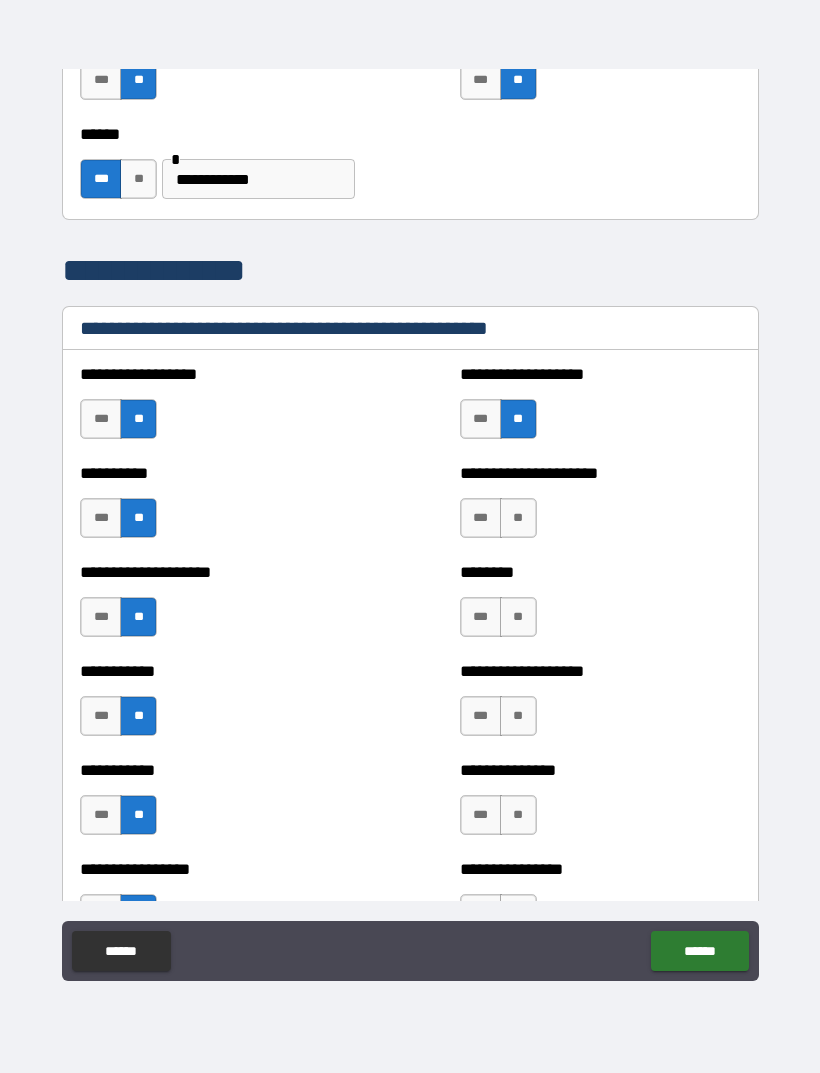 click on "**" at bounding box center (518, 518) 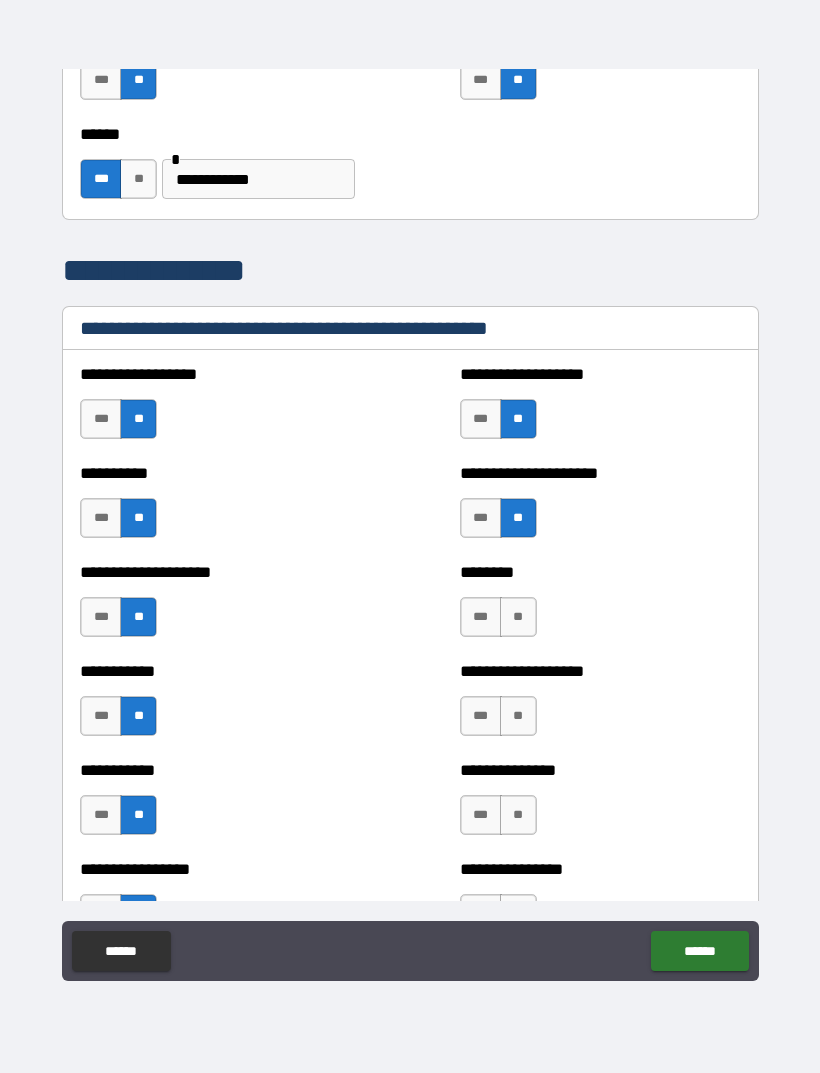 click on "**" at bounding box center (518, 617) 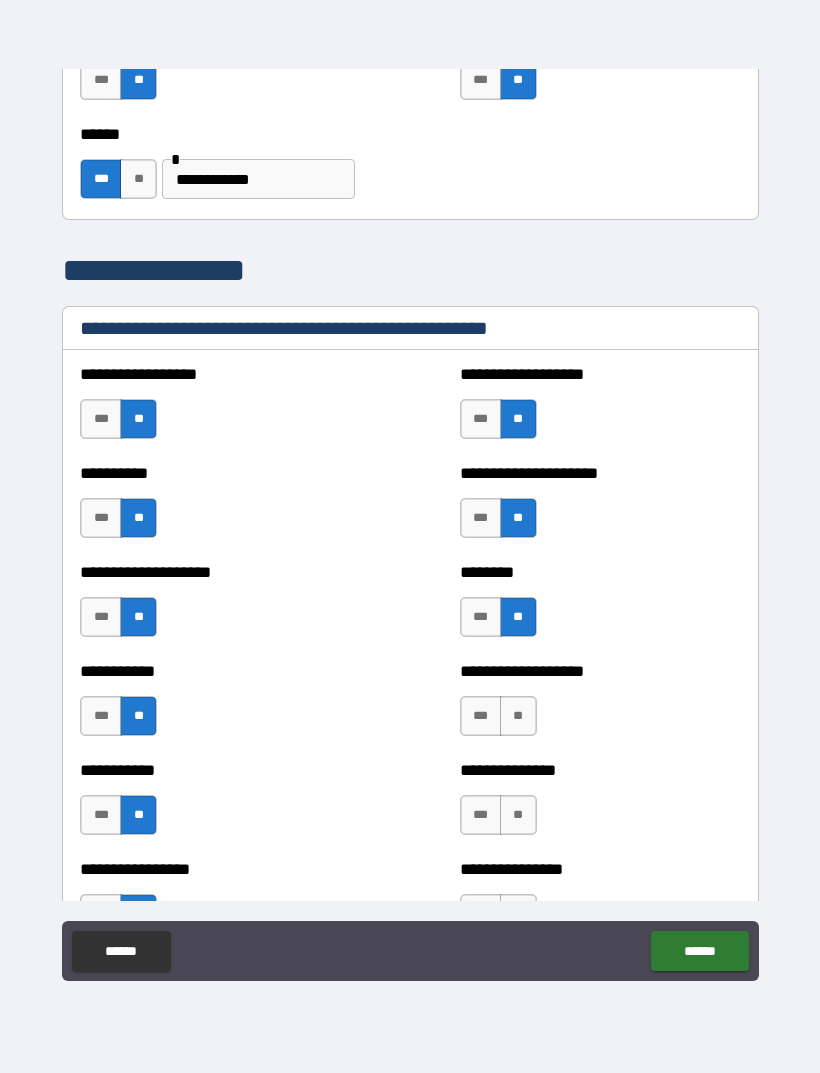 click on "**" at bounding box center (518, 716) 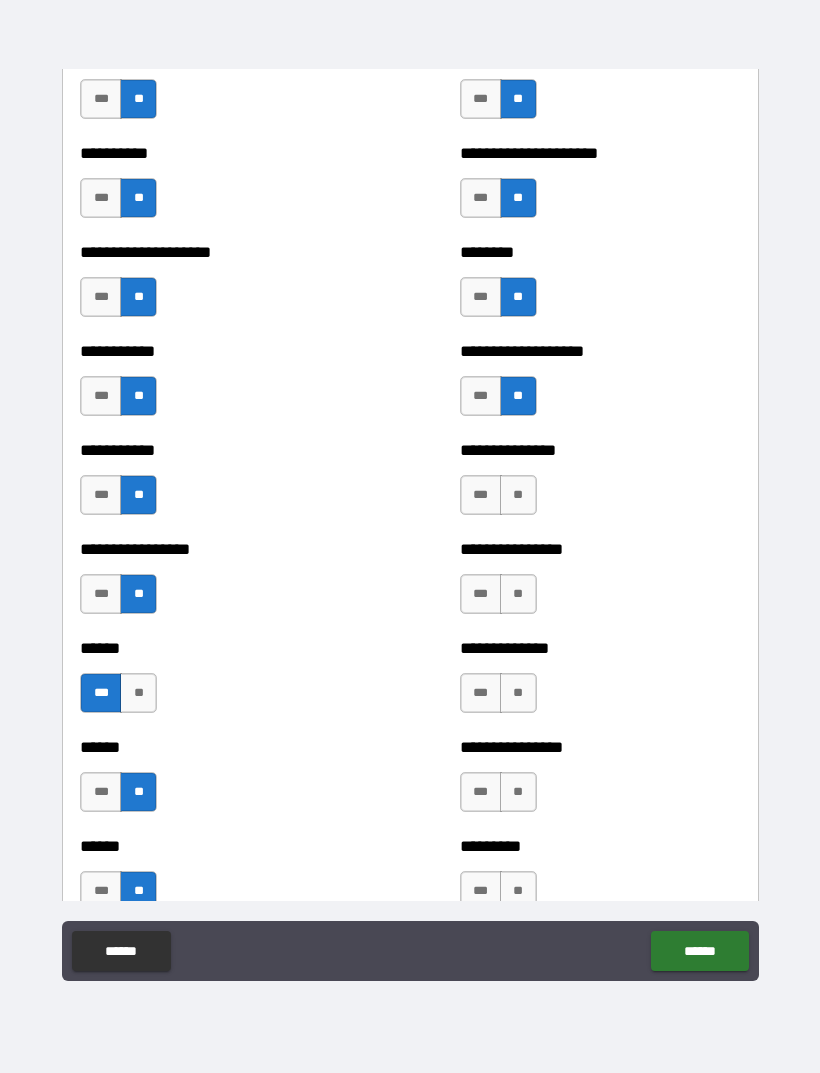 scroll, scrollTop: 2588, scrollLeft: 0, axis: vertical 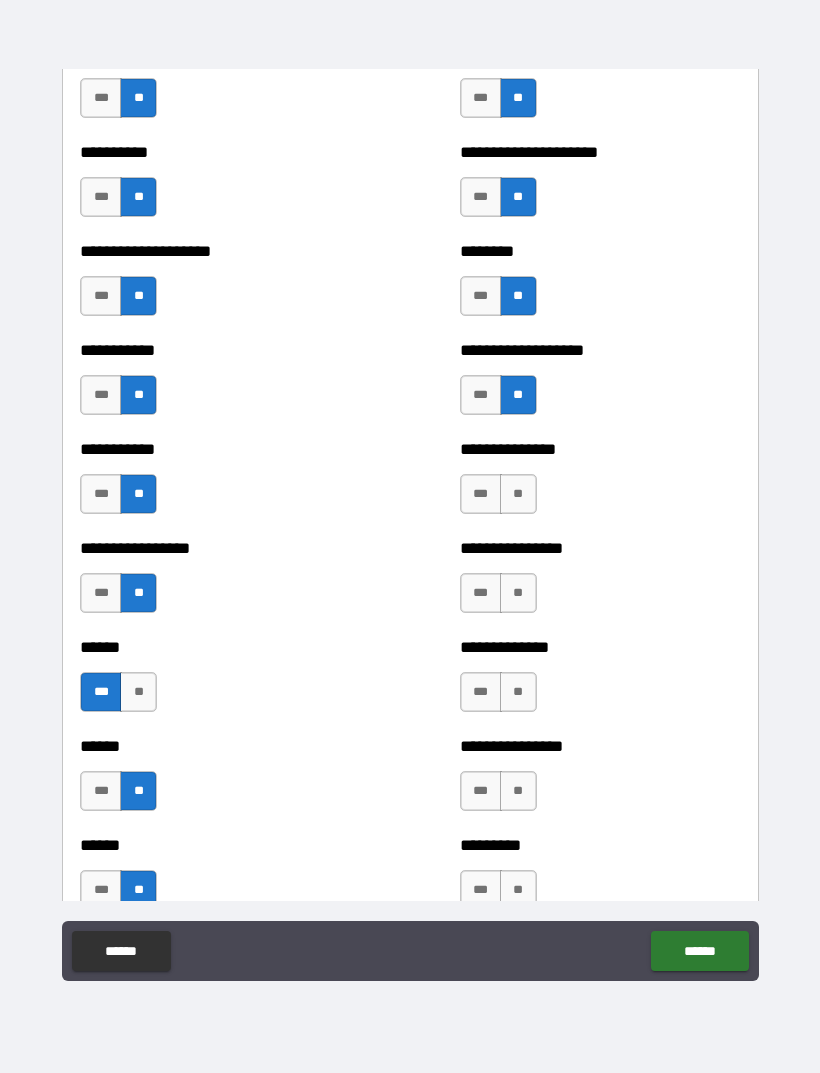 click on "**" at bounding box center [518, 494] 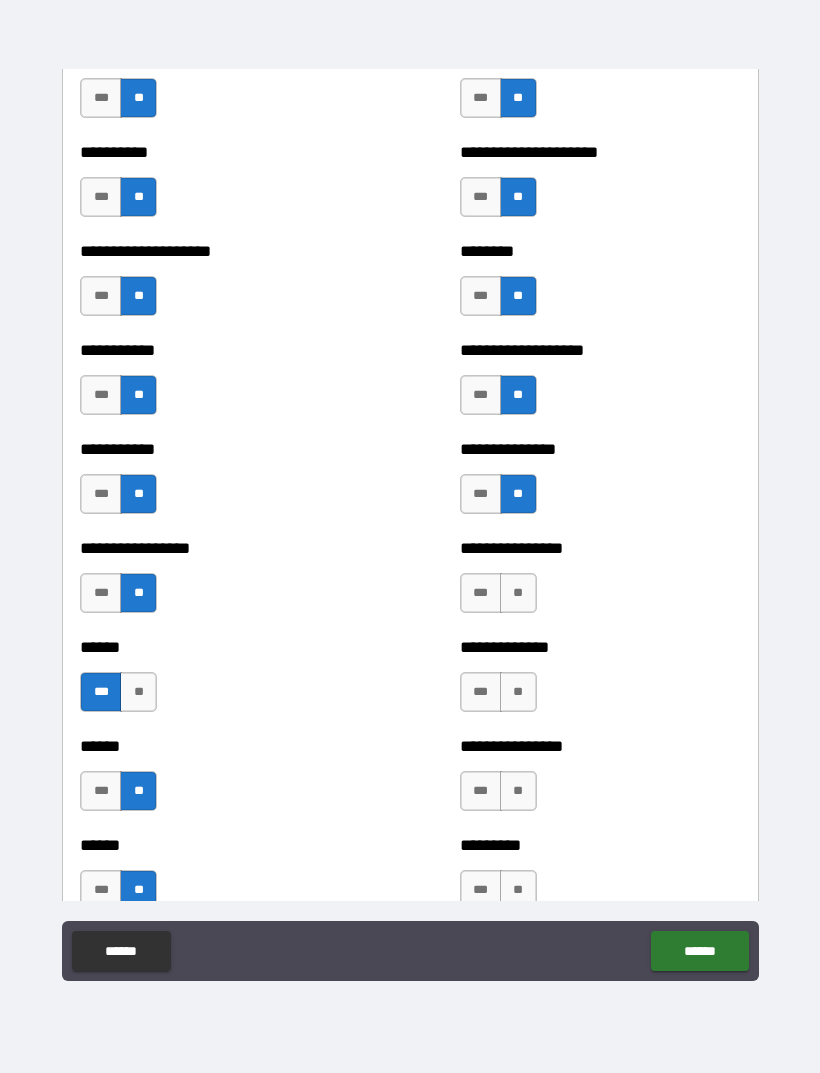 click on "**" at bounding box center (518, 593) 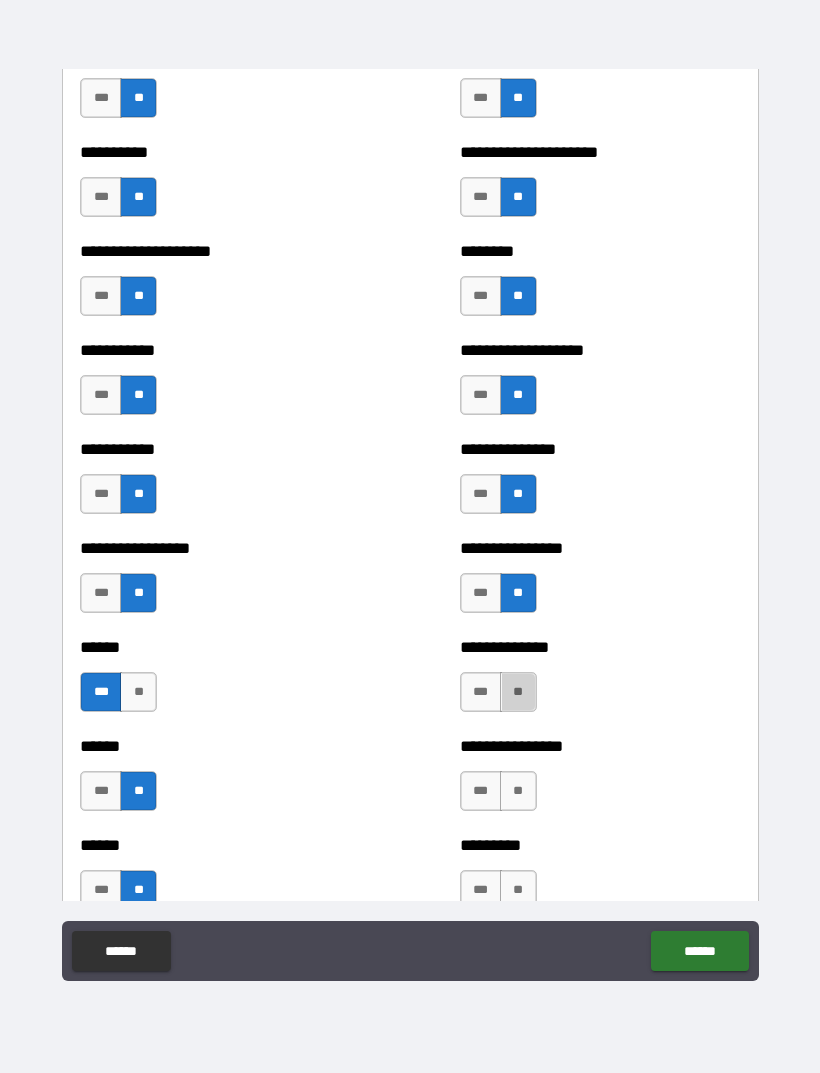 click on "**" at bounding box center (518, 692) 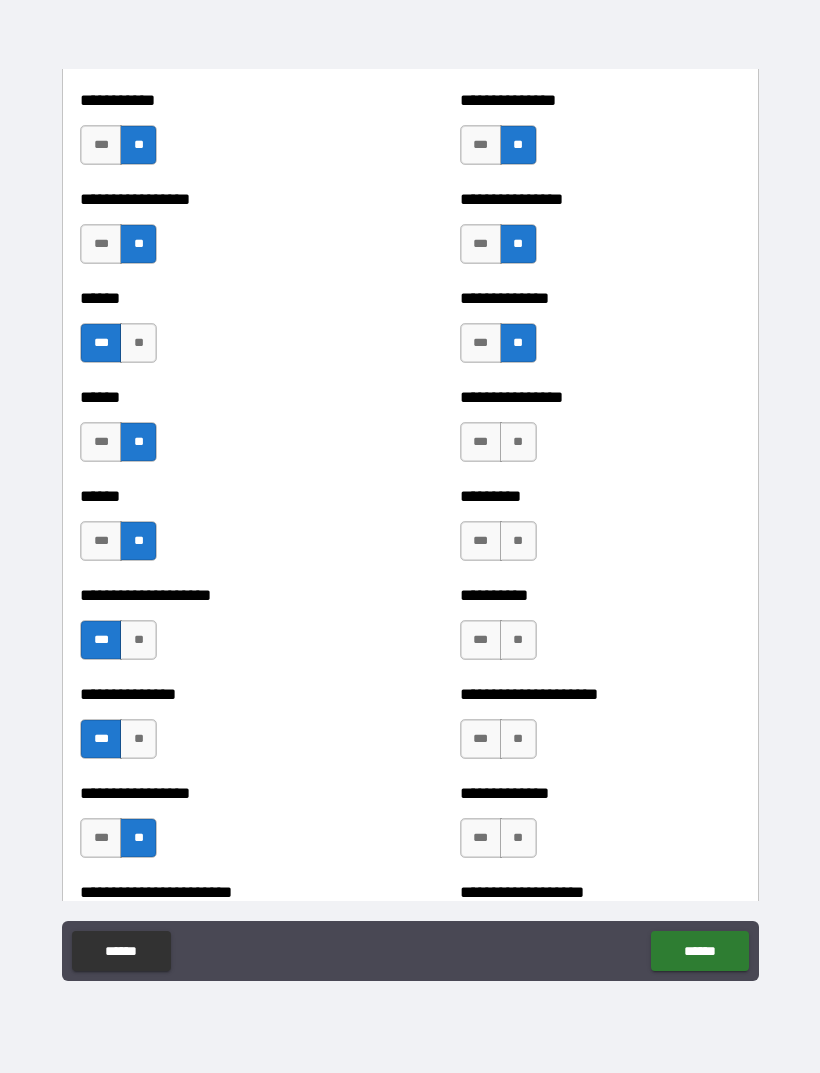 scroll, scrollTop: 2936, scrollLeft: 0, axis: vertical 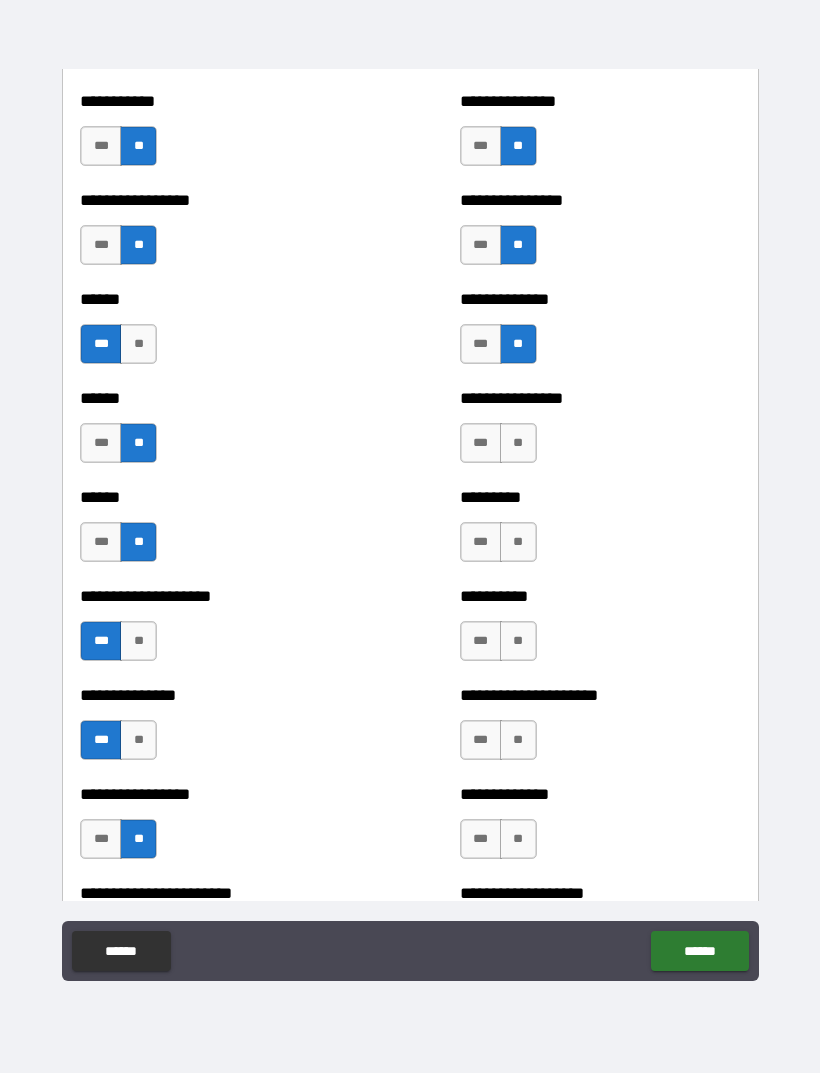 click on "**" at bounding box center [518, 443] 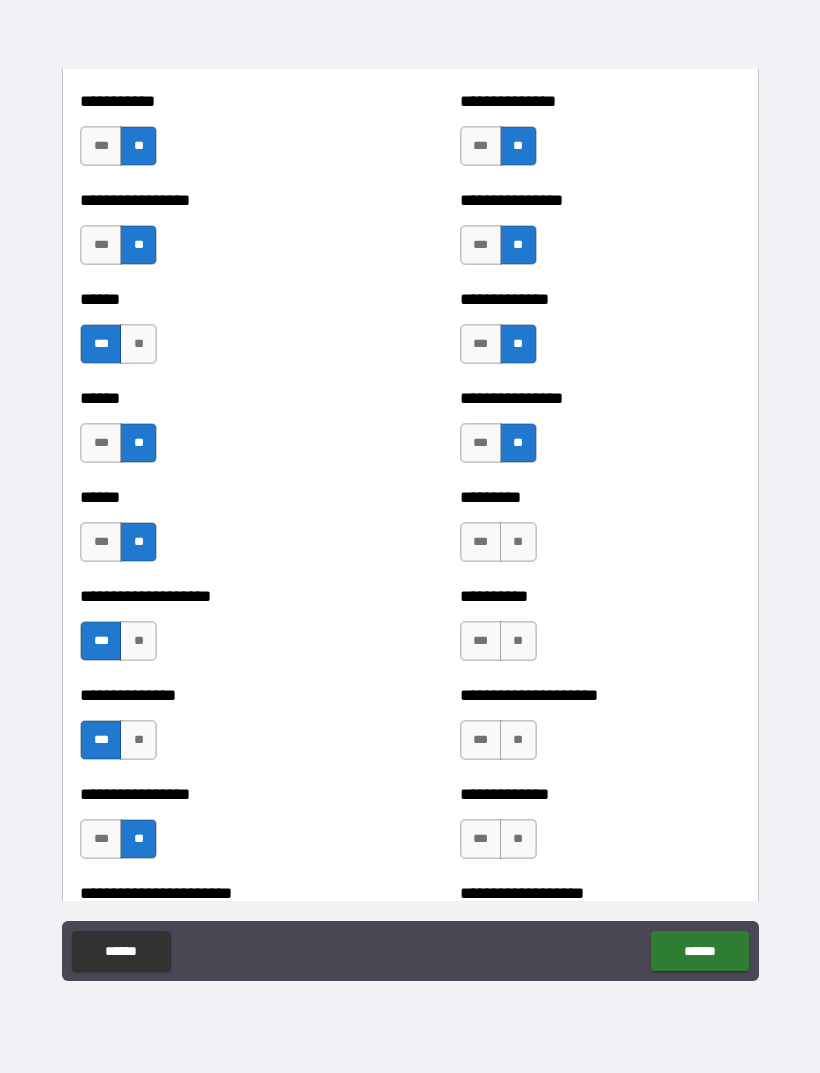 click on "**" at bounding box center [518, 542] 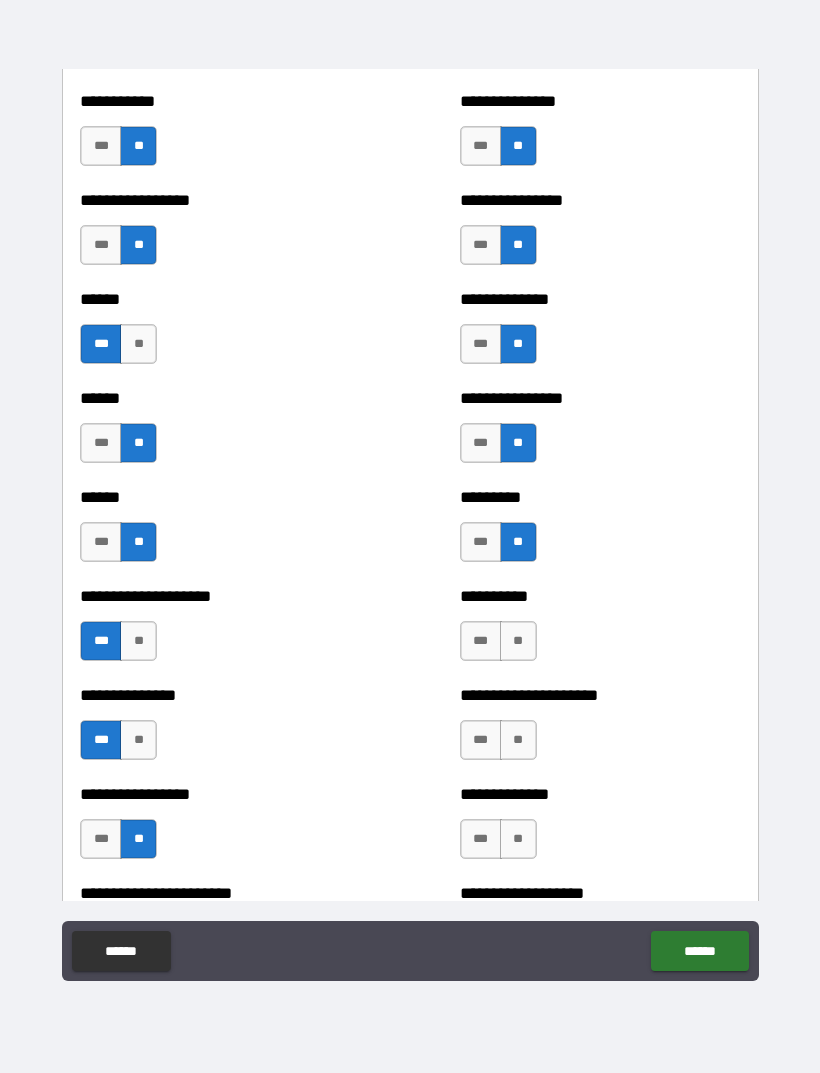 click on "**" at bounding box center [518, 641] 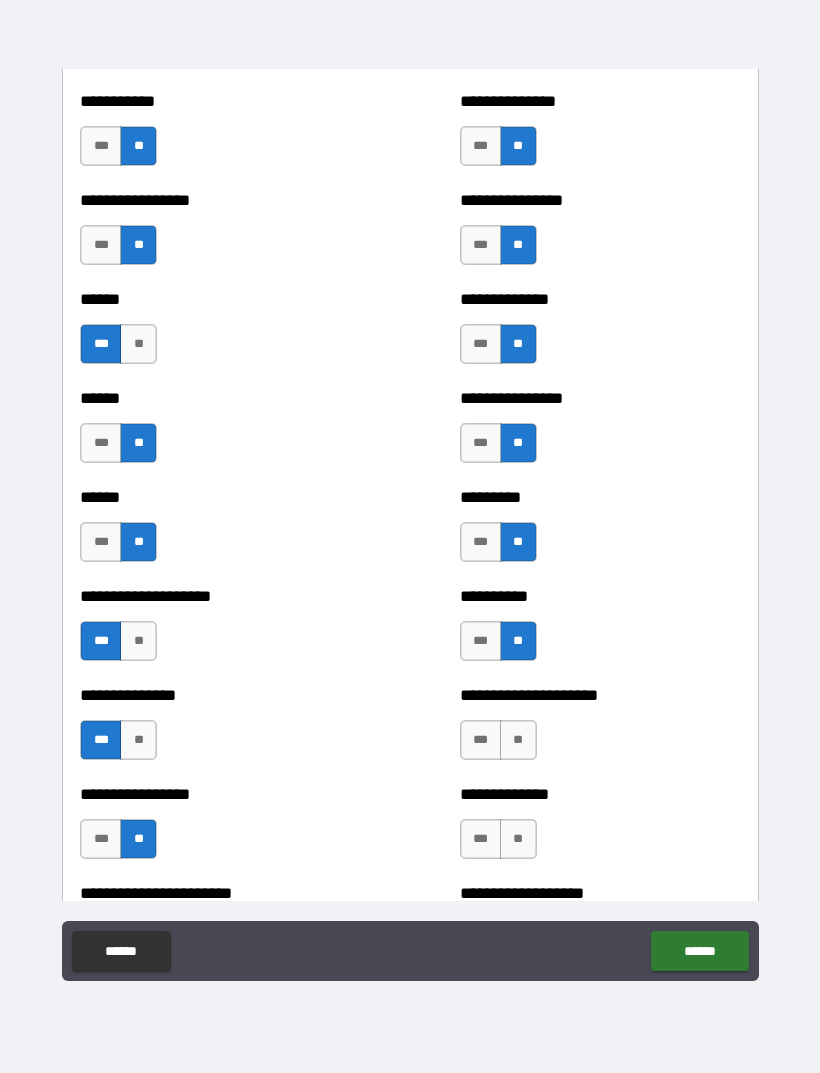click on "**" at bounding box center (518, 740) 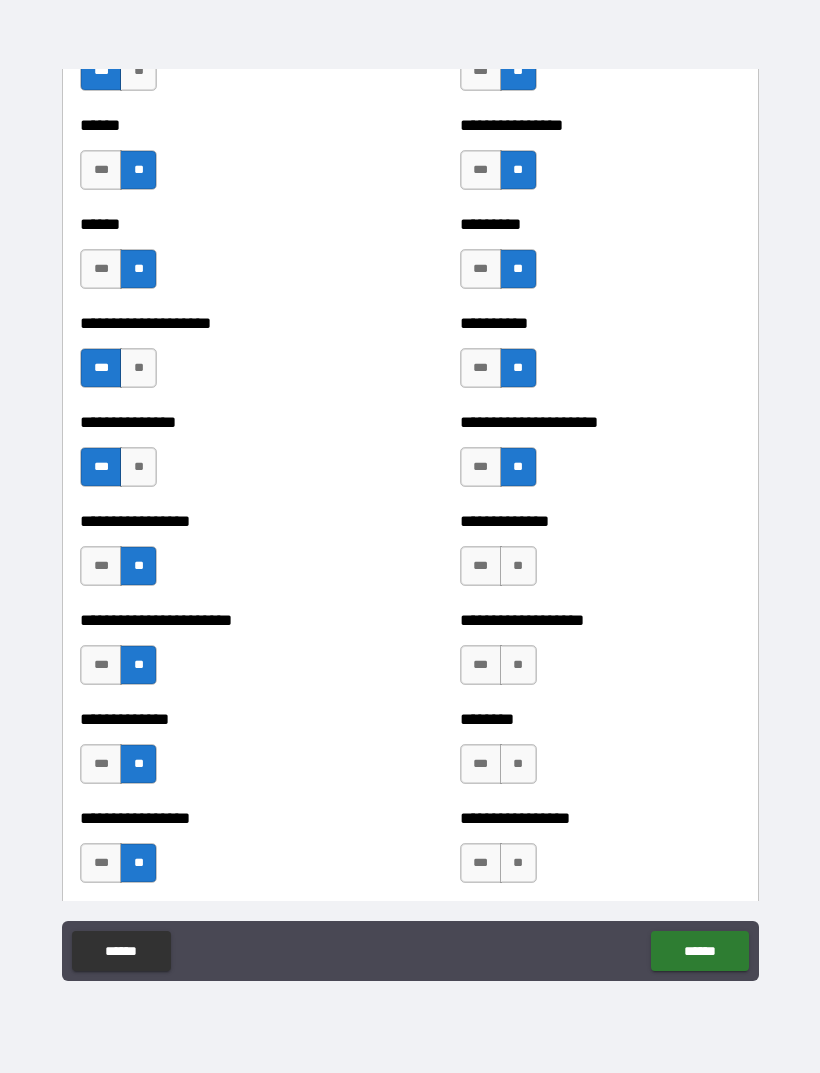 scroll, scrollTop: 3210, scrollLeft: 0, axis: vertical 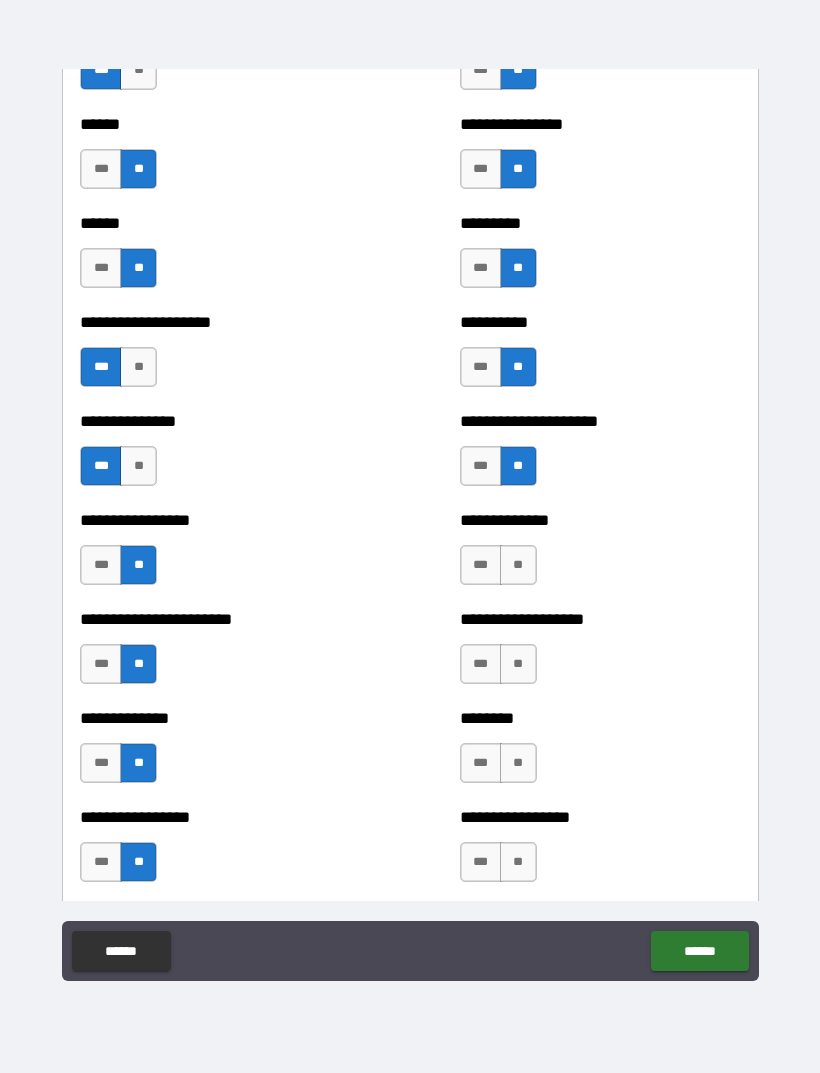 click on "**" at bounding box center (518, 565) 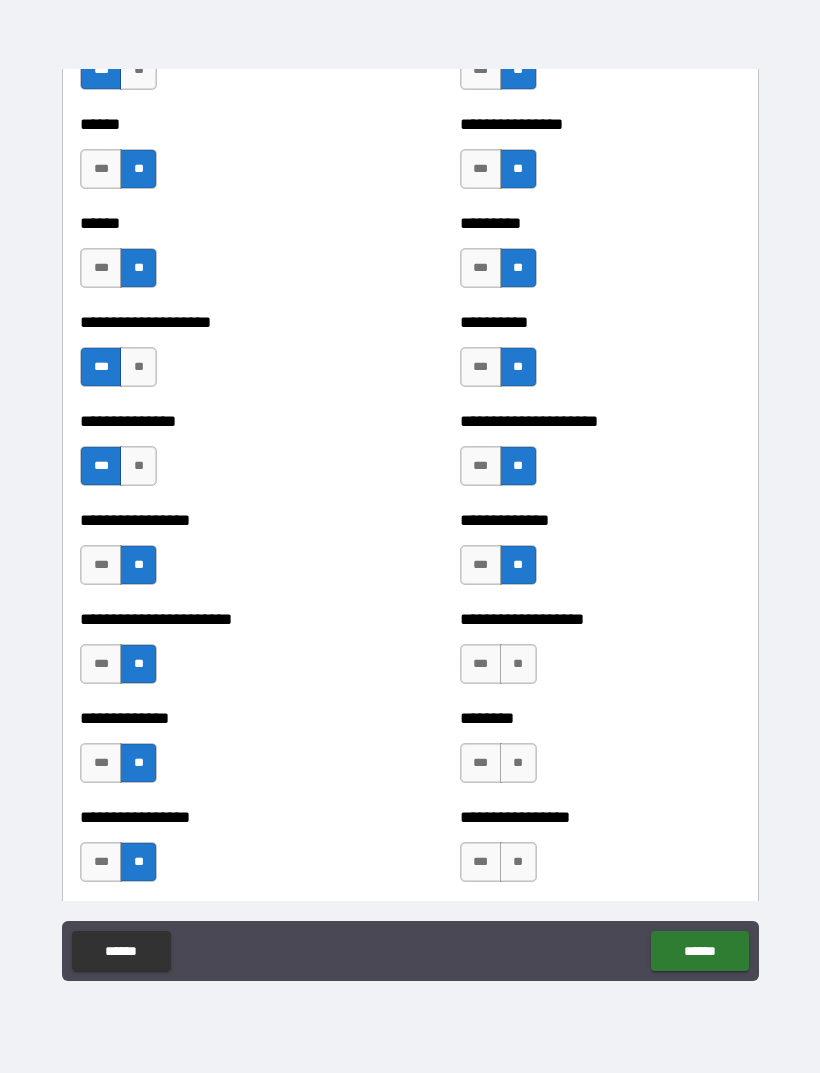 click on "**" at bounding box center (518, 664) 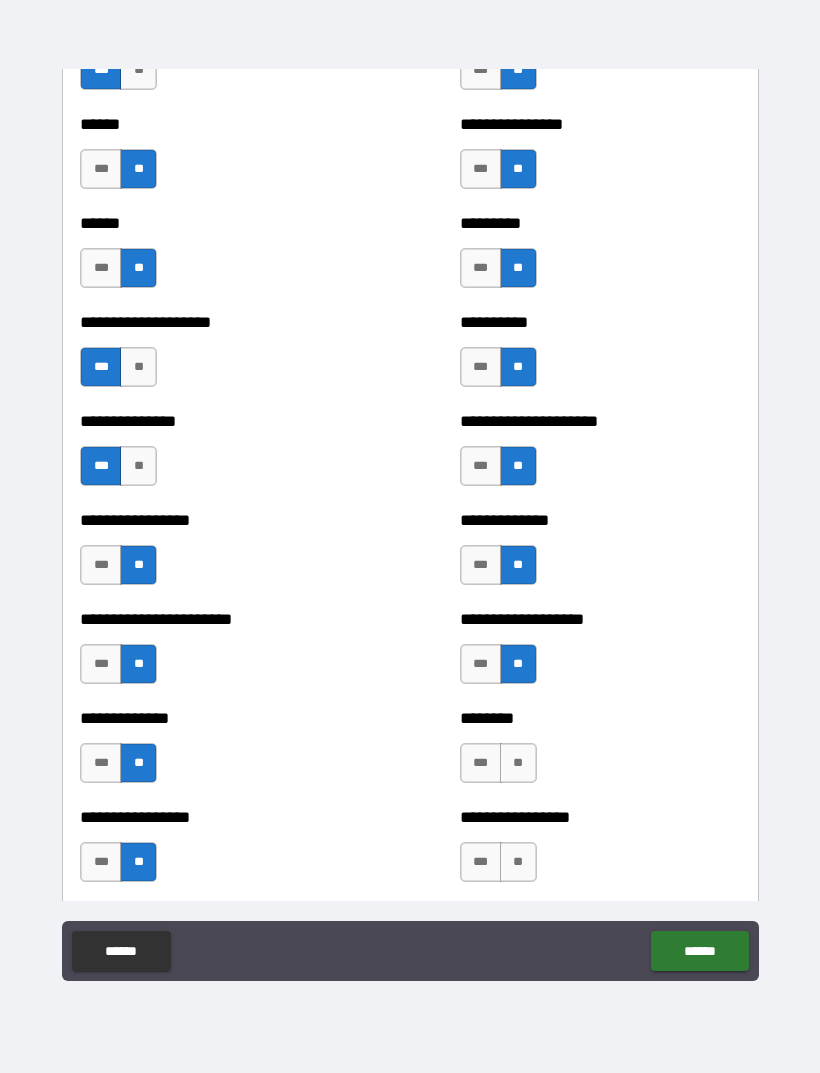 click on "**" at bounding box center (518, 763) 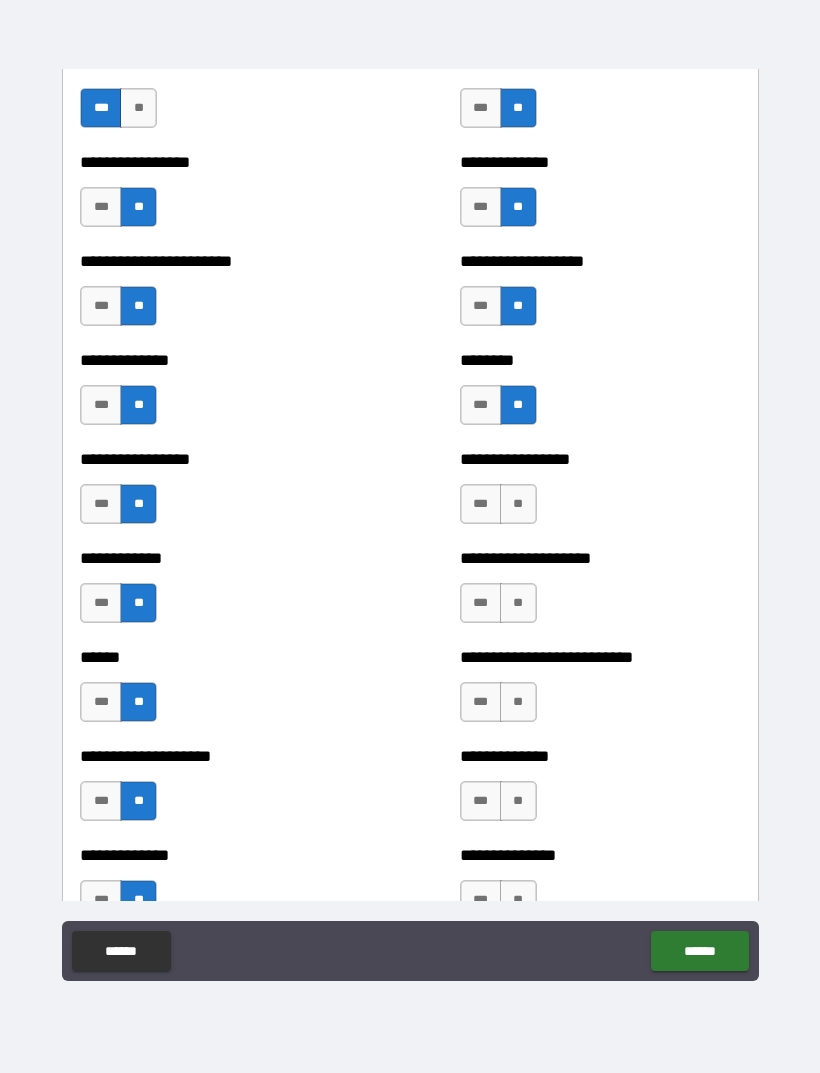 scroll, scrollTop: 3575, scrollLeft: 0, axis: vertical 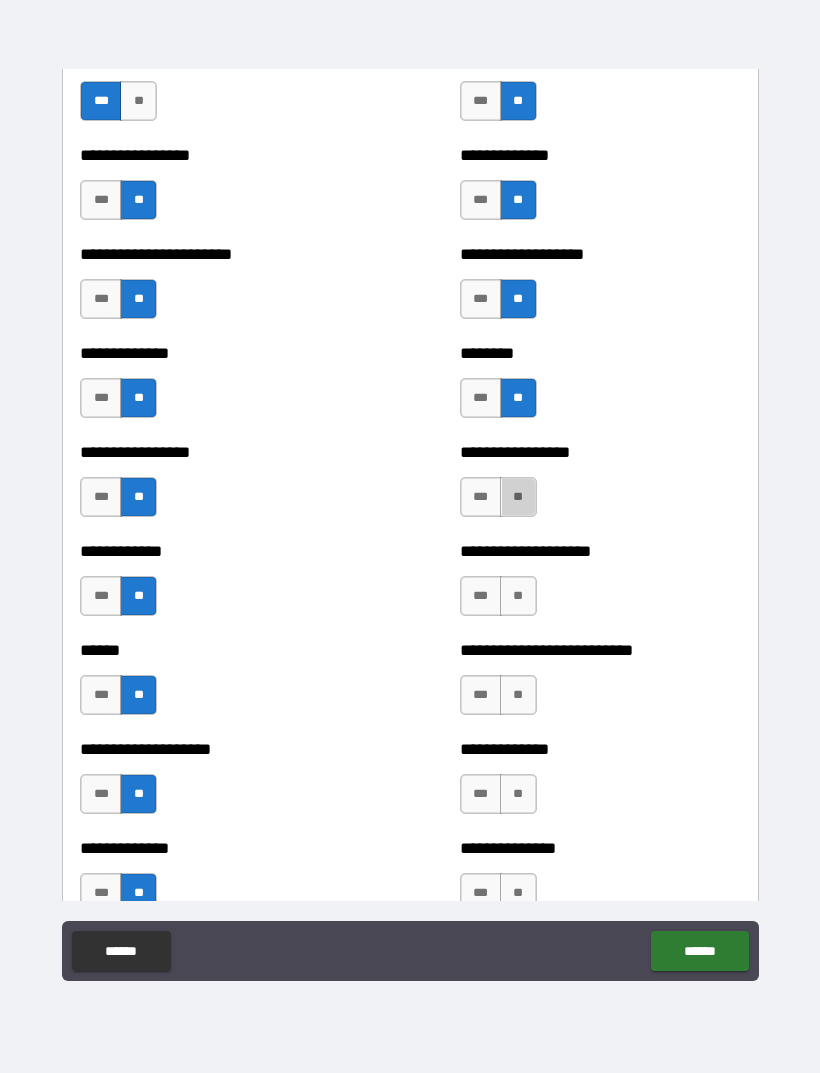 click on "**" at bounding box center [518, 497] 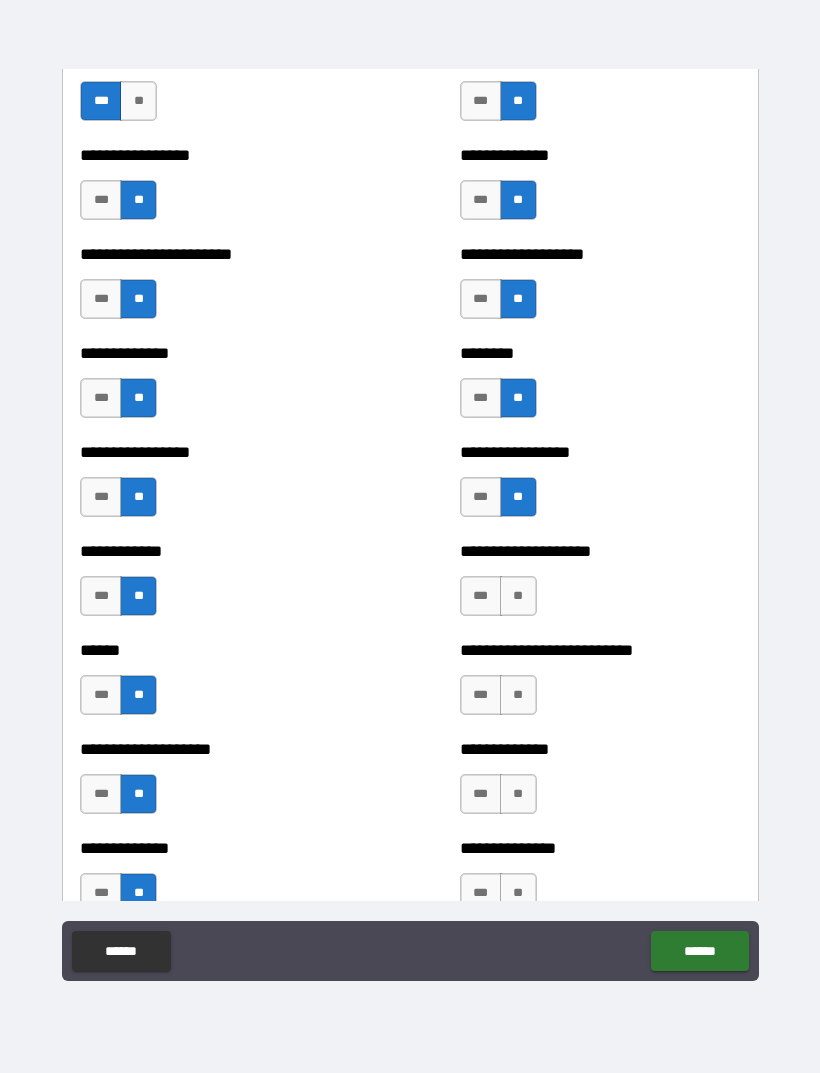 click on "**" at bounding box center (518, 596) 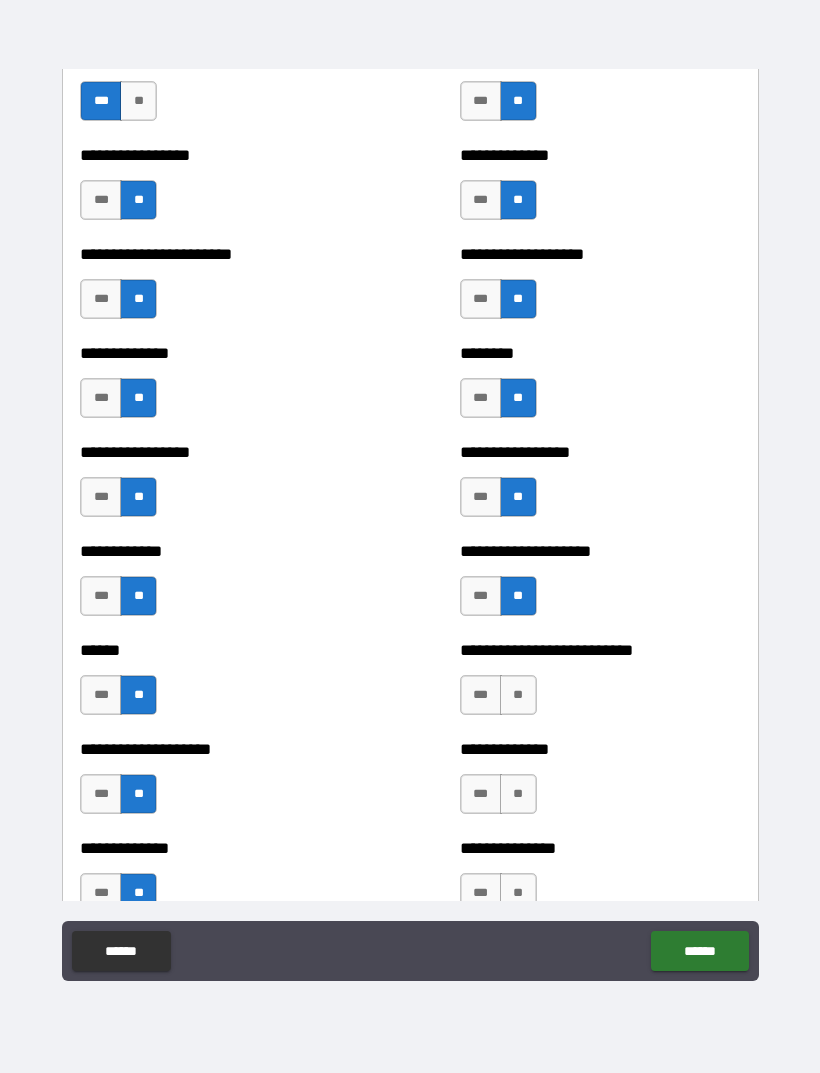click on "**" at bounding box center [518, 695] 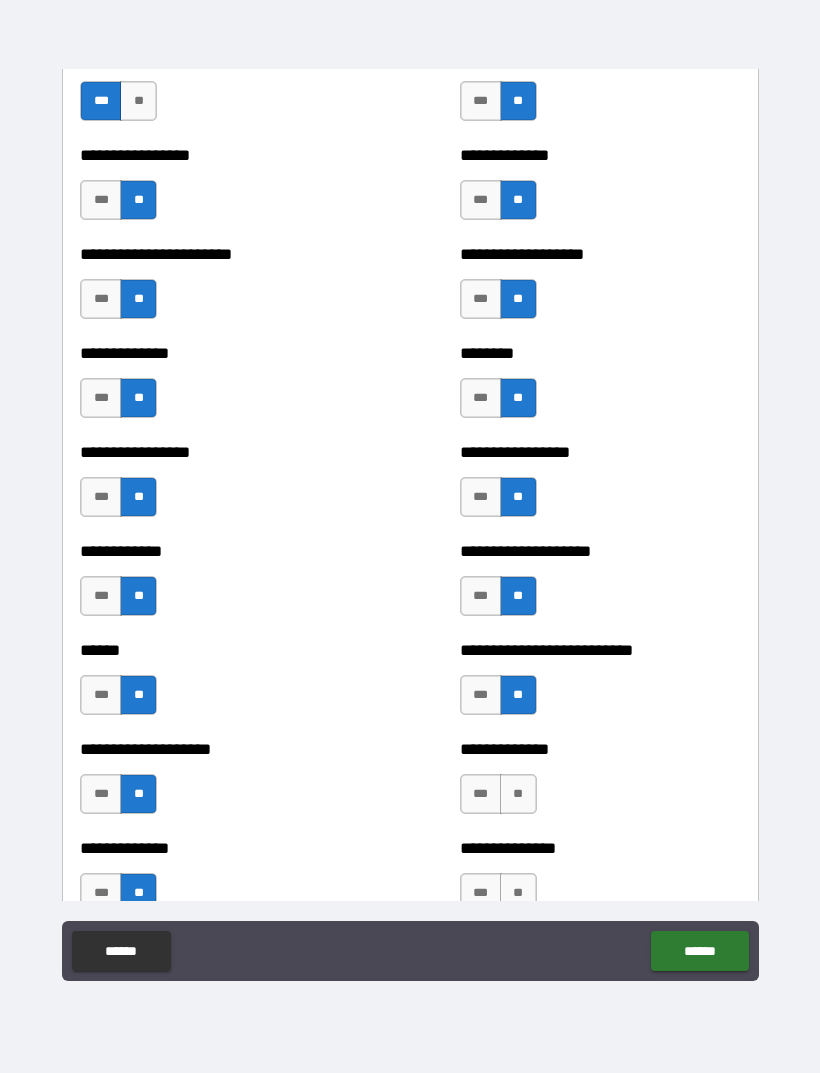 click on "**" at bounding box center [518, 794] 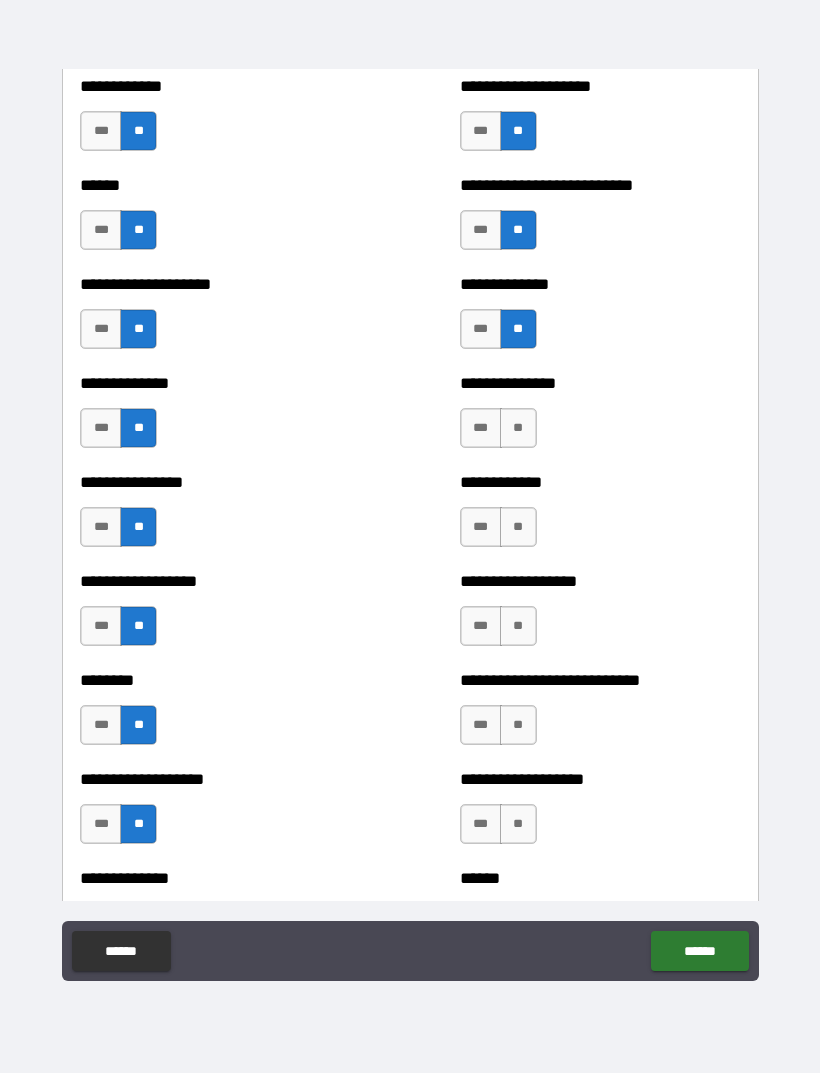 scroll, scrollTop: 4062, scrollLeft: 0, axis: vertical 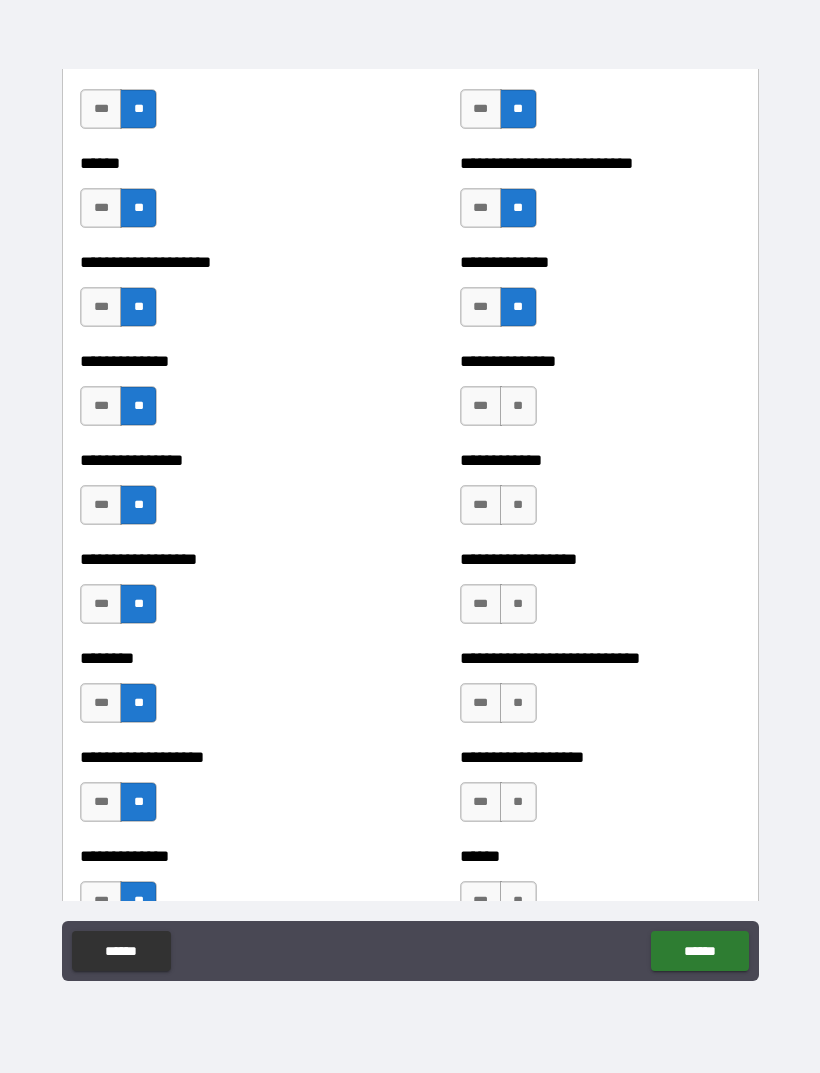 click on "**" at bounding box center (518, 406) 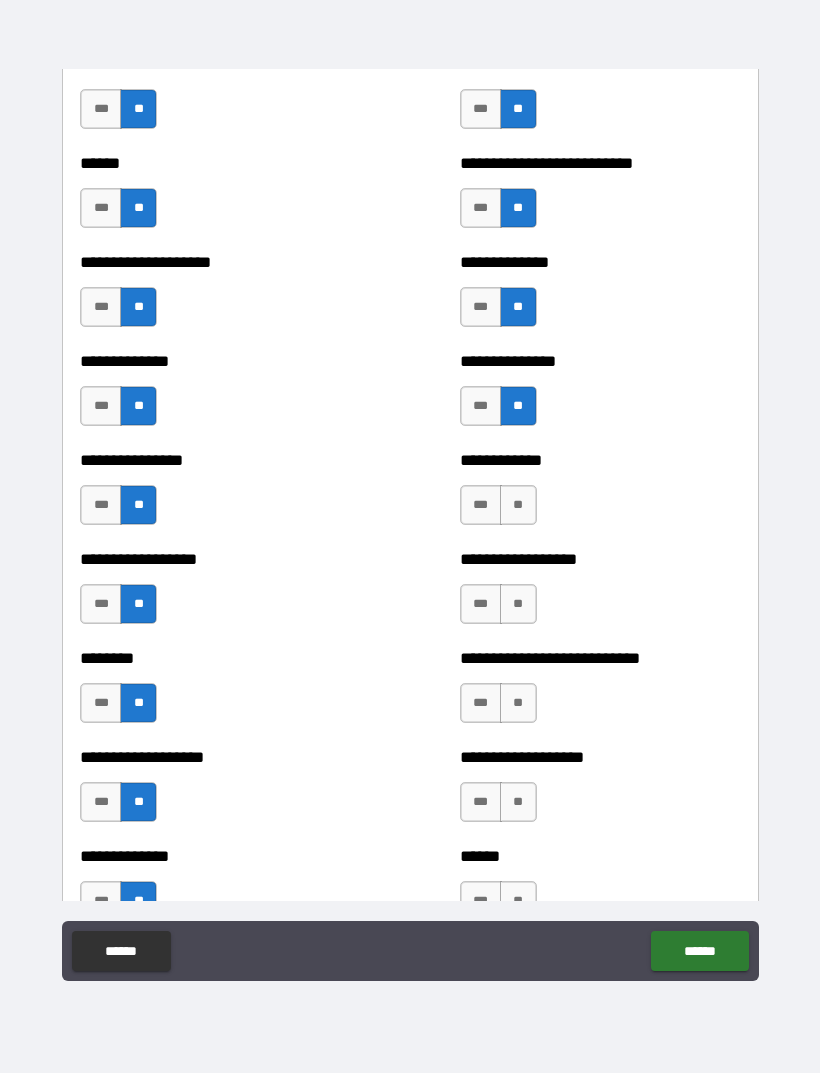 click on "**" at bounding box center [518, 505] 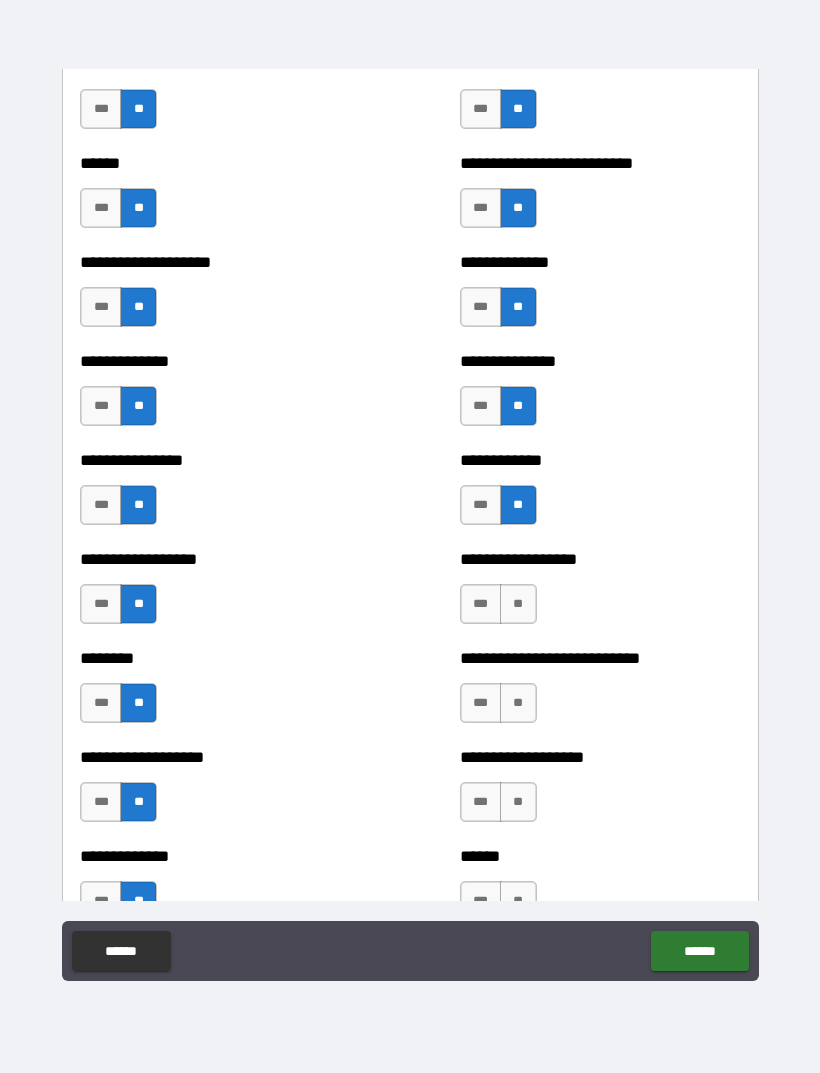 click on "**" at bounding box center [518, 604] 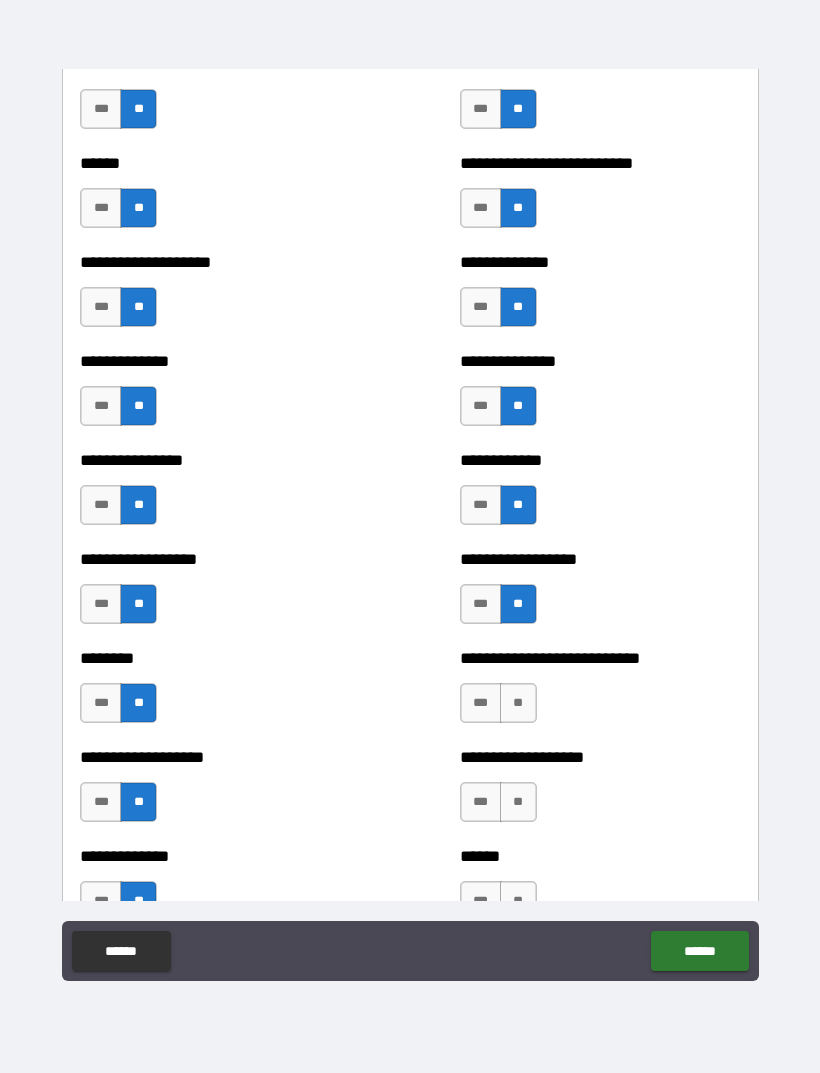 click on "**" at bounding box center [518, 703] 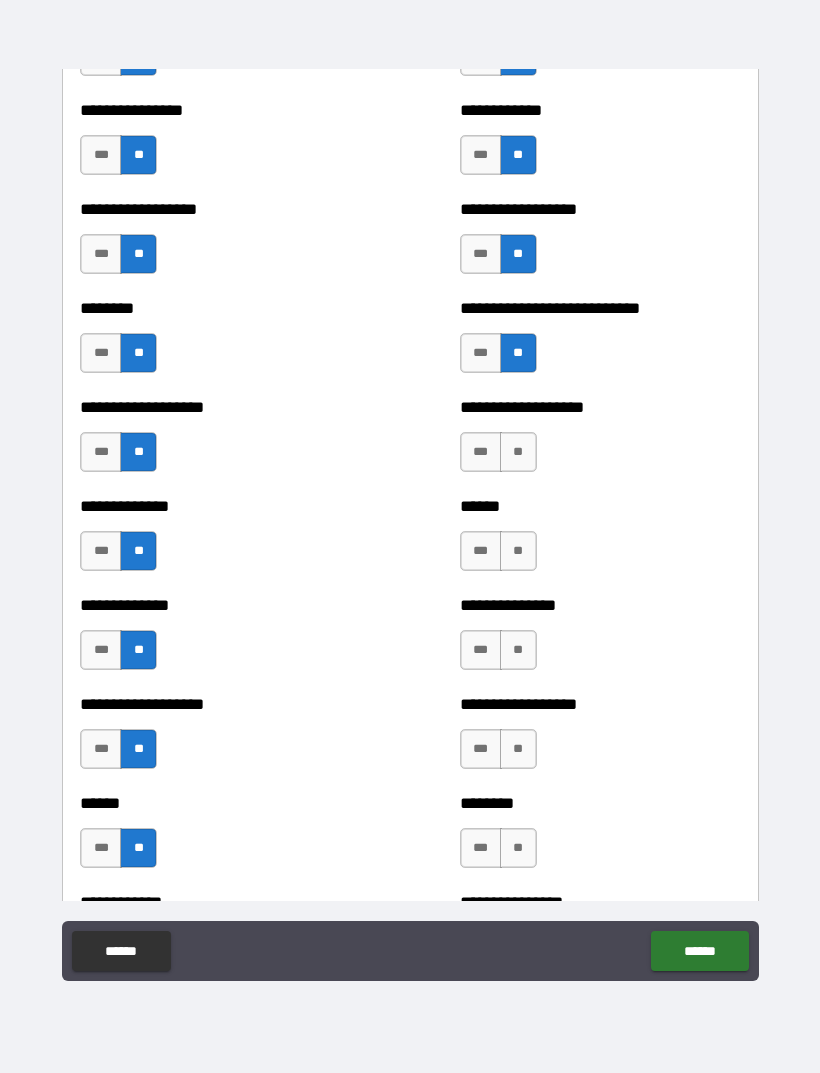 scroll, scrollTop: 4420, scrollLeft: 0, axis: vertical 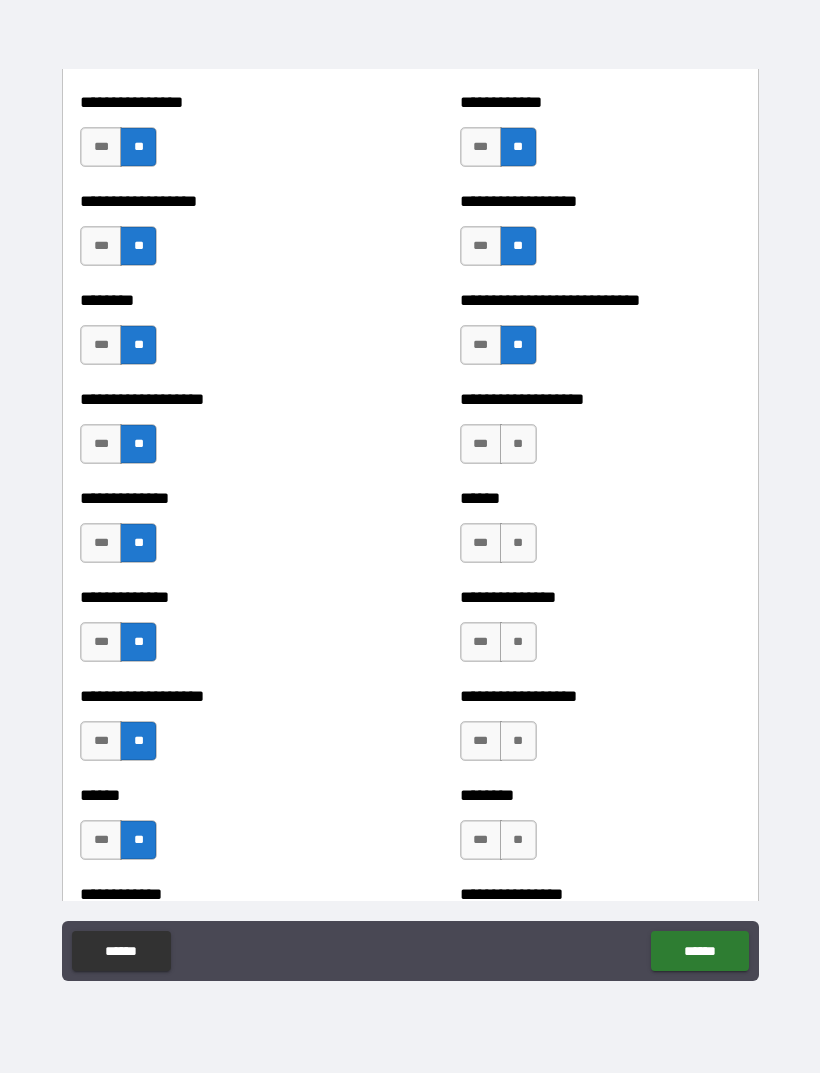 click on "**" at bounding box center [518, 444] 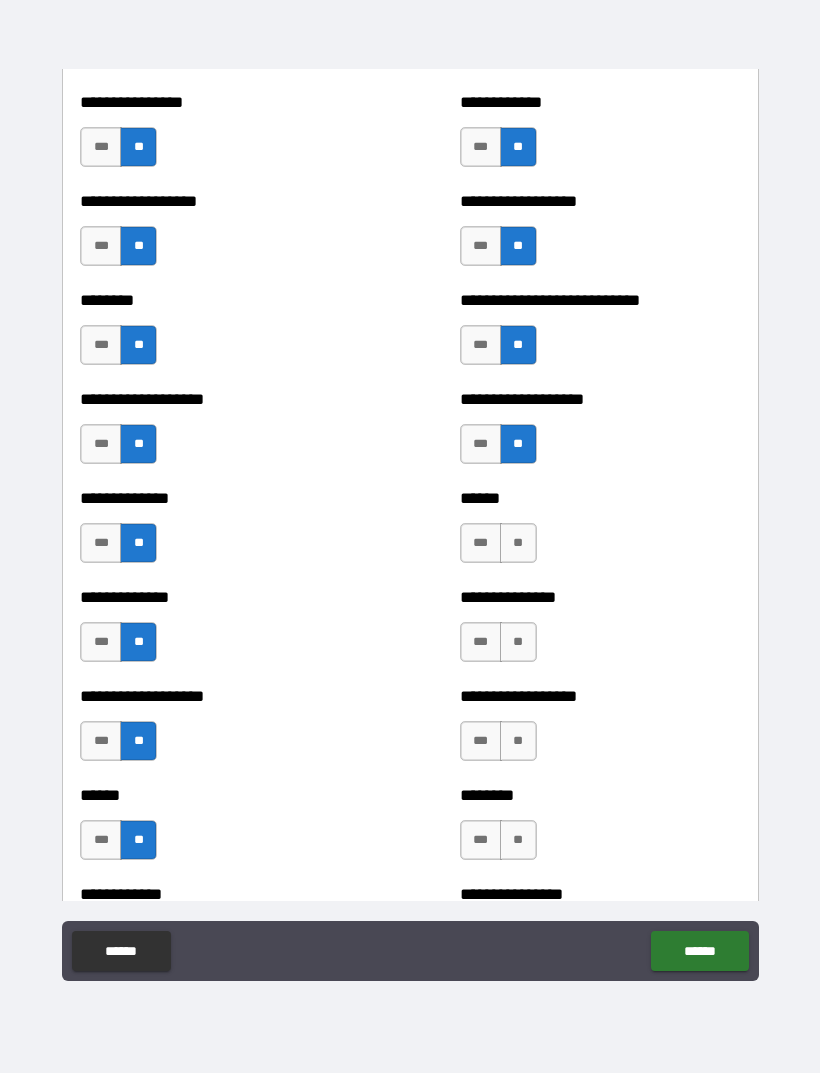 click on "**" at bounding box center [518, 543] 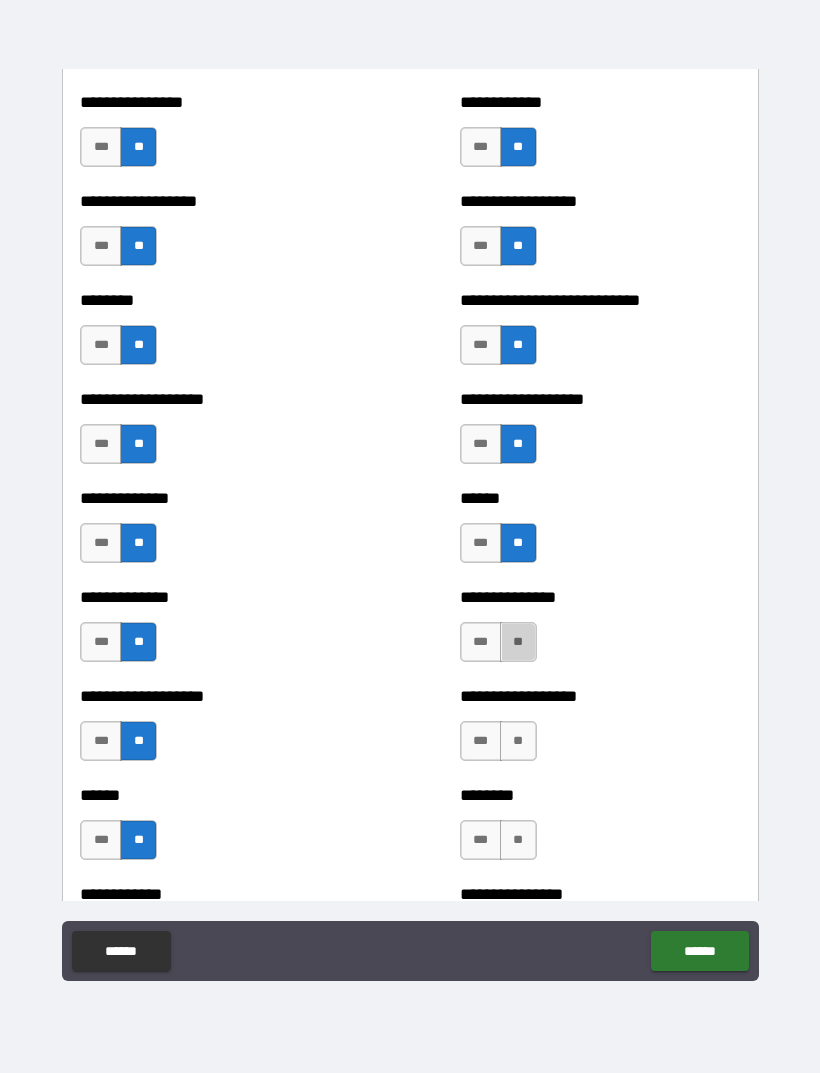 click on "**" at bounding box center (518, 642) 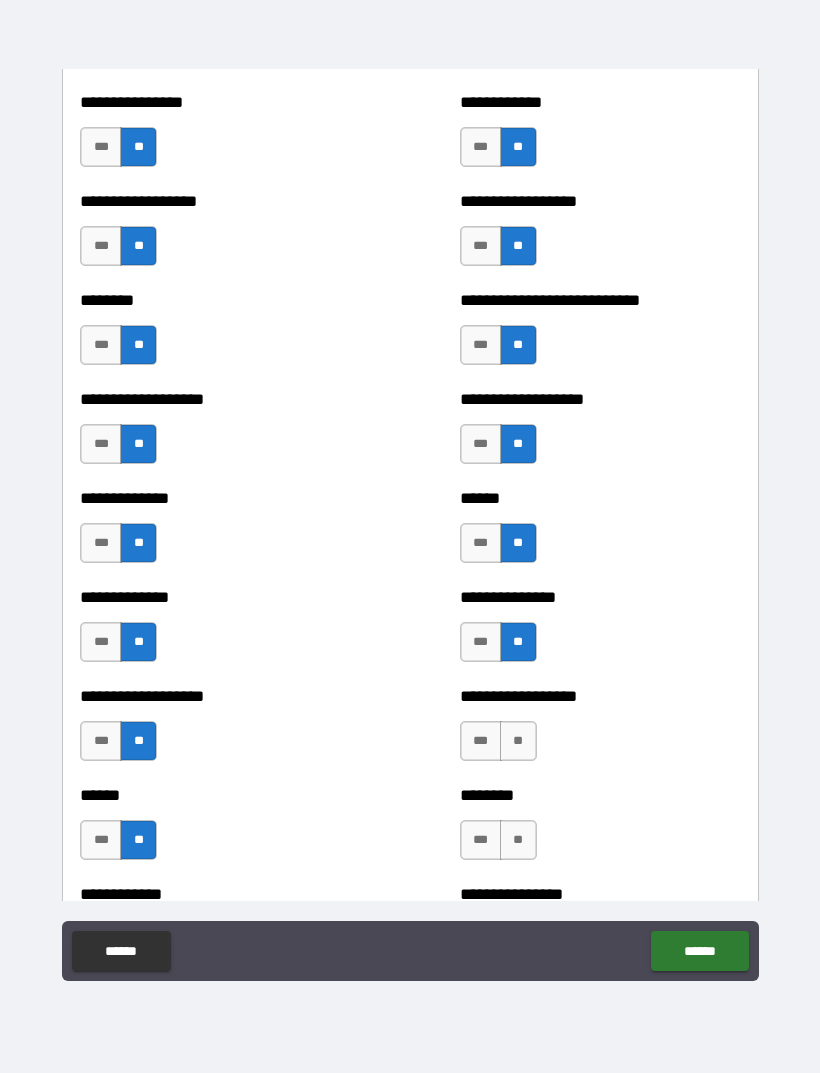 click on "**" at bounding box center (518, 741) 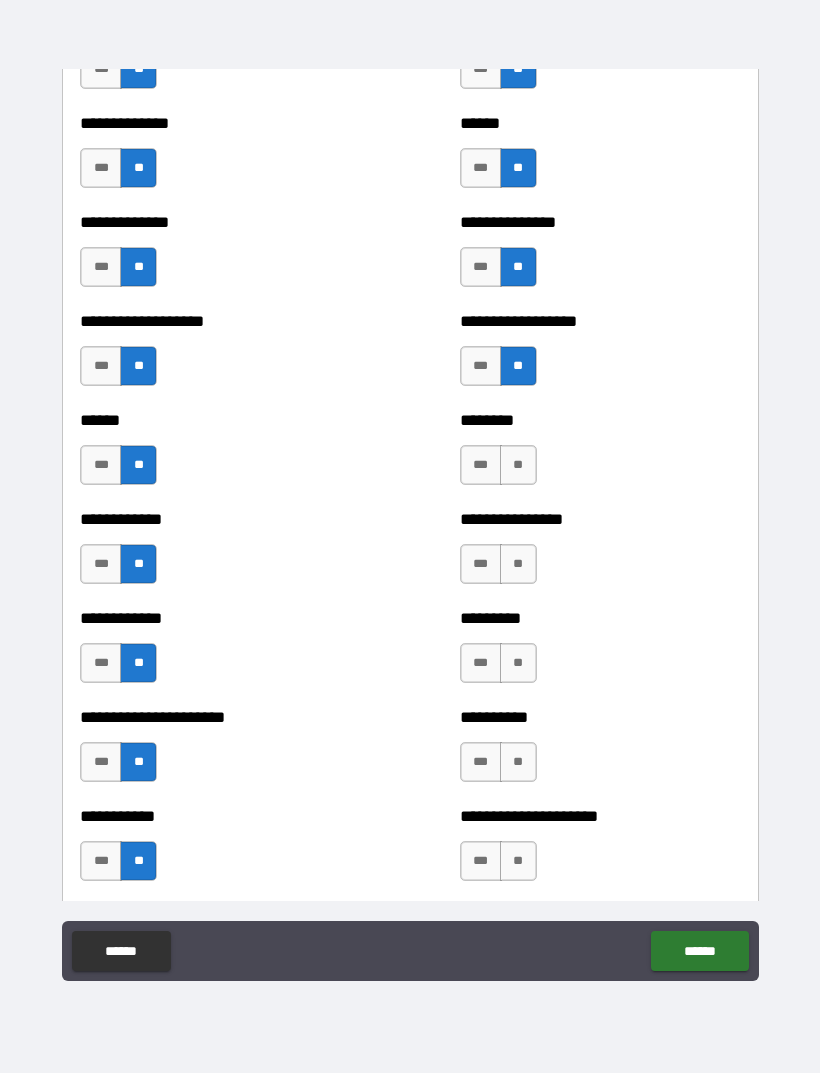 scroll, scrollTop: 4803, scrollLeft: 0, axis: vertical 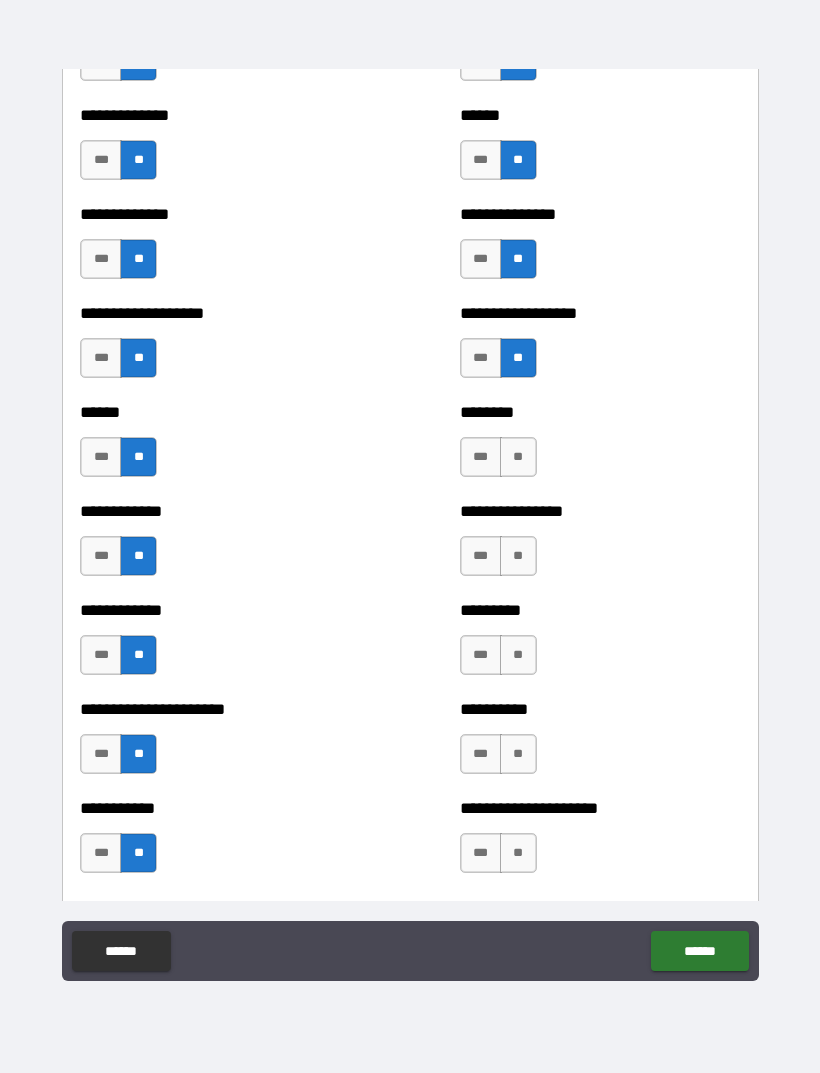 click on "**" at bounding box center [518, 457] 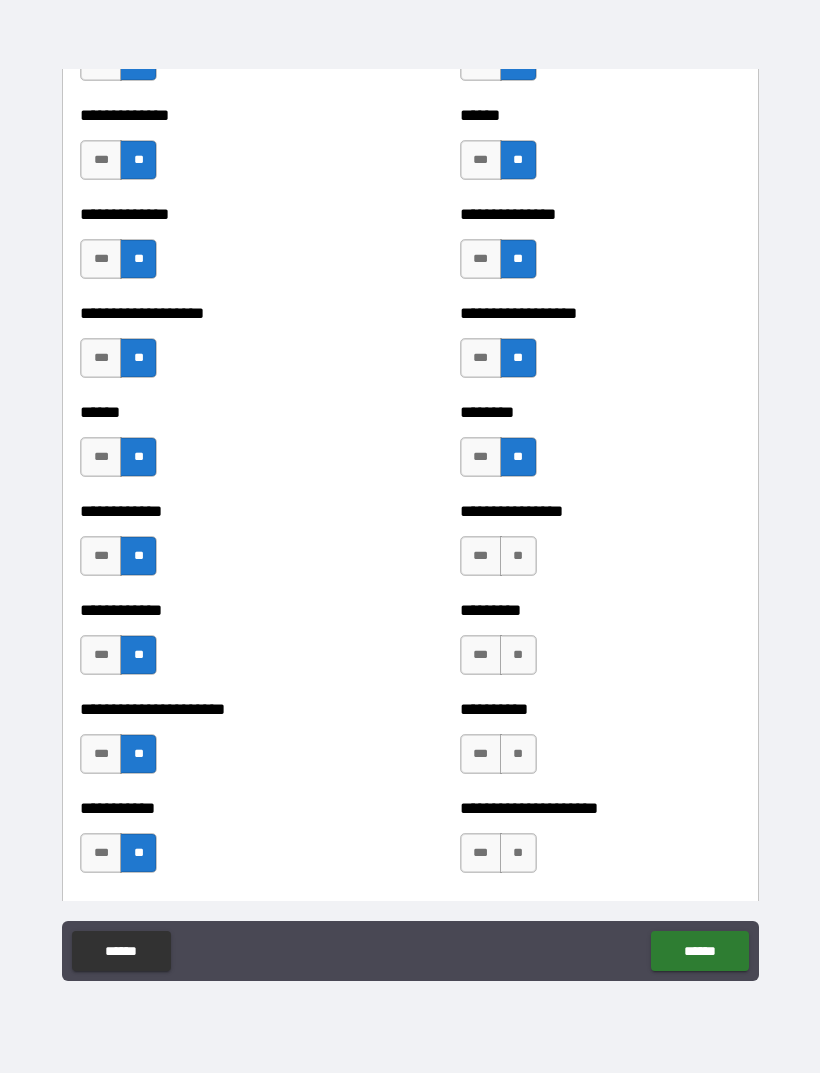 click on "**" at bounding box center [518, 556] 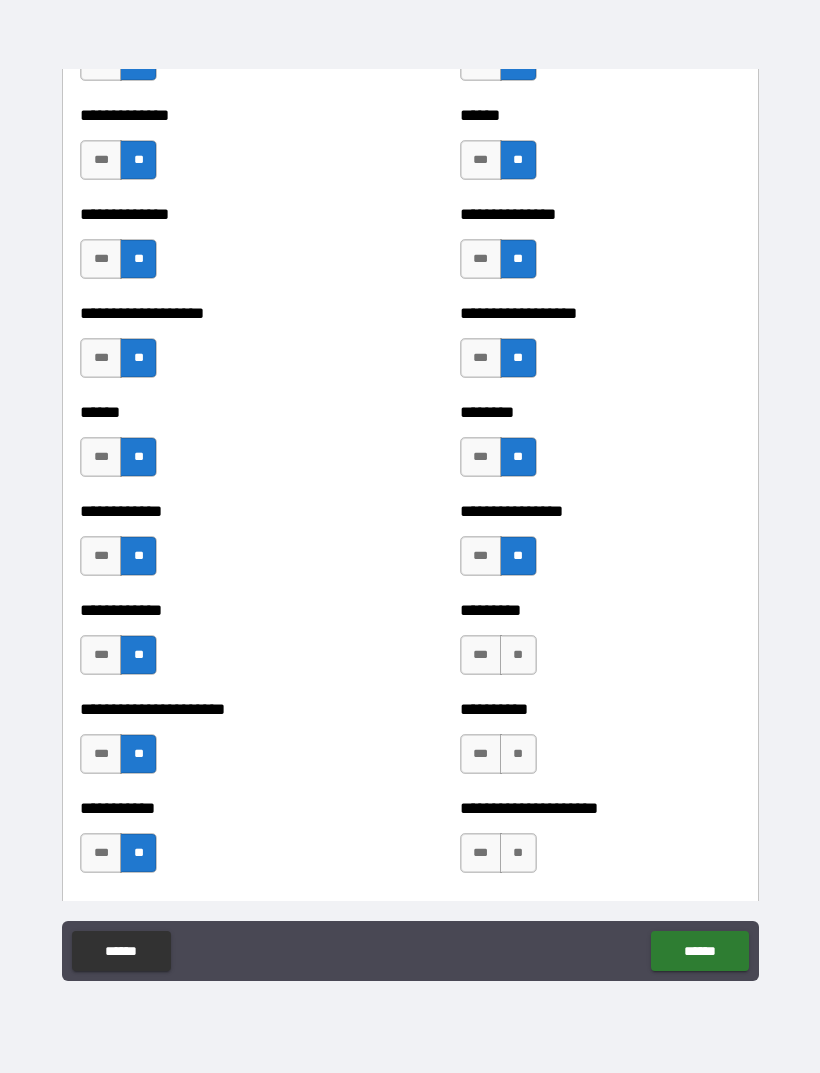 click on "**" at bounding box center (518, 655) 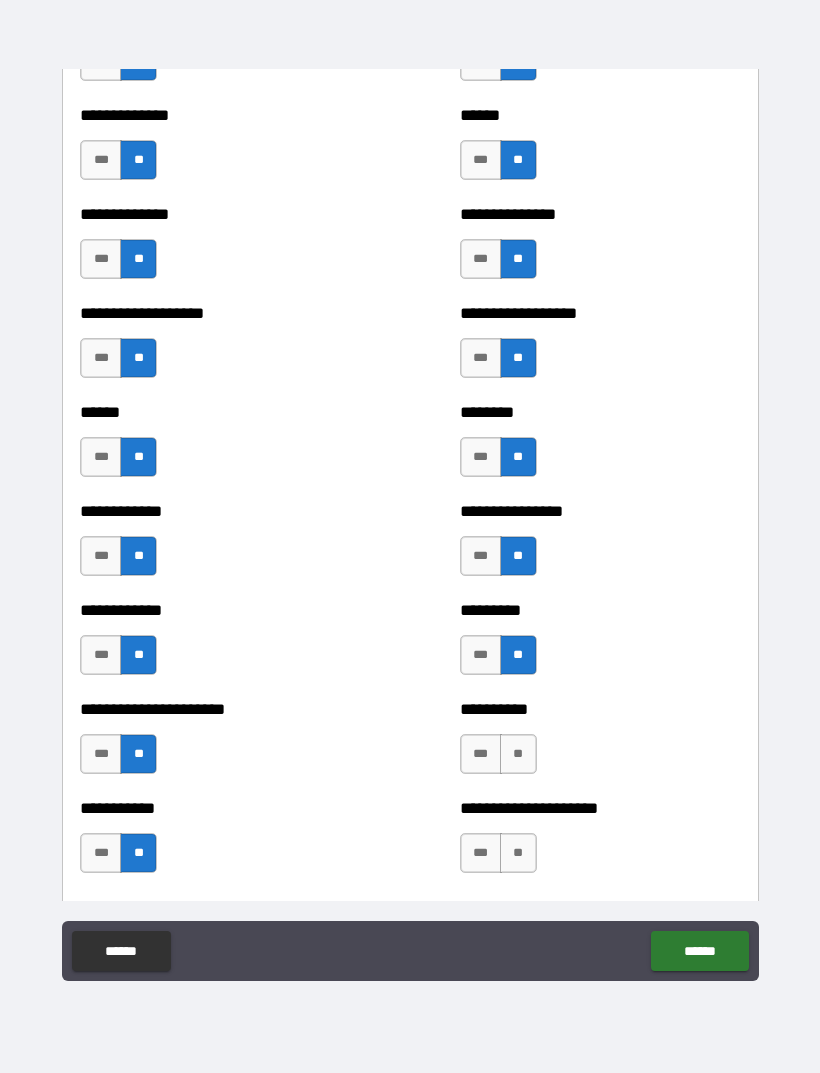 click on "**" at bounding box center [518, 754] 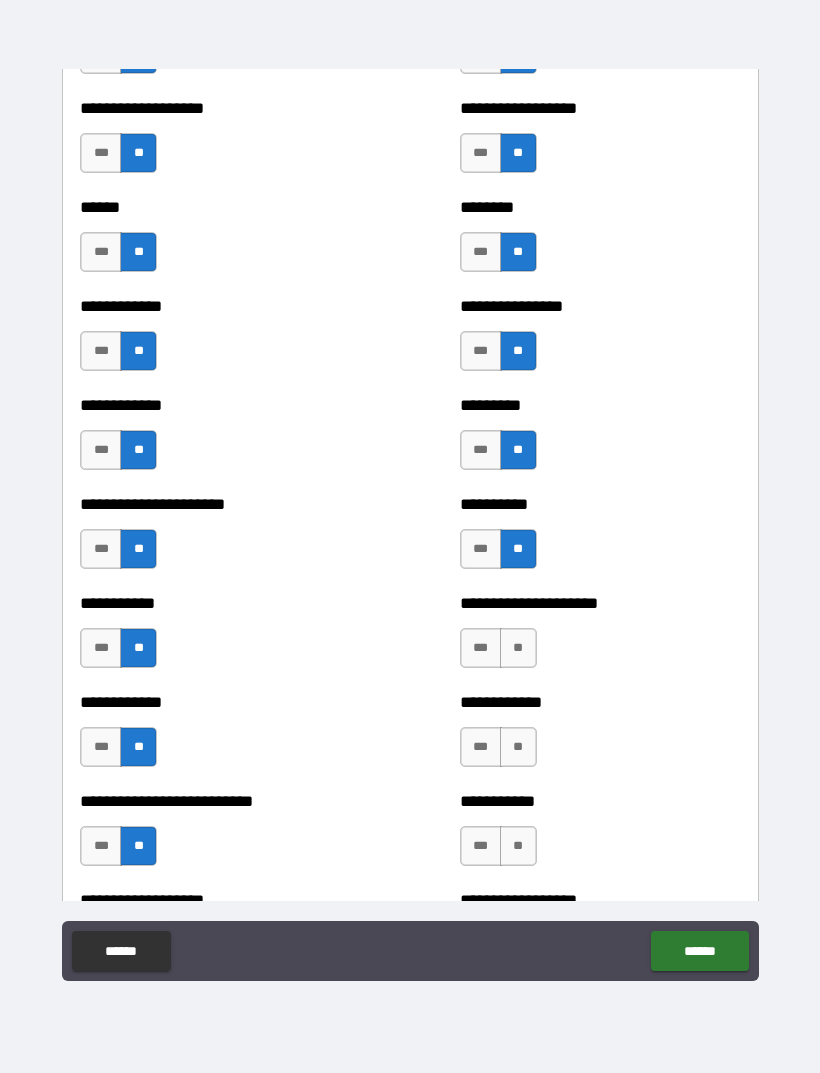 scroll, scrollTop: 5100, scrollLeft: 0, axis: vertical 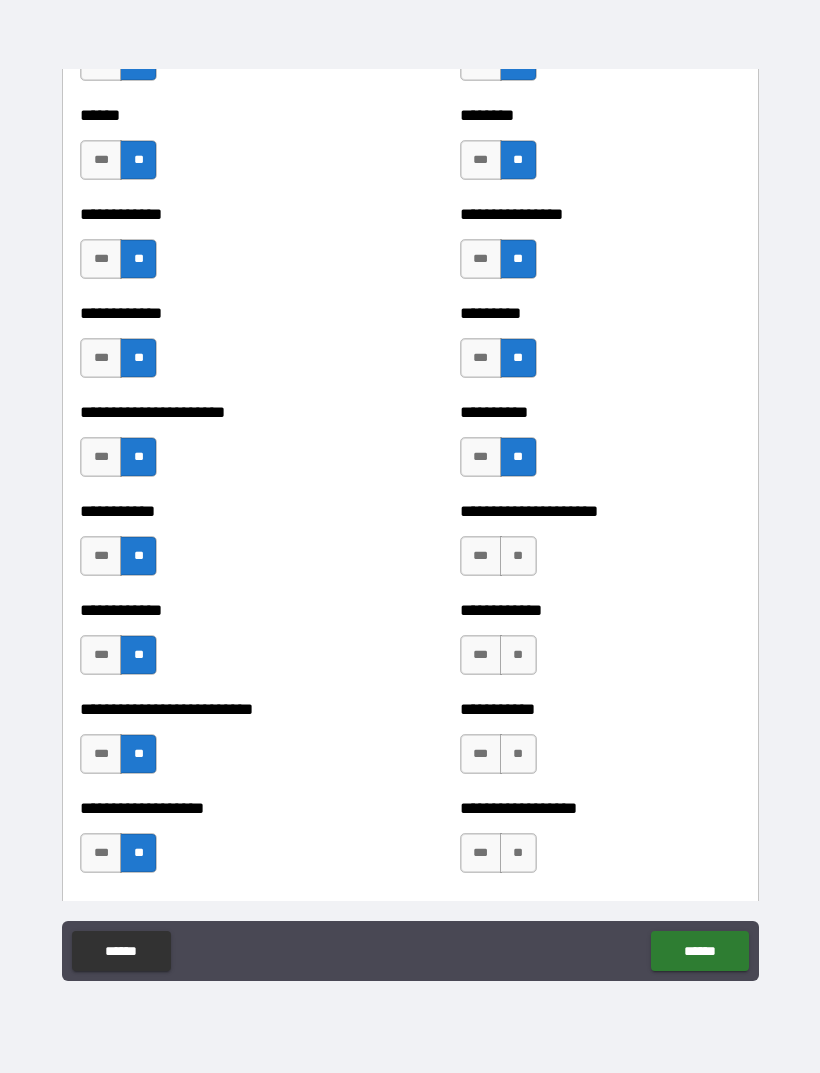 click on "**" at bounding box center (518, 556) 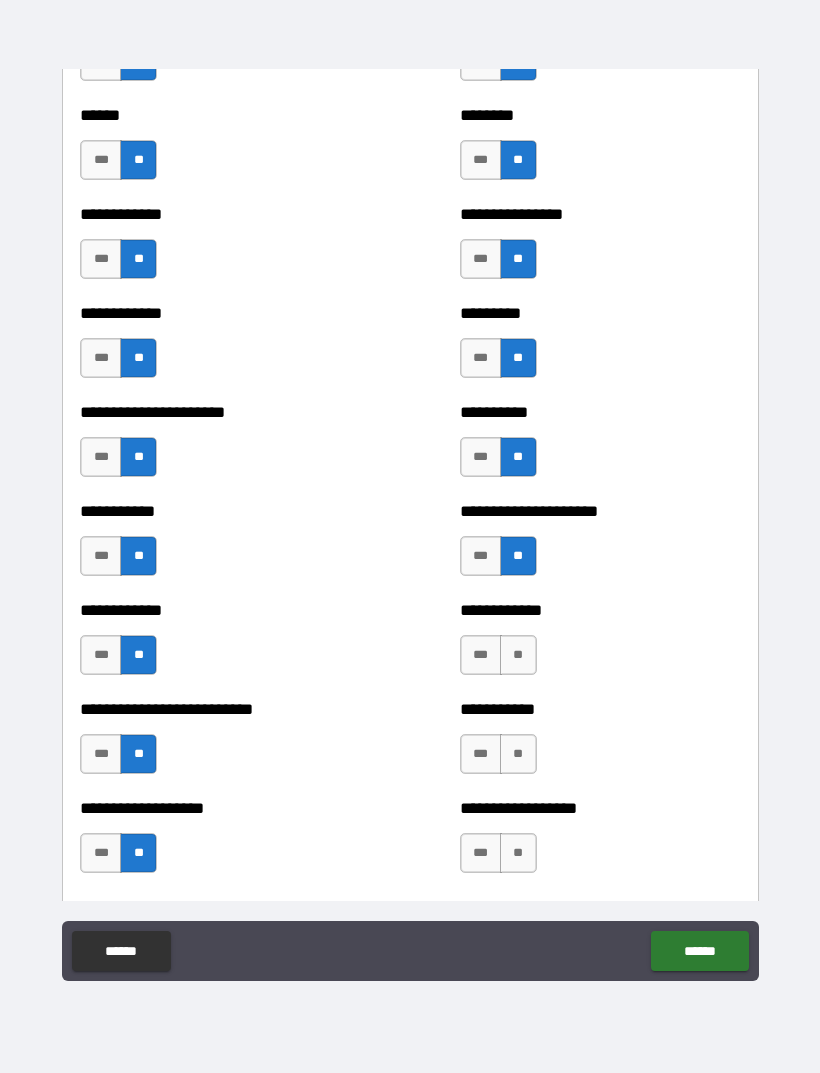 click on "**" at bounding box center [518, 655] 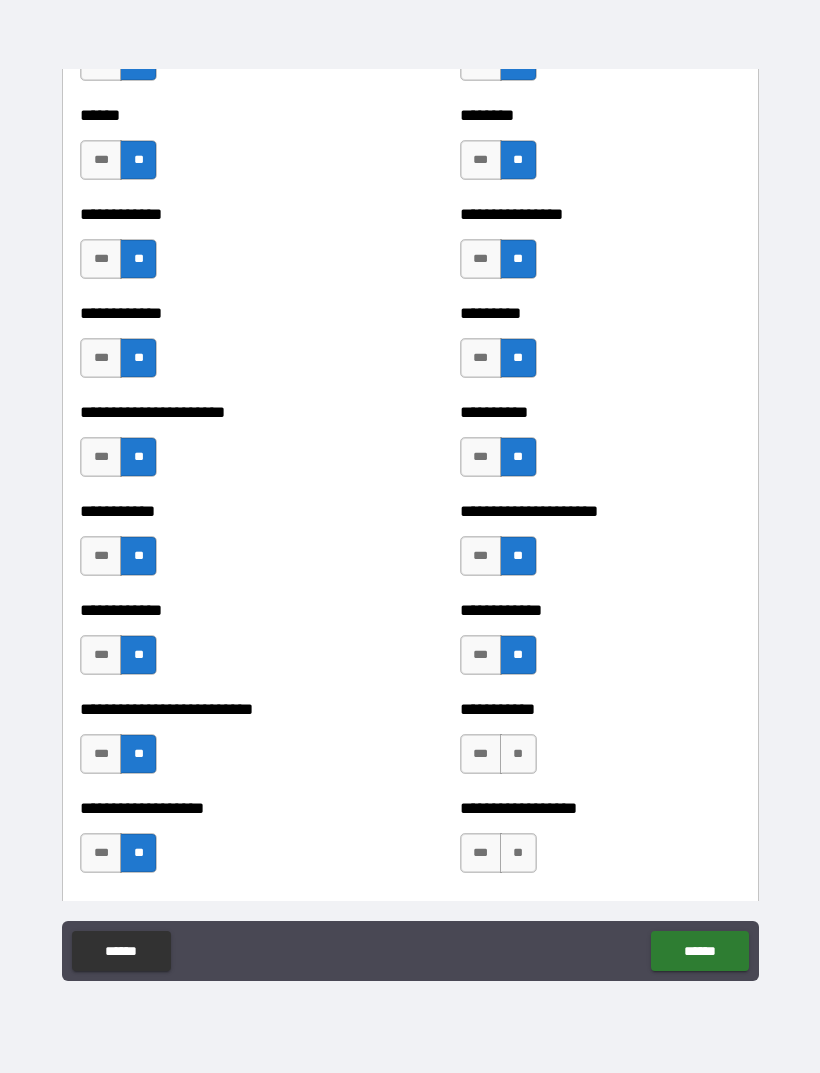 click on "**" at bounding box center (518, 754) 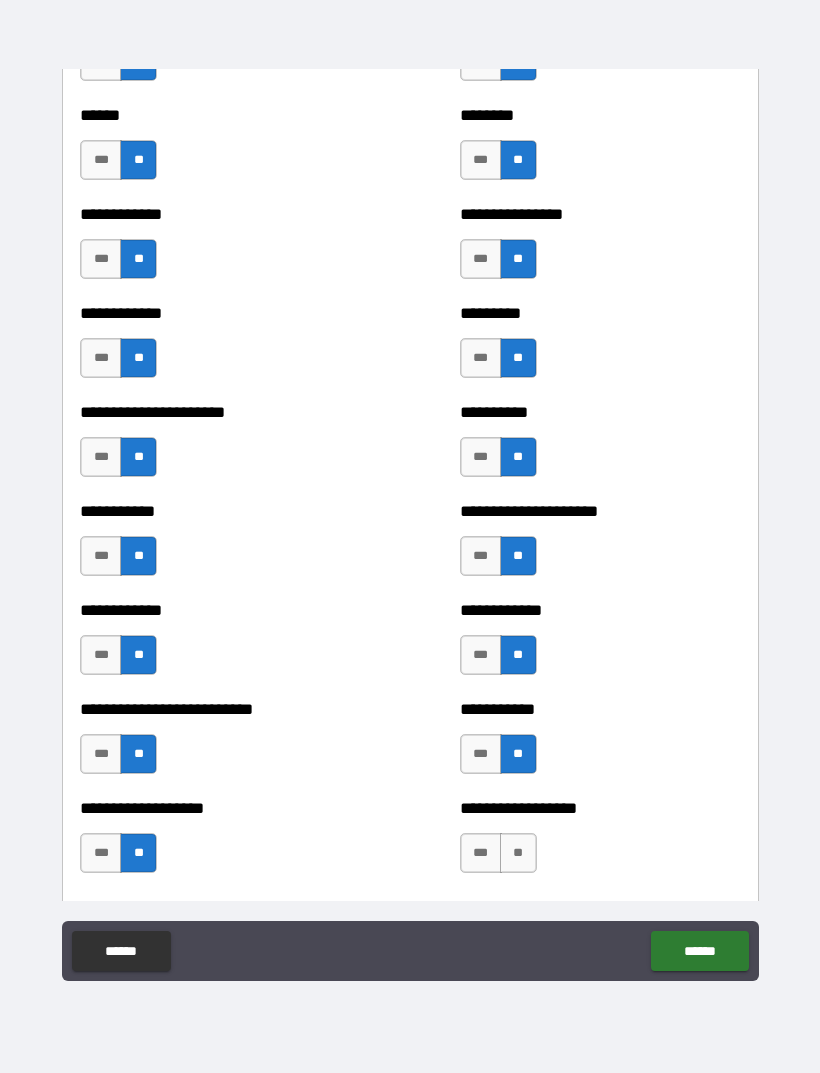 click on "**" at bounding box center [518, 853] 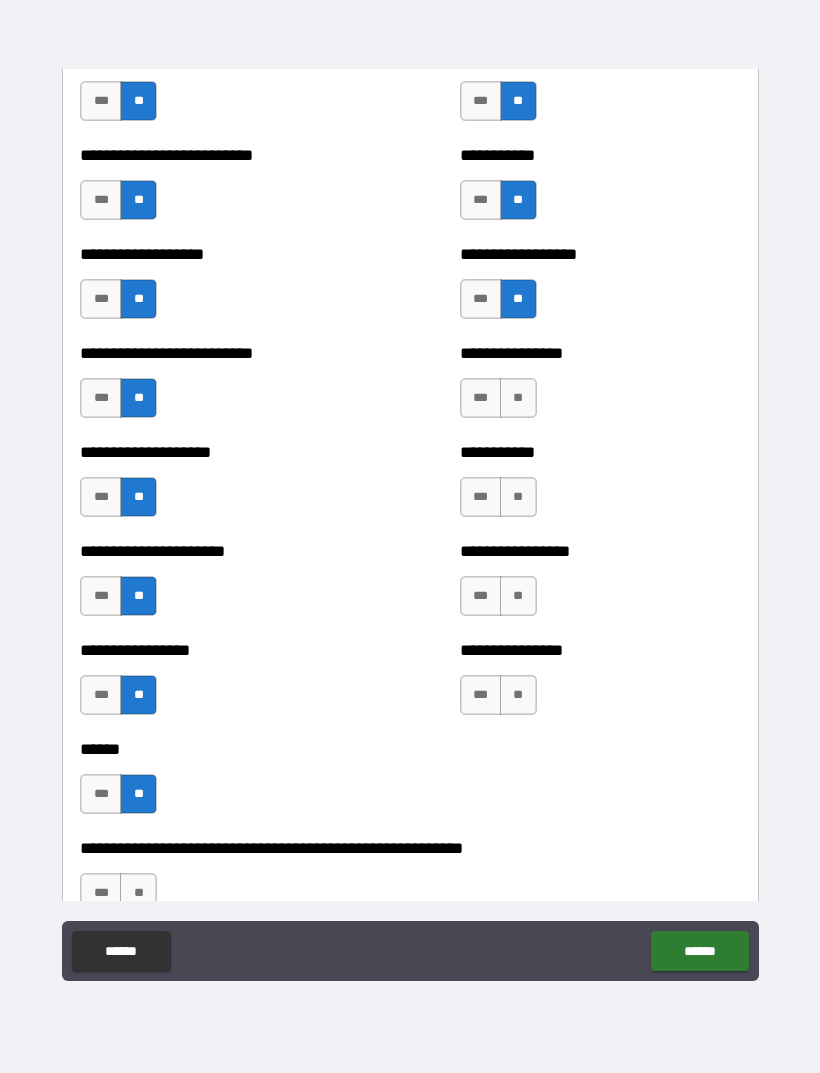 scroll, scrollTop: 5656, scrollLeft: 0, axis: vertical 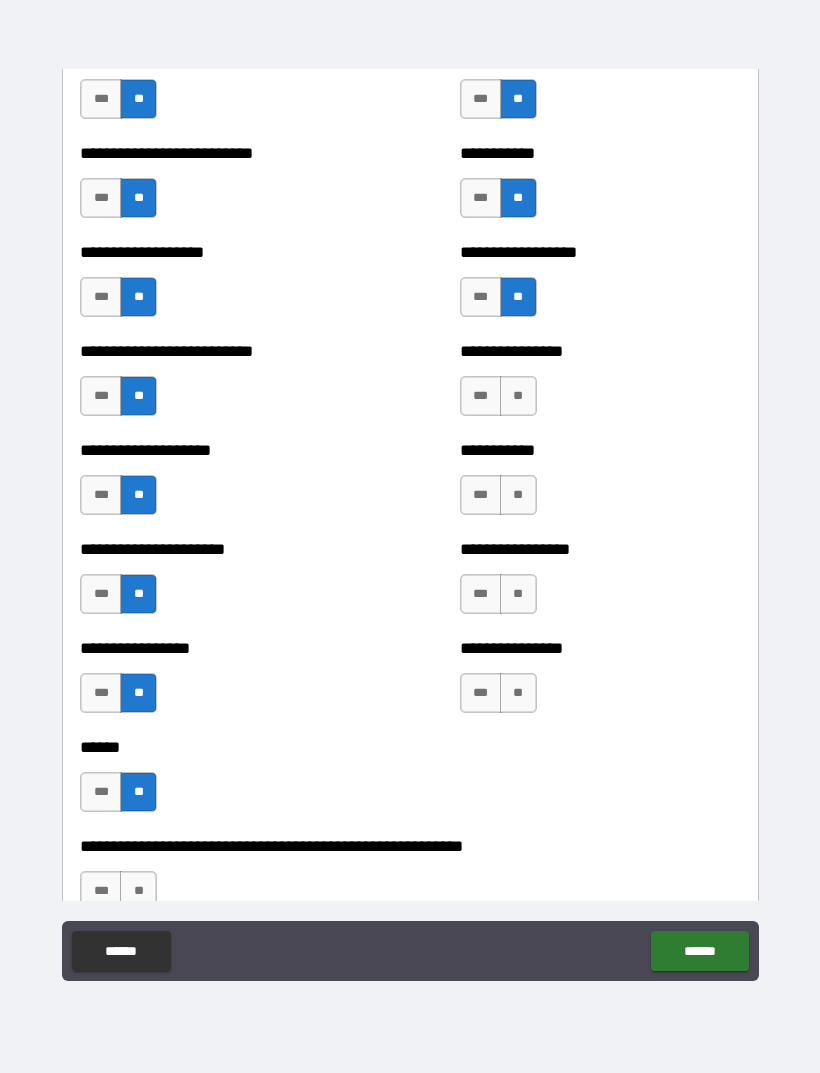 click on "**" at bounding box center [518, 396] 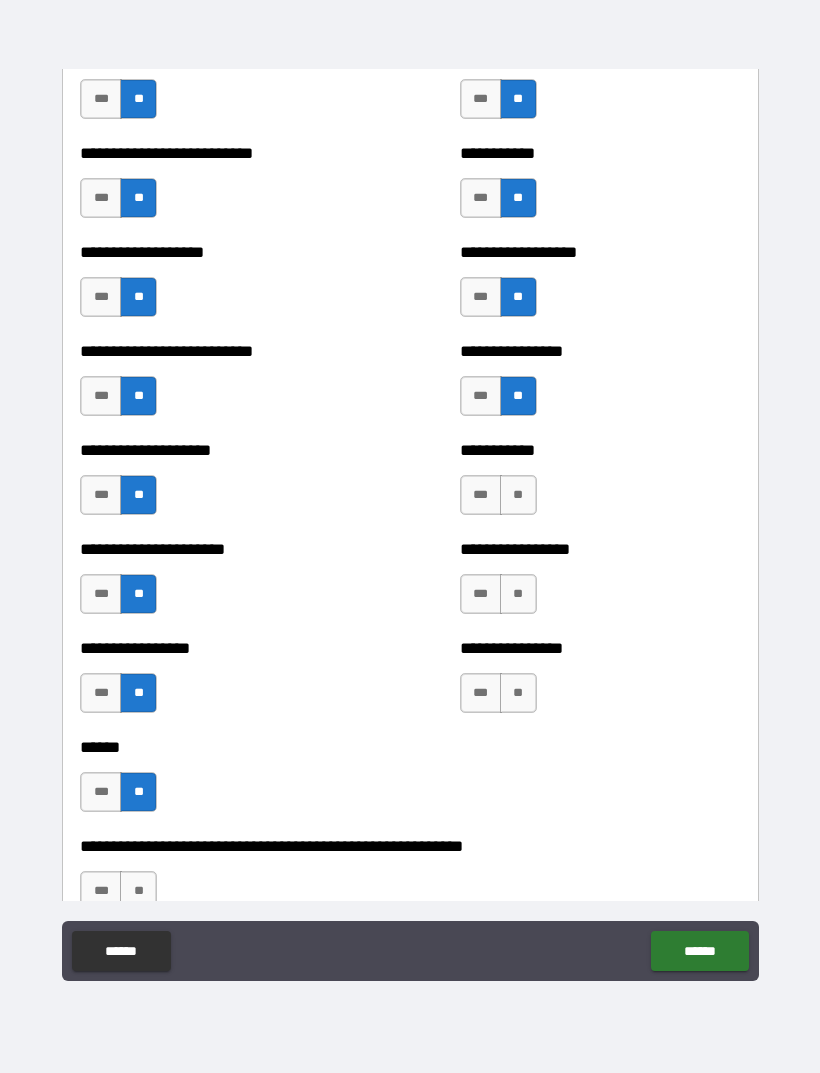 click on "**" at bounding box center [518, 495] 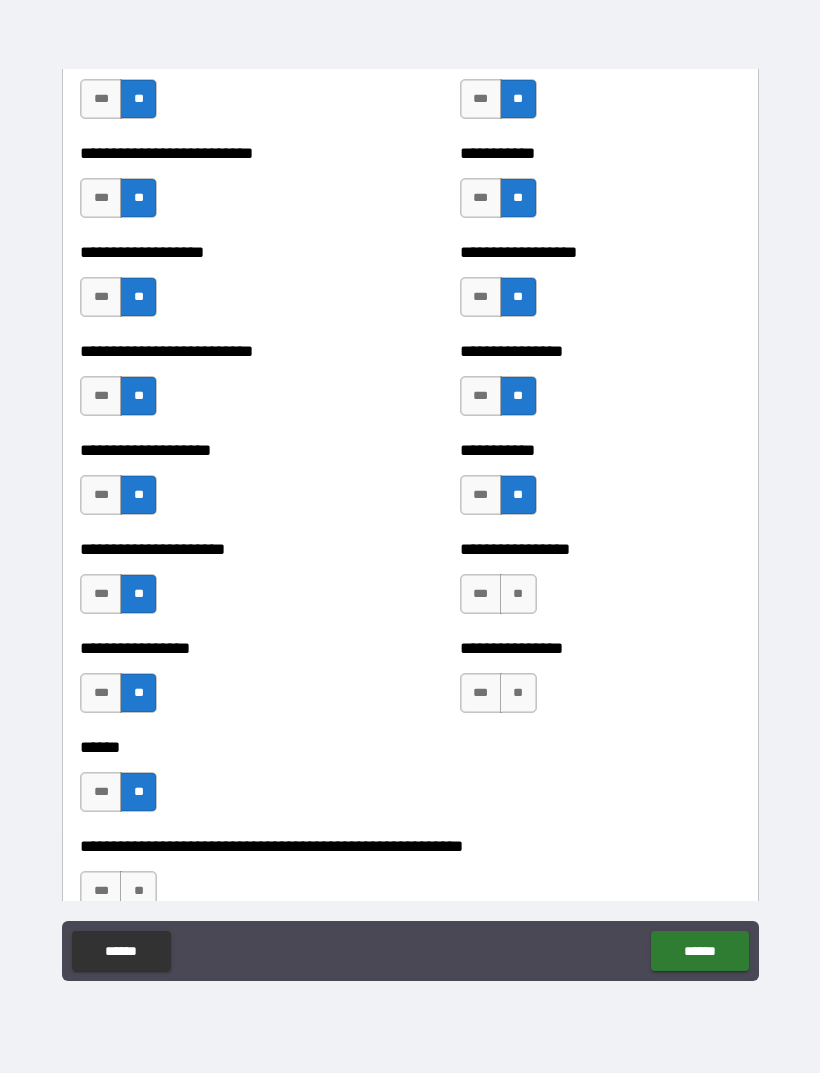 click on "**" at bounding box center [518, 594] 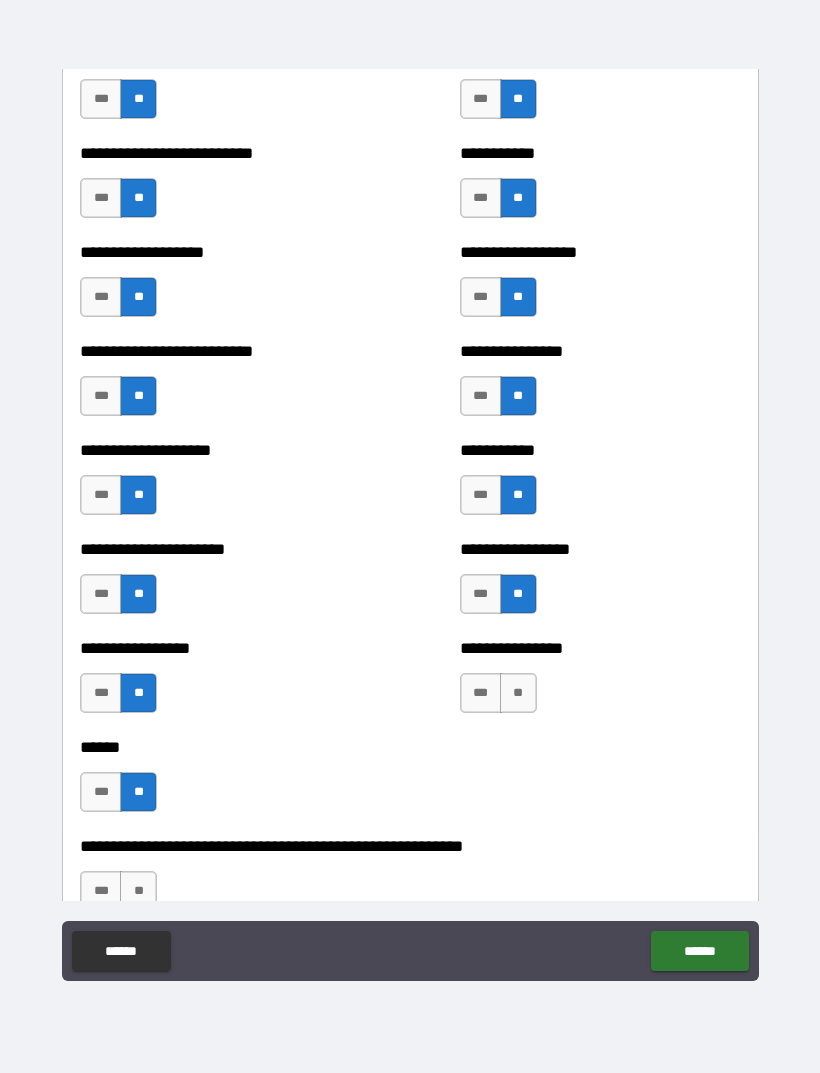 click on "**" at bounding box center (518, 693) 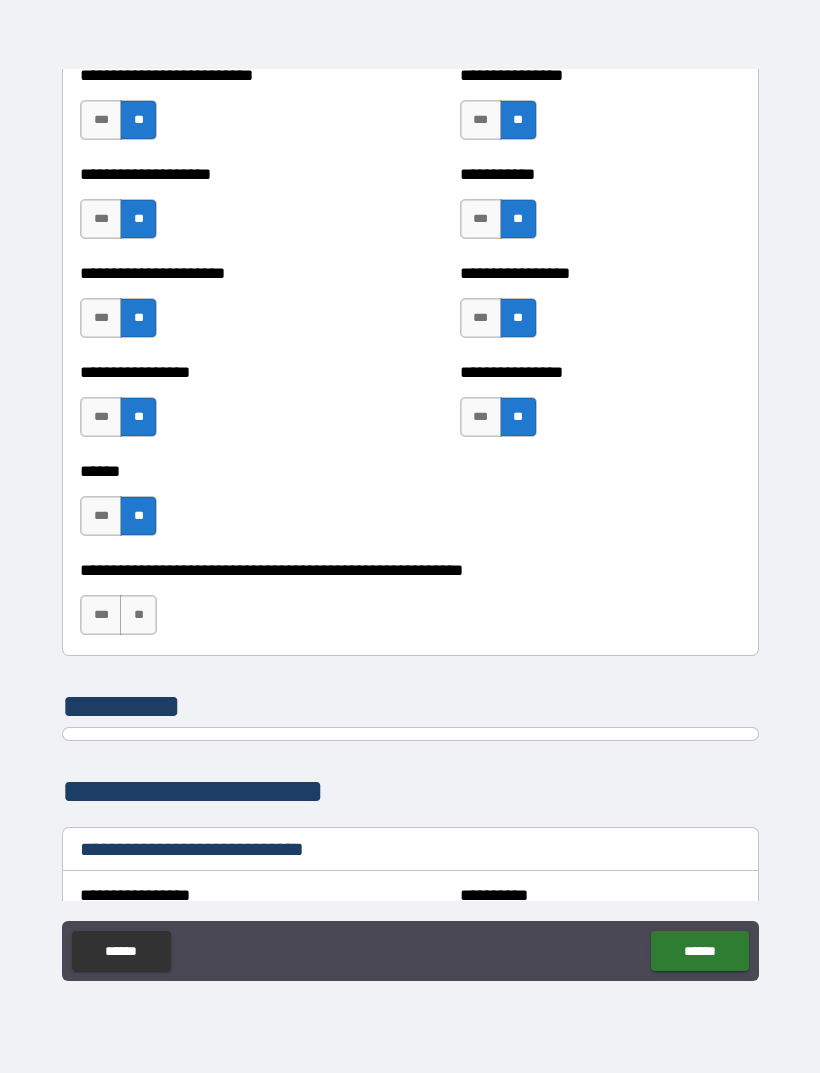 scroll, scrollTop: 5949, scrollLeft: 0, axis: vertical 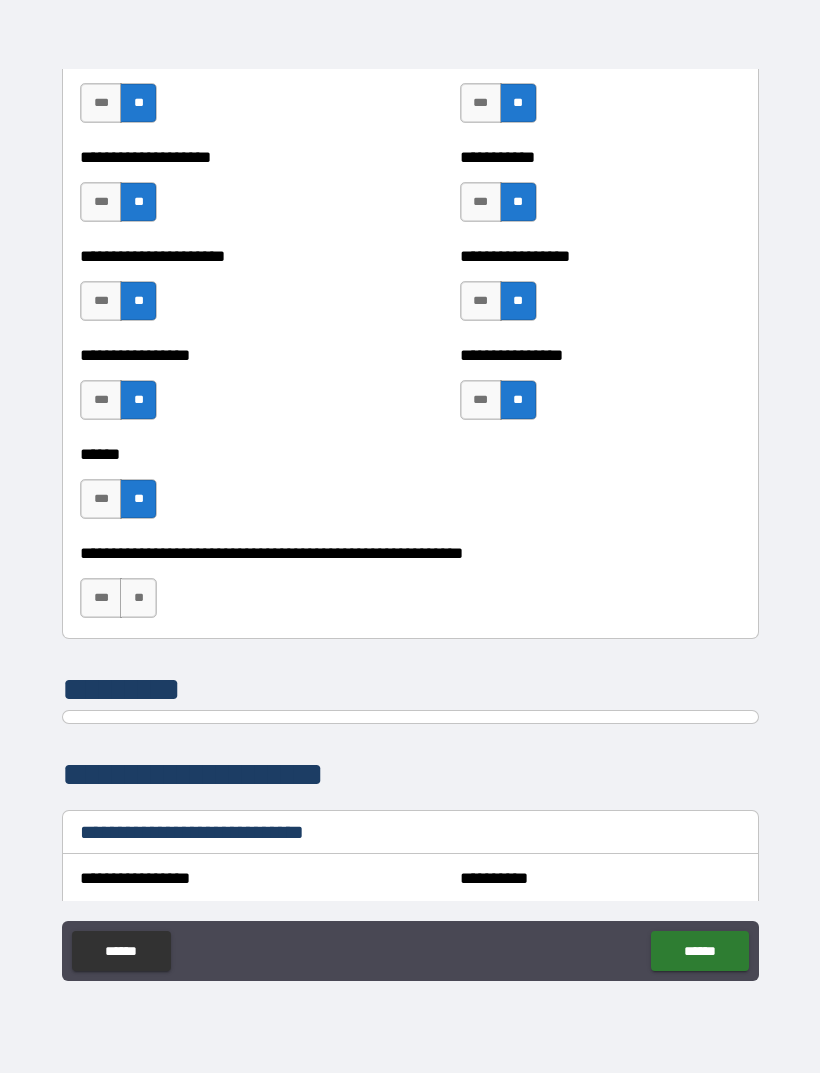 click on "**" at bounding box center [138, 598] 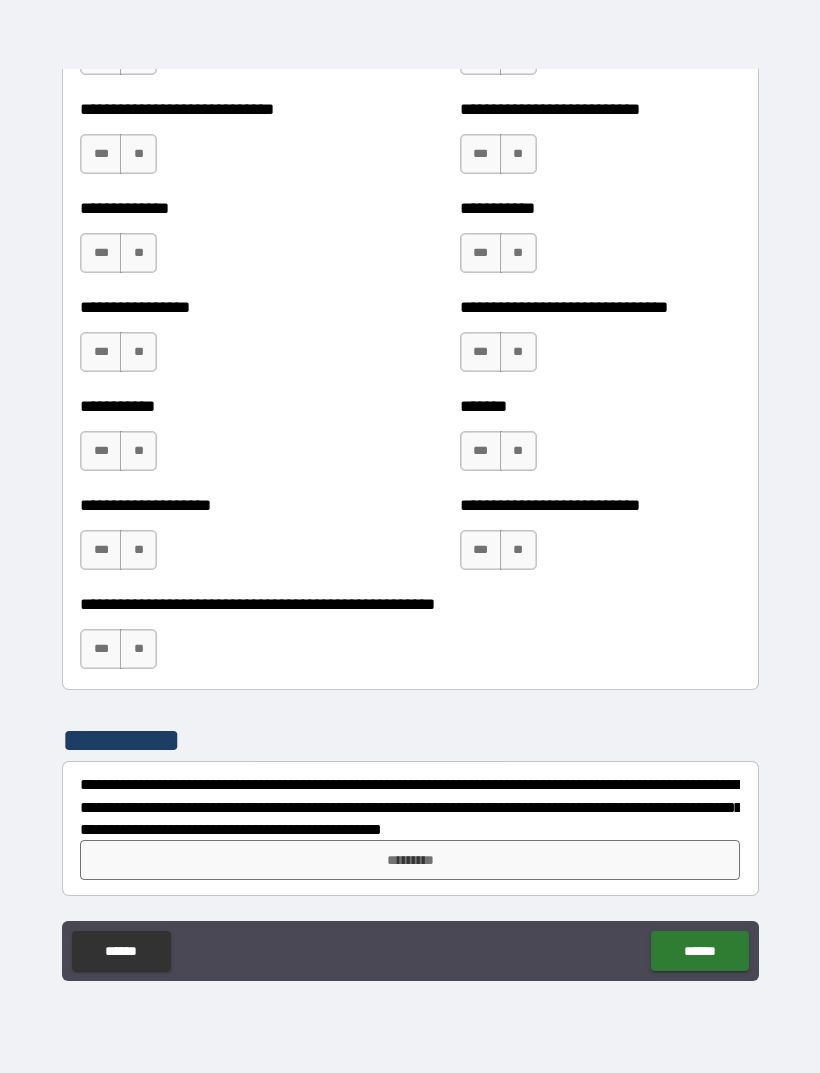 scroll, scrollTop: 7708, scrollLeft: 0, axis: vertical 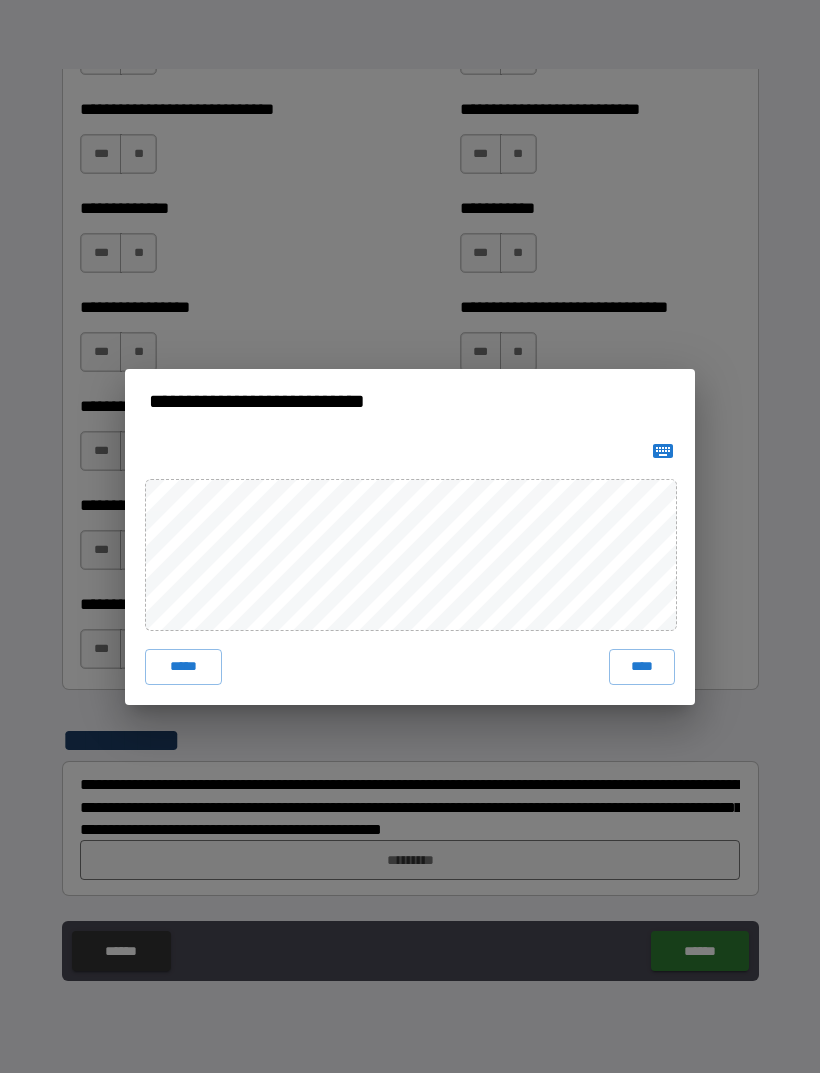 click on "****" at bounding box center (642, 667) 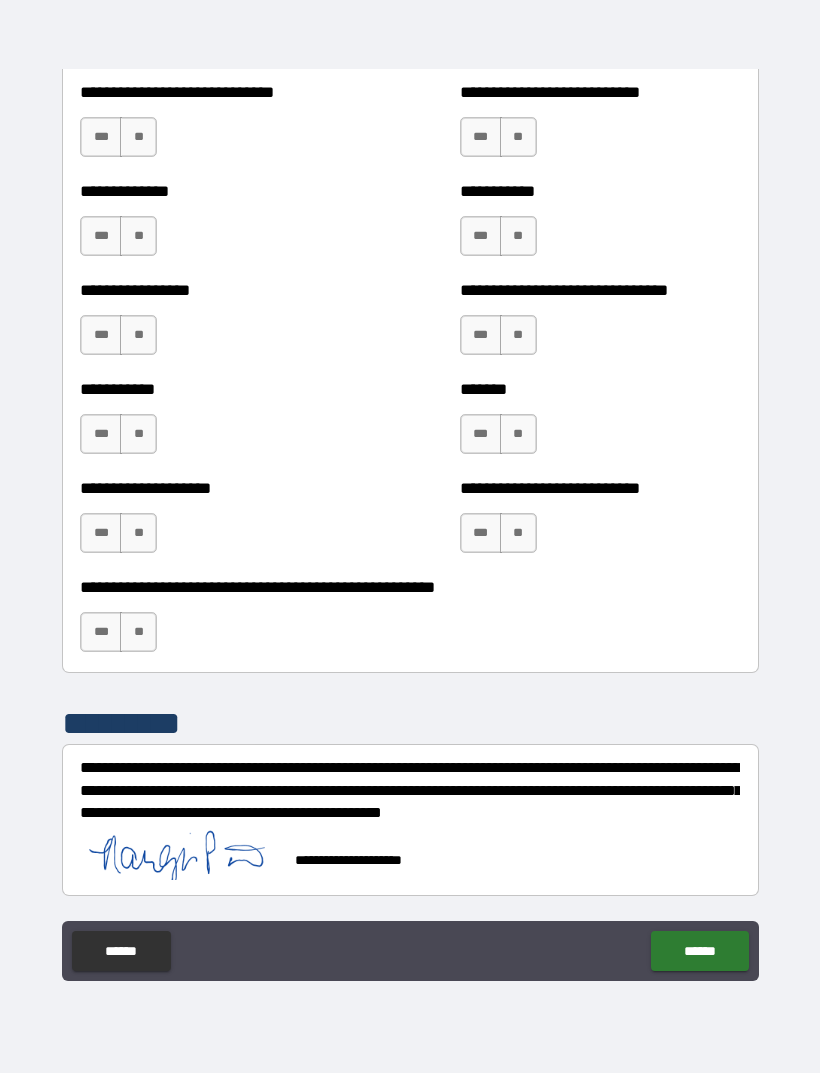 scroll, scrollTop: 7725, scrollLeft: 0, axis: vertical 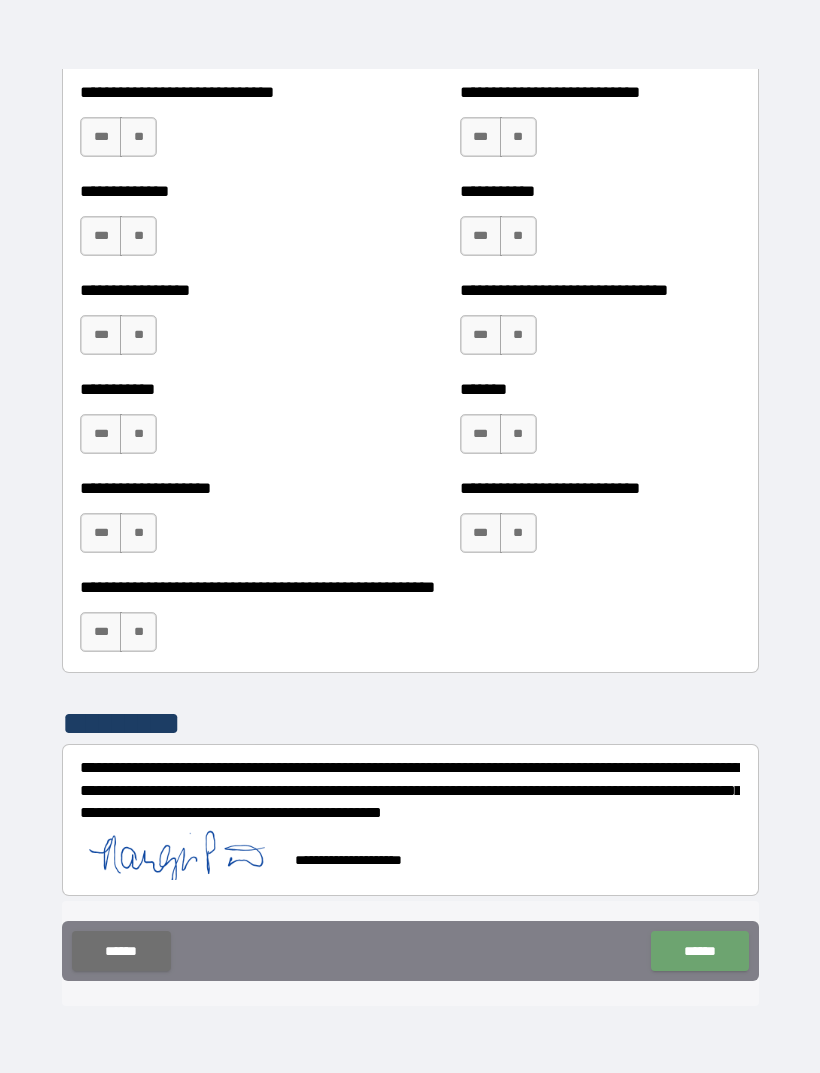 click on "******" at bounding box center (699, 951) 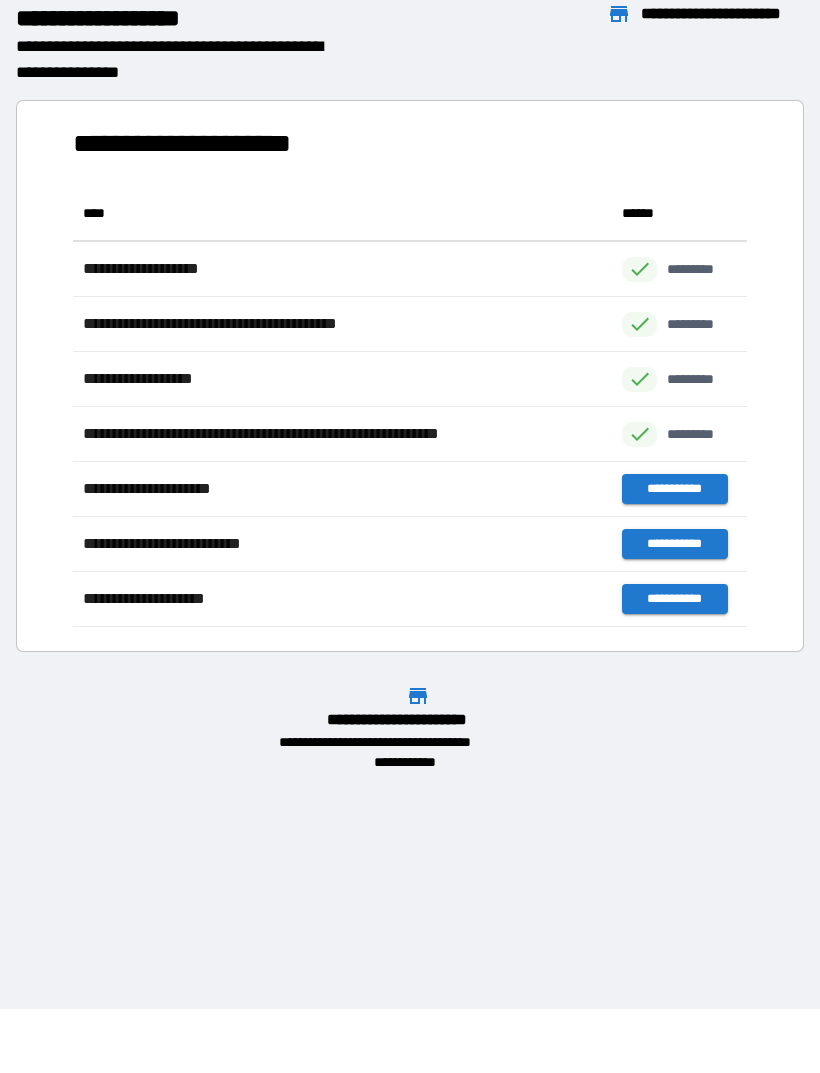 scroll, scrollTop: 441, scrollLeft: 674, axis: both 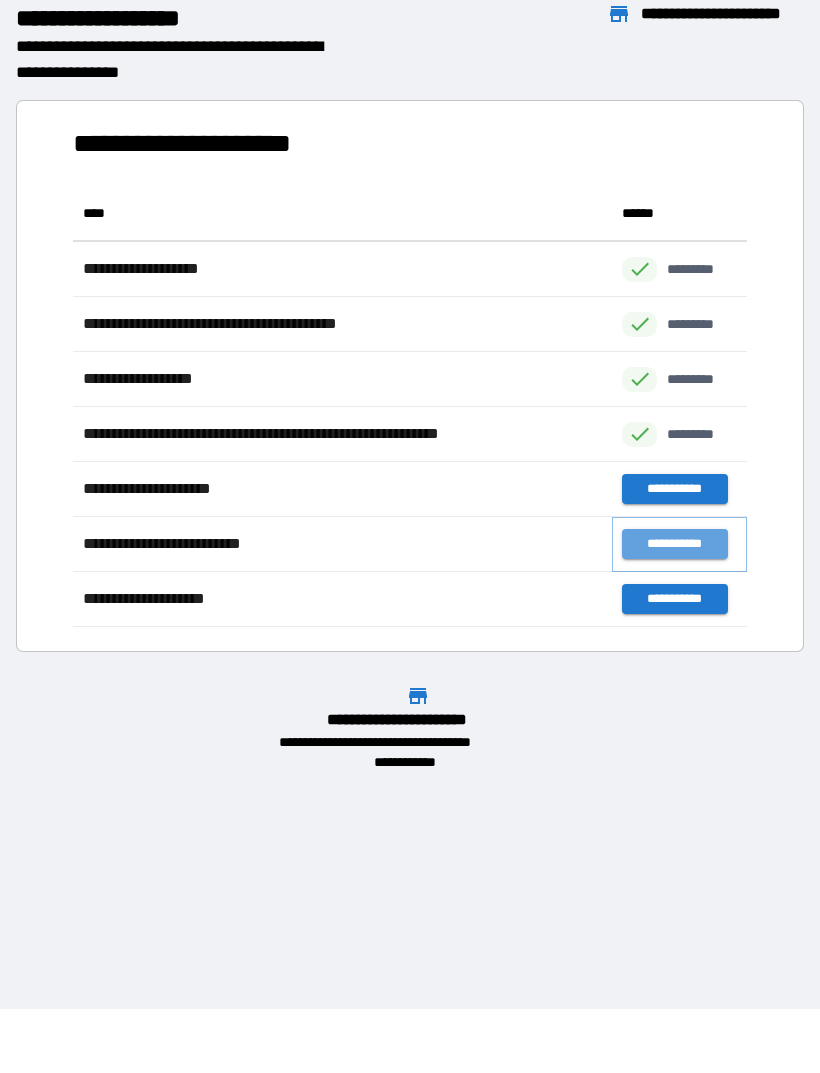 click on "**********" at bounding box center [674, 544] 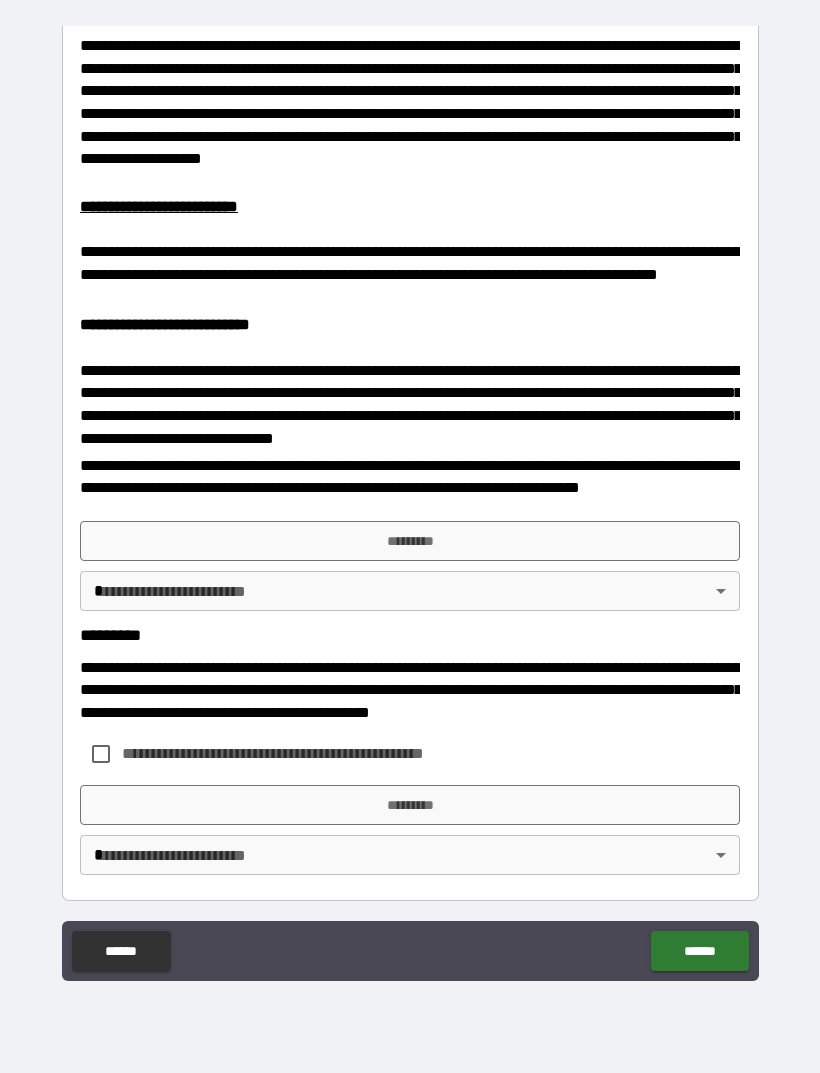scroll, scrollTop: 577, scrollLeft: 0, axis: vertical 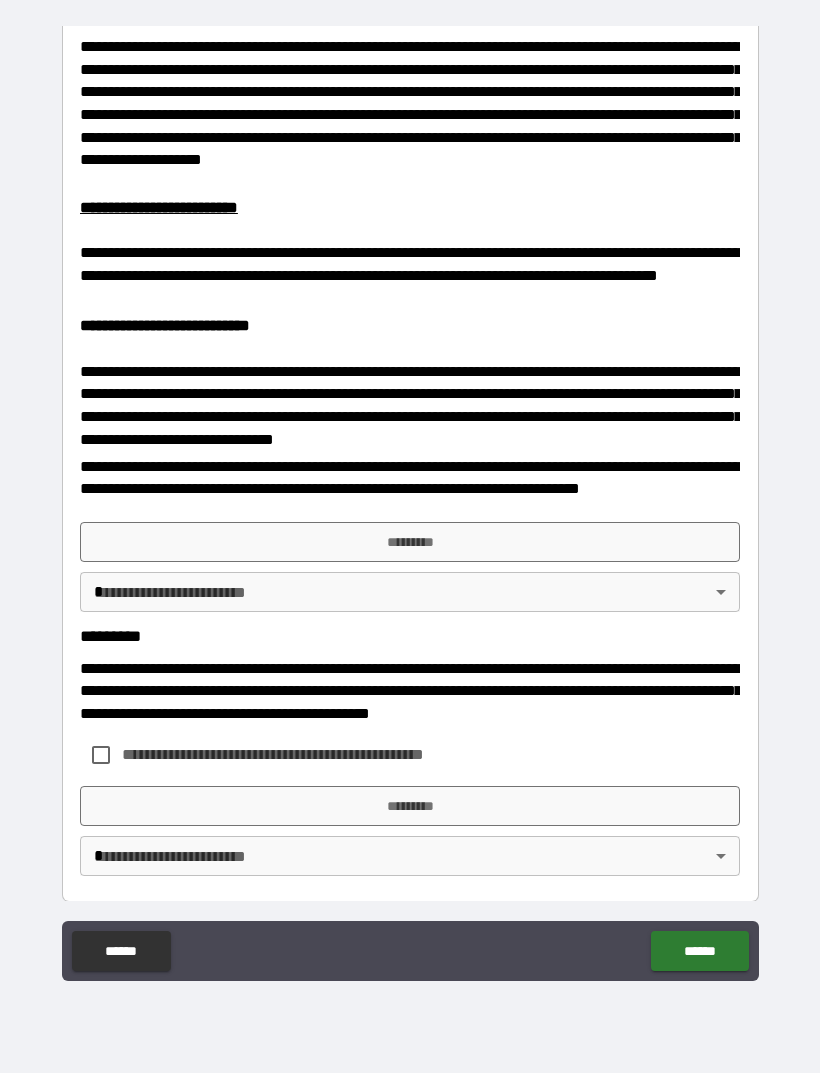 click on "*********" at bounding box center [410, 542] 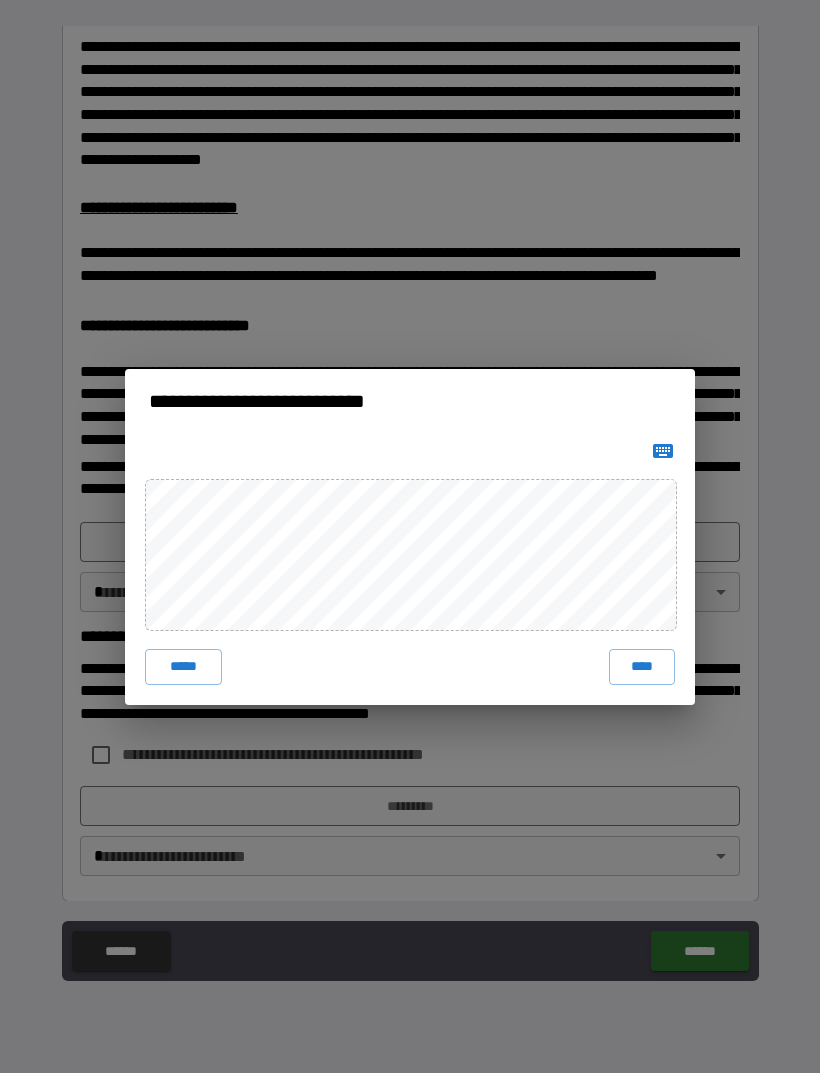 click on "****" at bounding box center (642, 667) 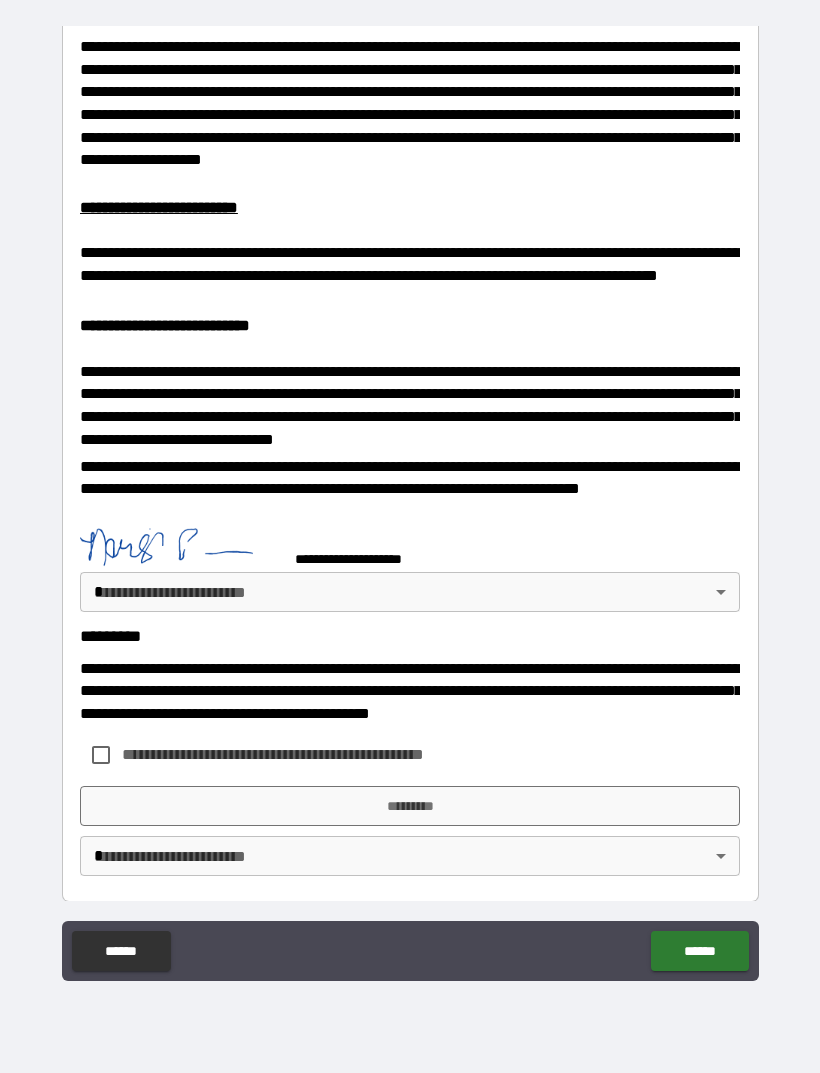scroll, scrollTop: 567, scrollLeft: 0, axis: vertical 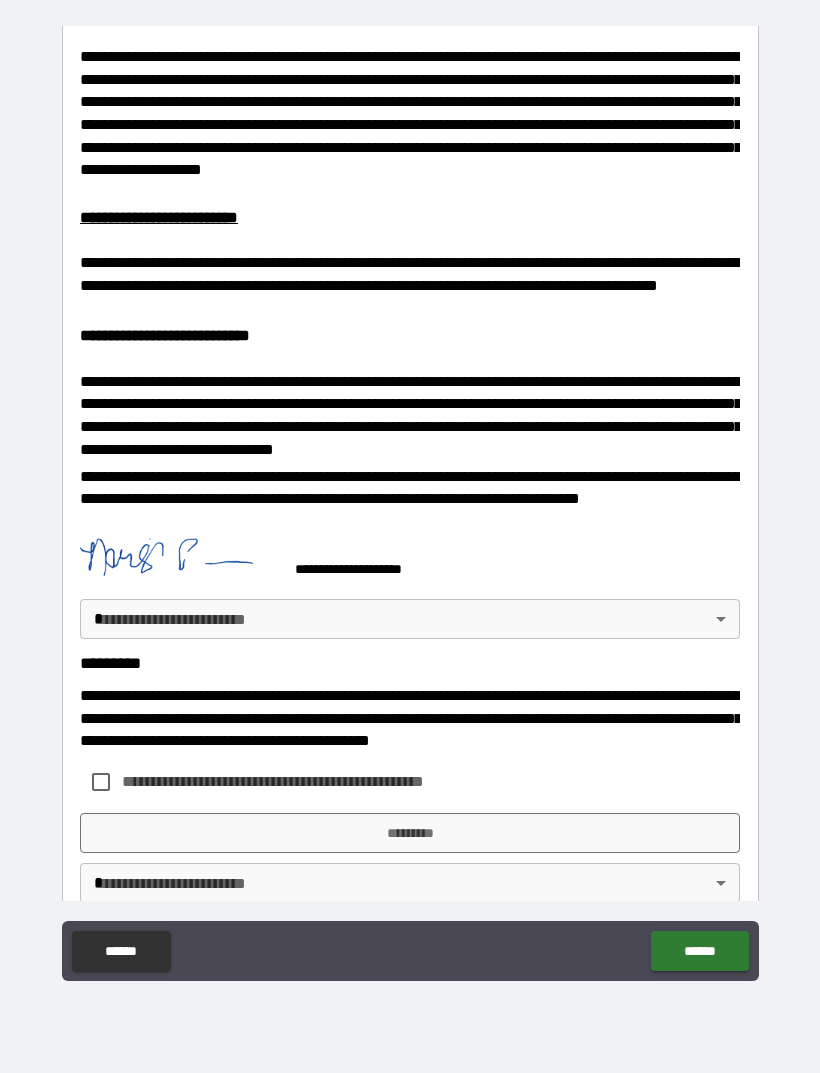 click on "**********" at bounding box center (410, 504) 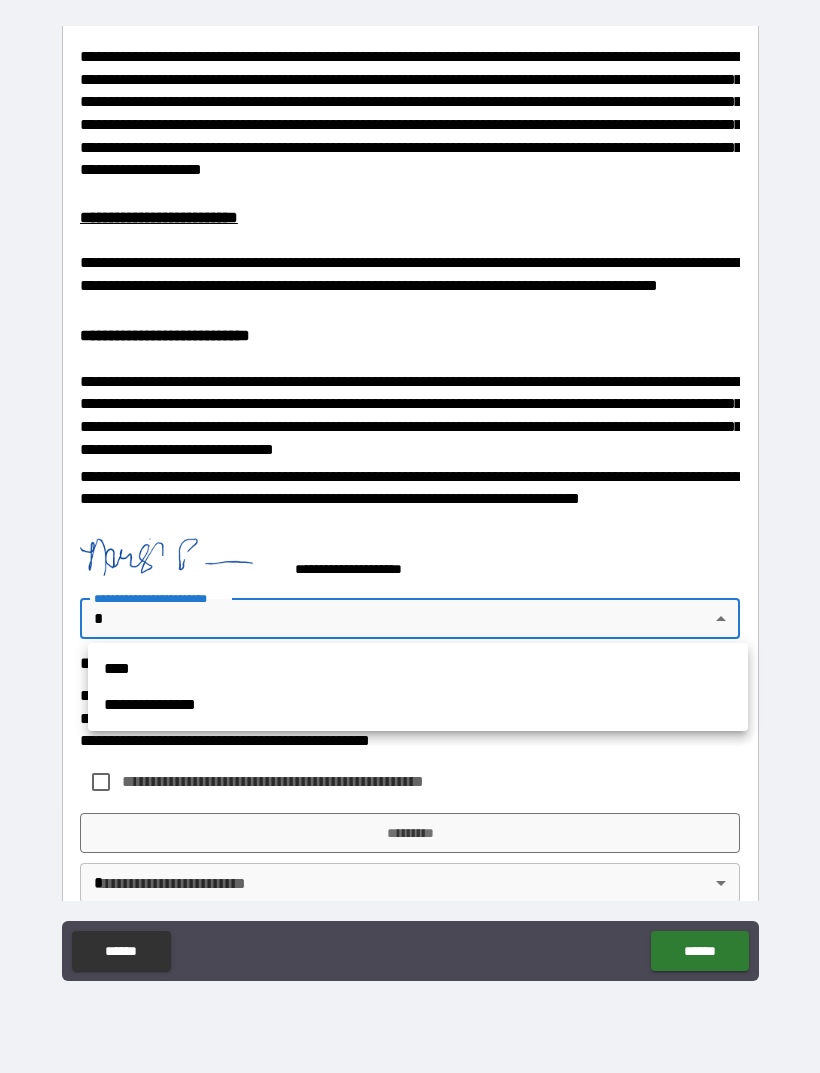 click on "****" at bounding box center (418, 669) 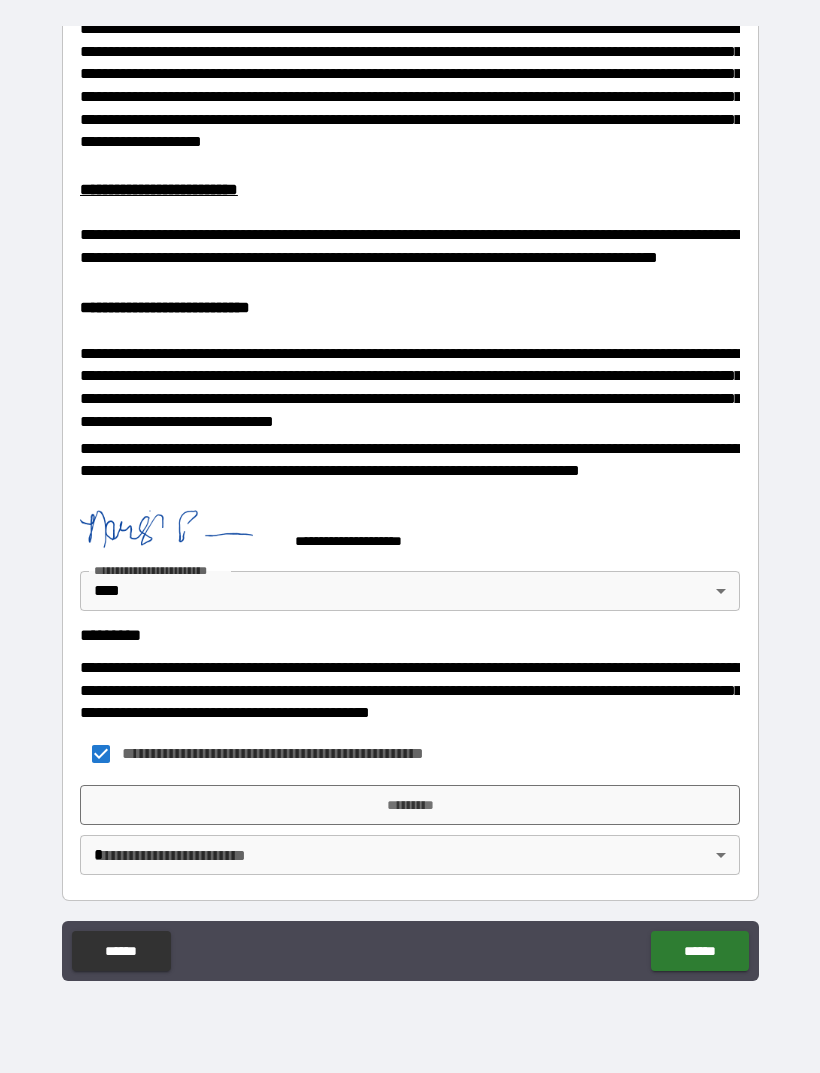 scroll, scrollTop: 594, scrollLeft: 0, axis: vertical 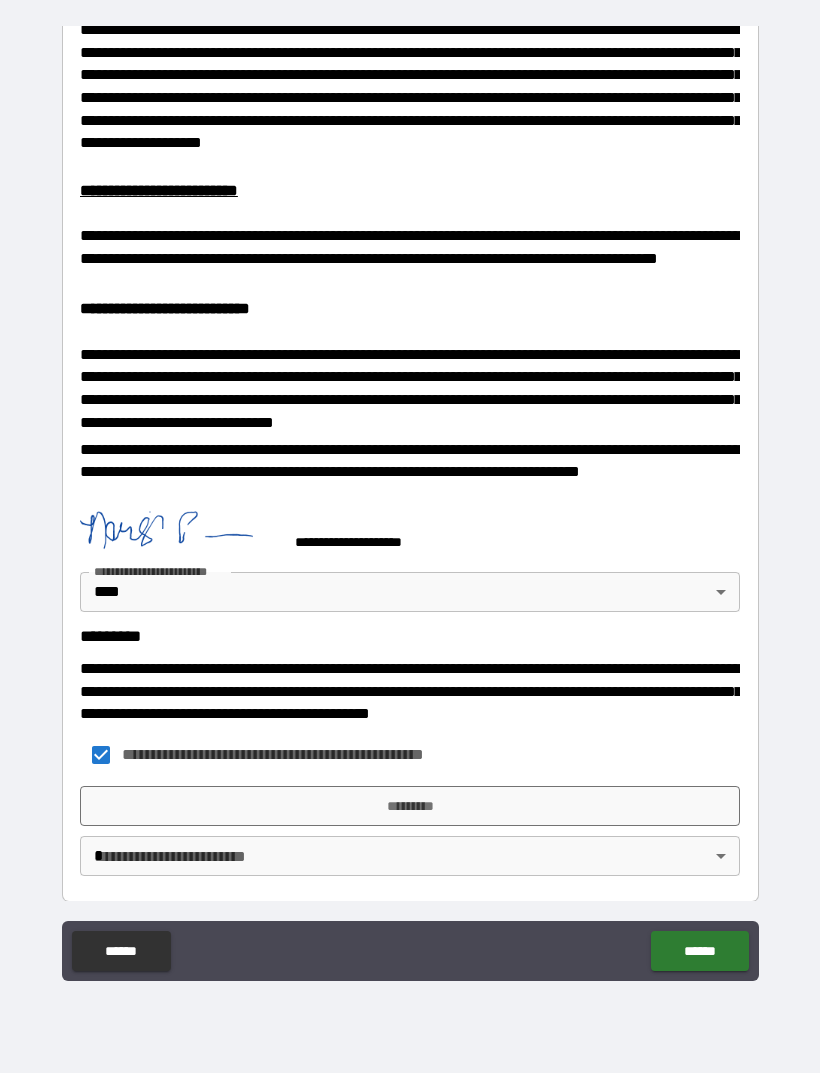 click on "*********" at bounding box center (410, 806) 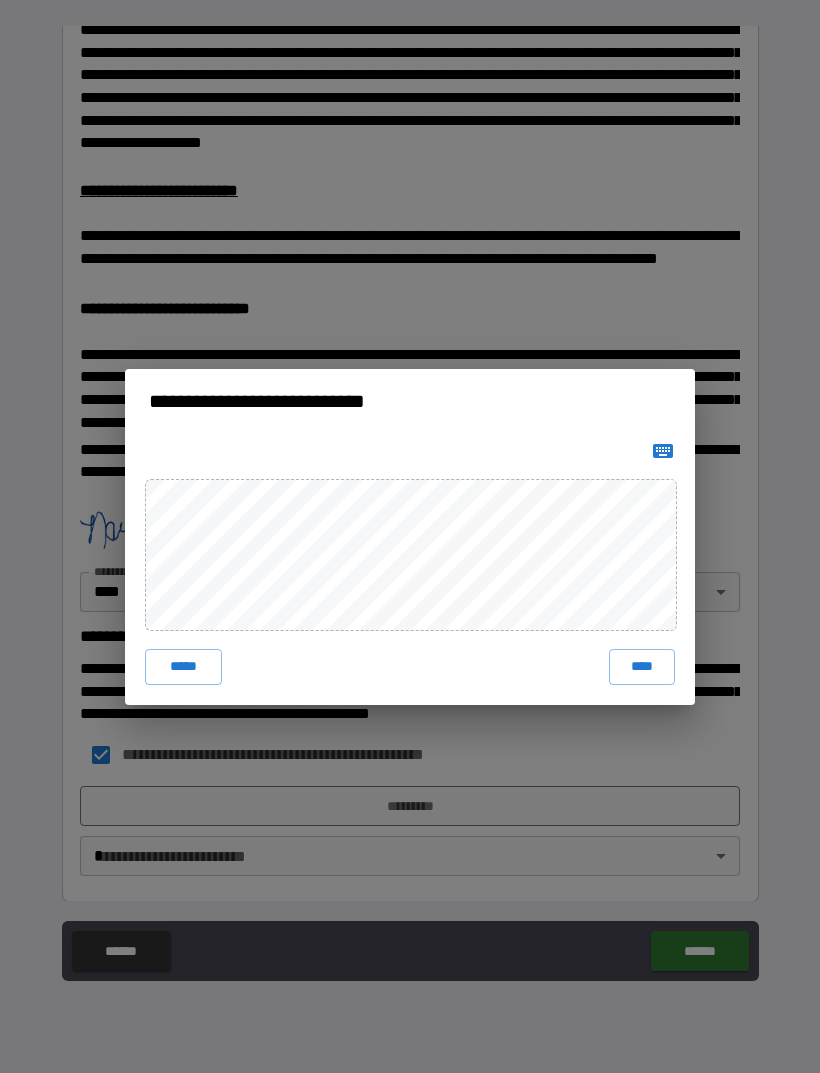 click on "*****" at bounding box center [183, 667] 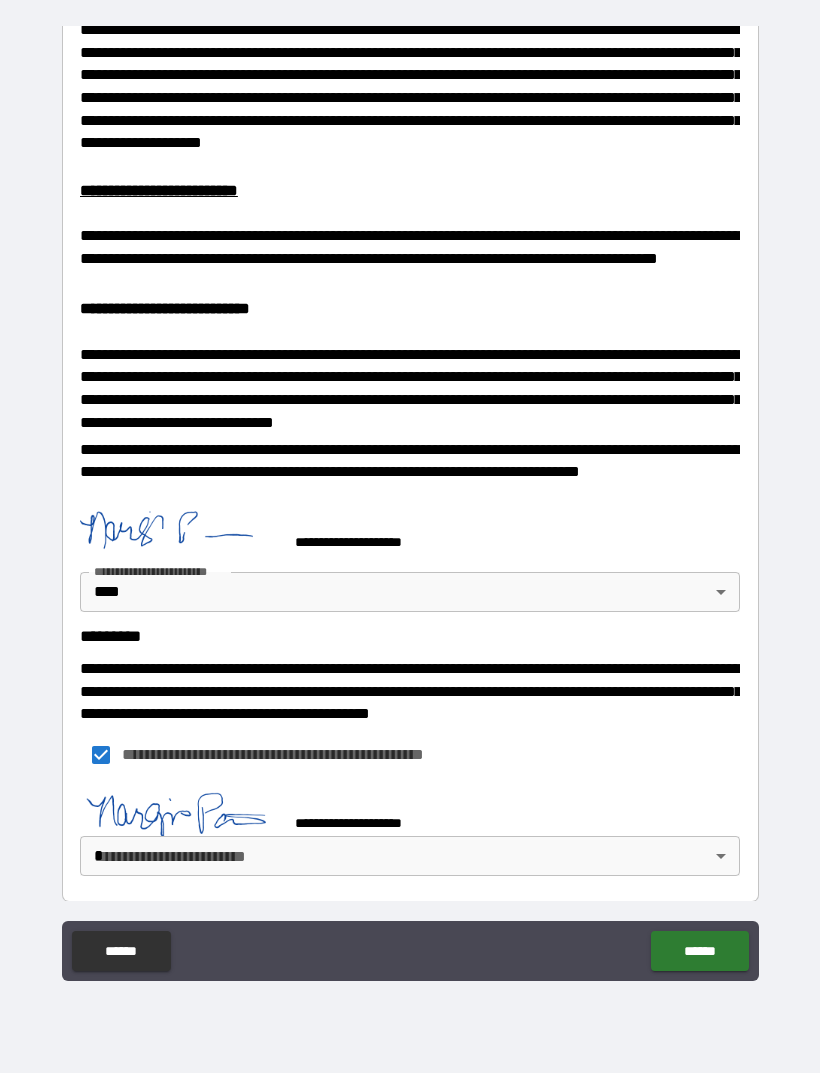 scroll, scrollTop: 584, scrollLeft: 0, axis: vertical 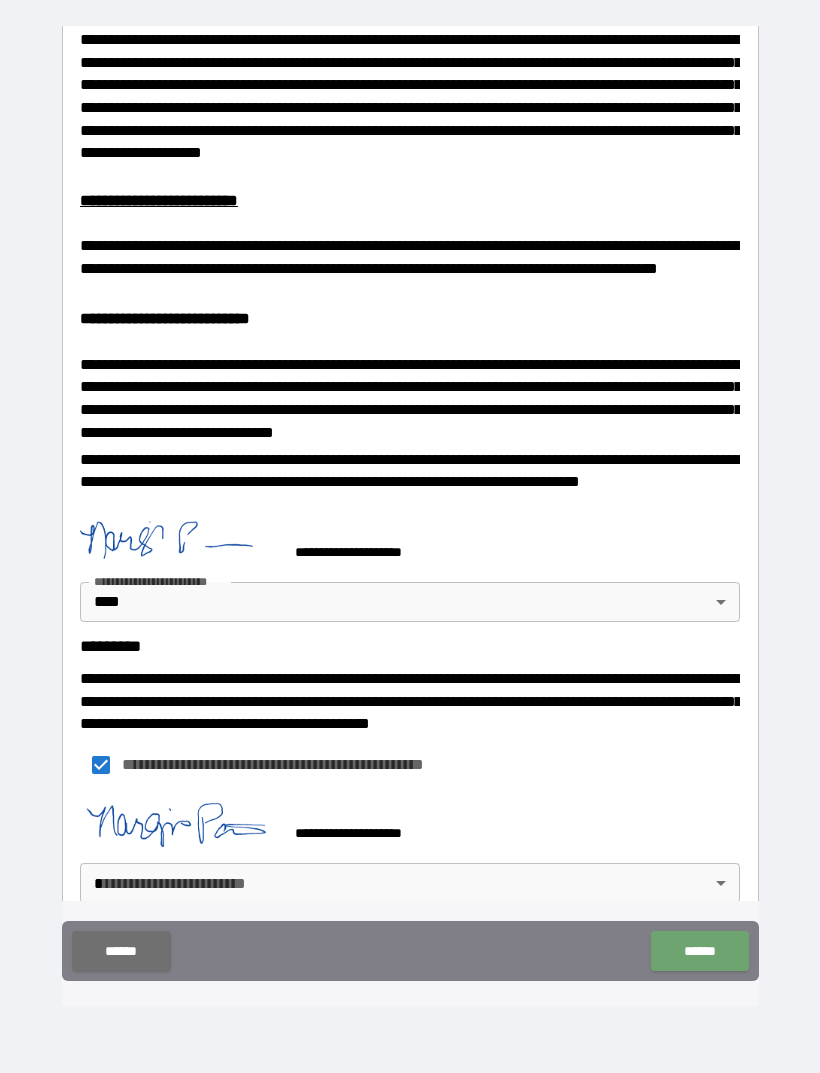 click on "******" at bounding box center (699, 951) 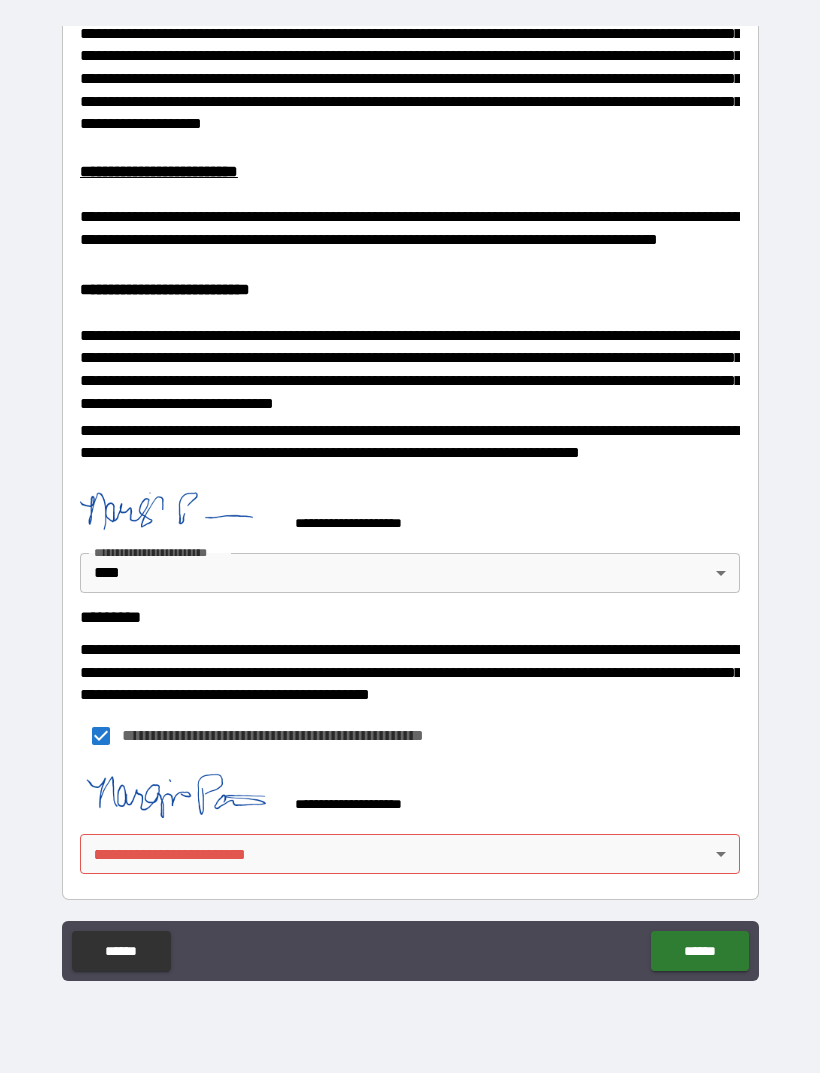 scroll, scrollTop: 611, scrollLeft: 0, axis: vertical 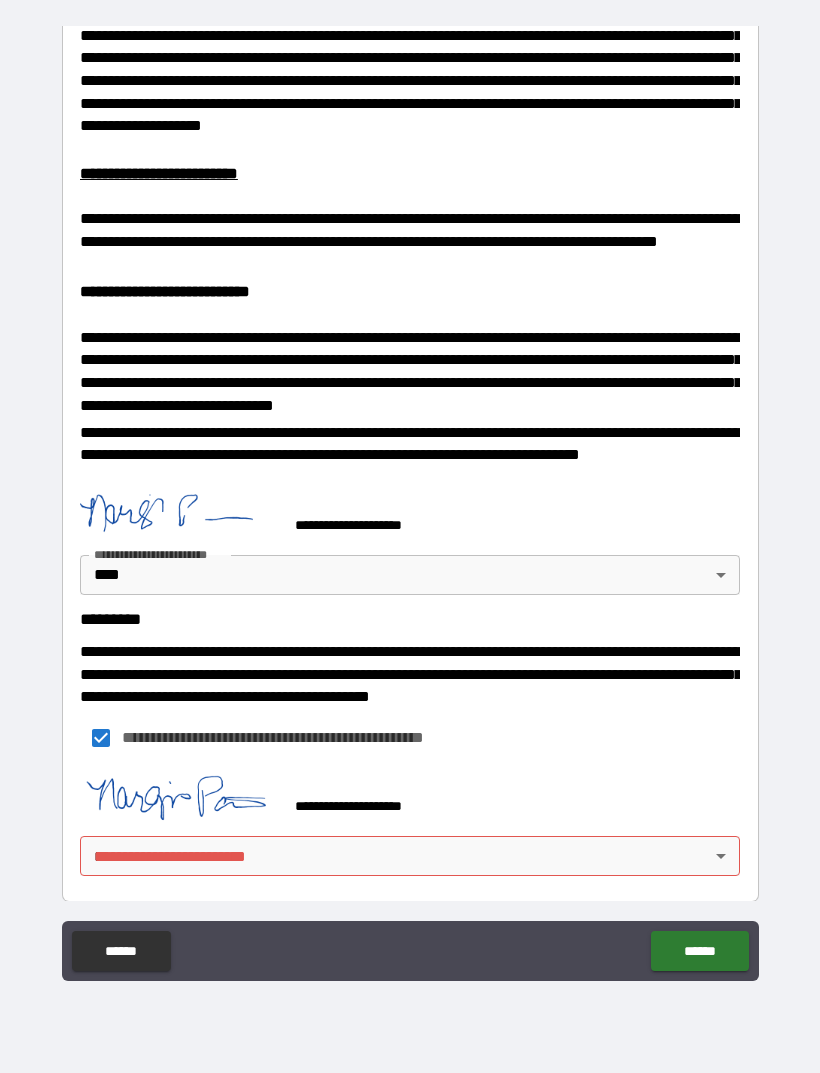 click on "**********" at bounding box center (410, 504) 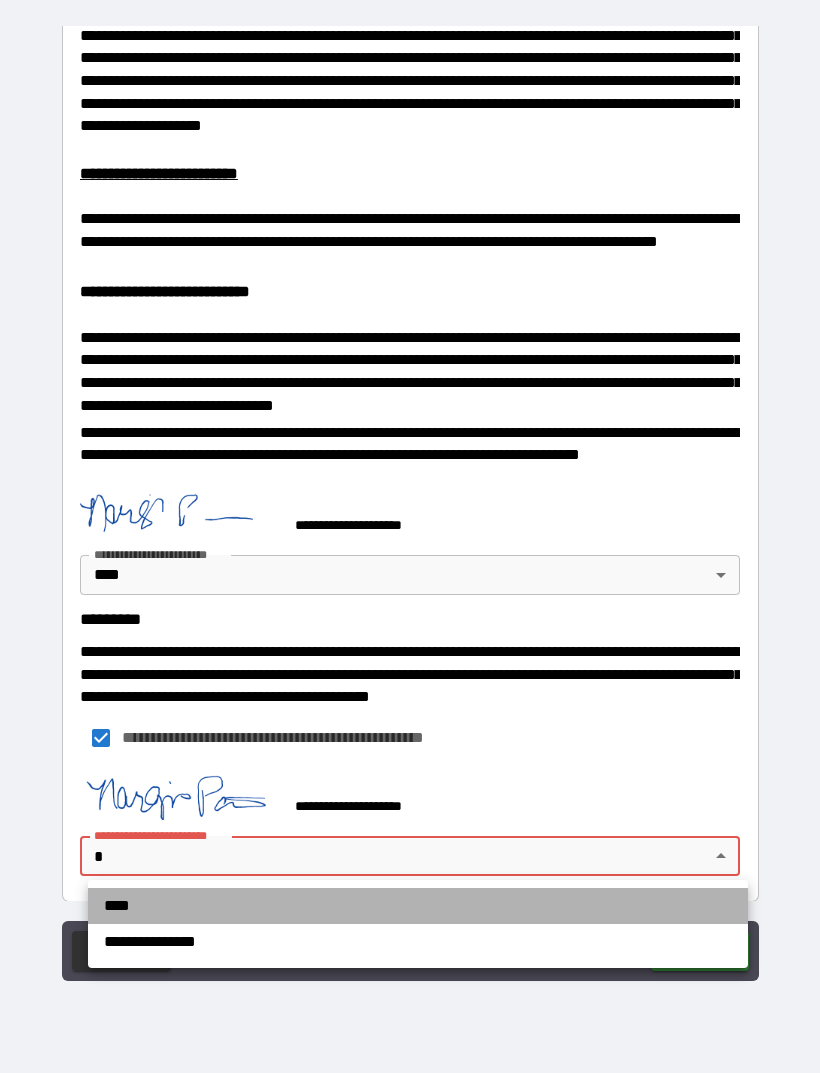 click on "****" at bounding box center (418, 906) 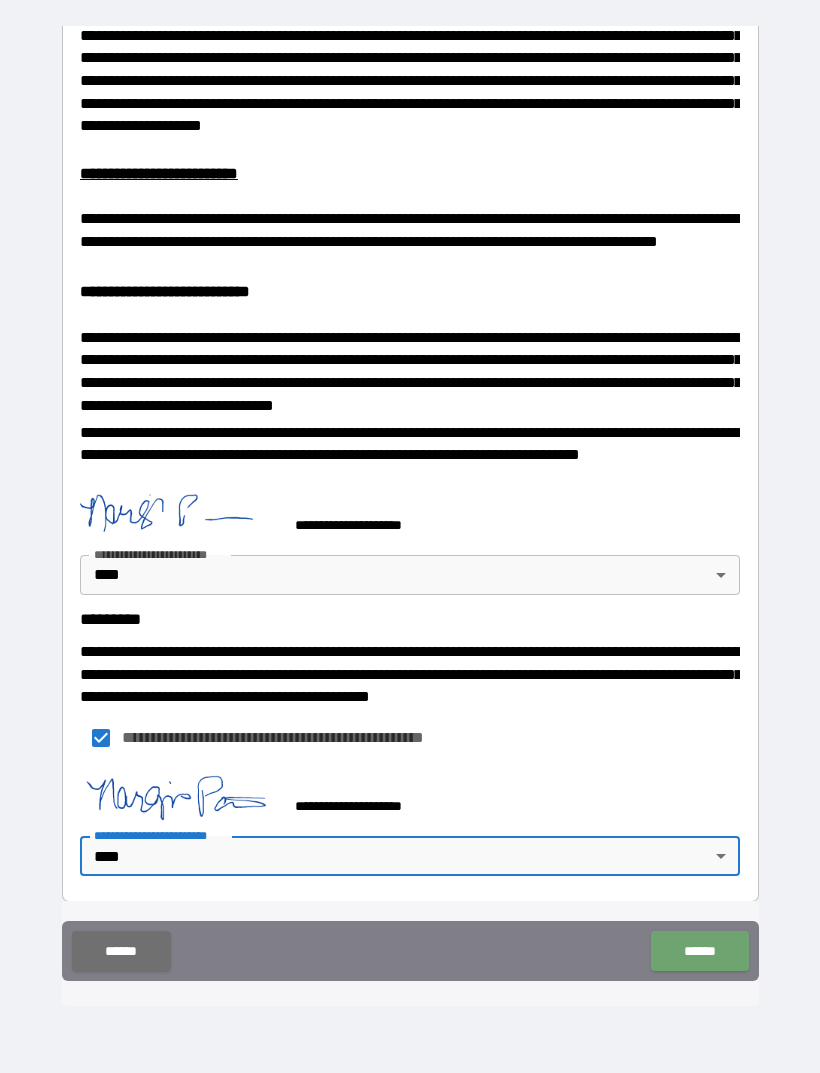 click on "******" at bounding box center [699, 951] 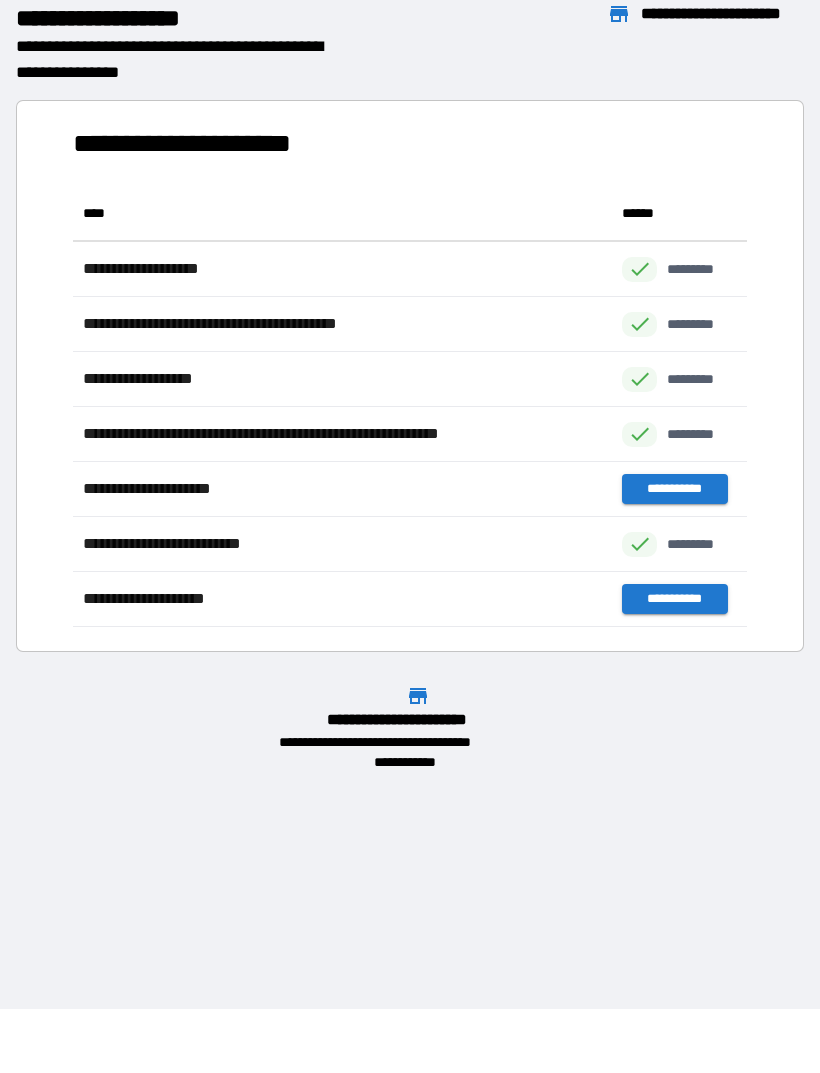 scroll, scrollTop: 441, scrollLeft: 674, axis: both 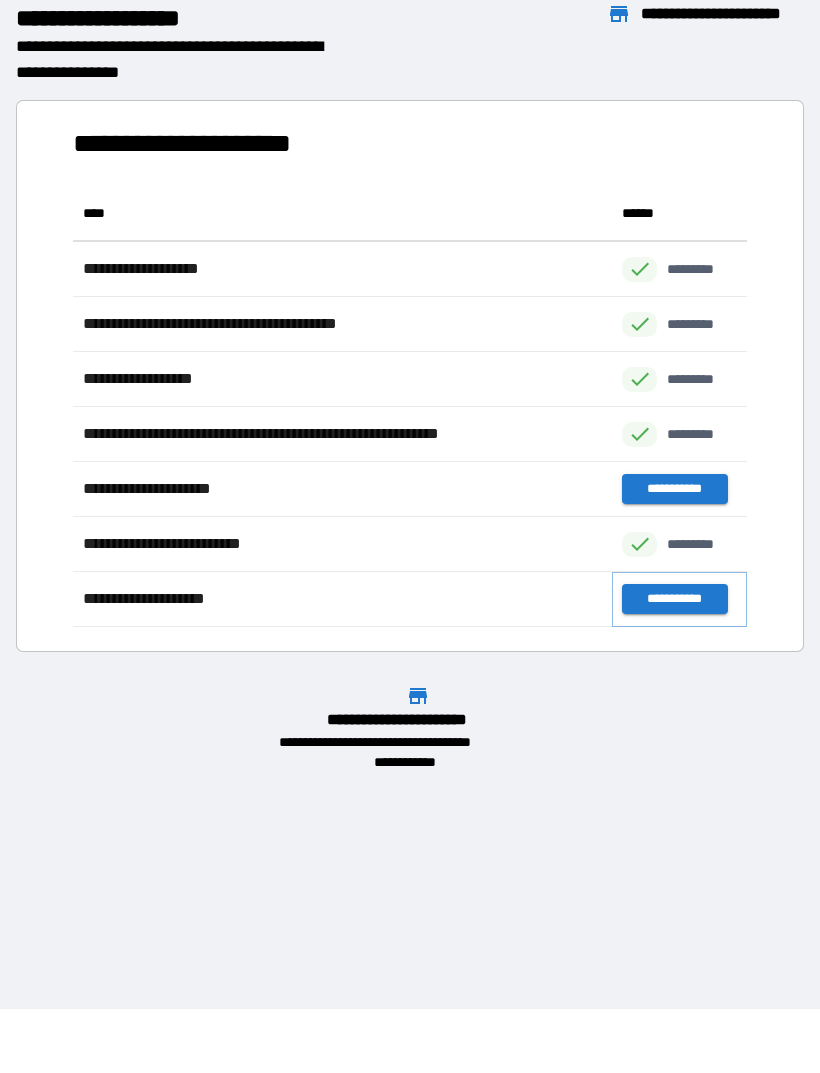 click on "**********" at bounding box center (674, 599) 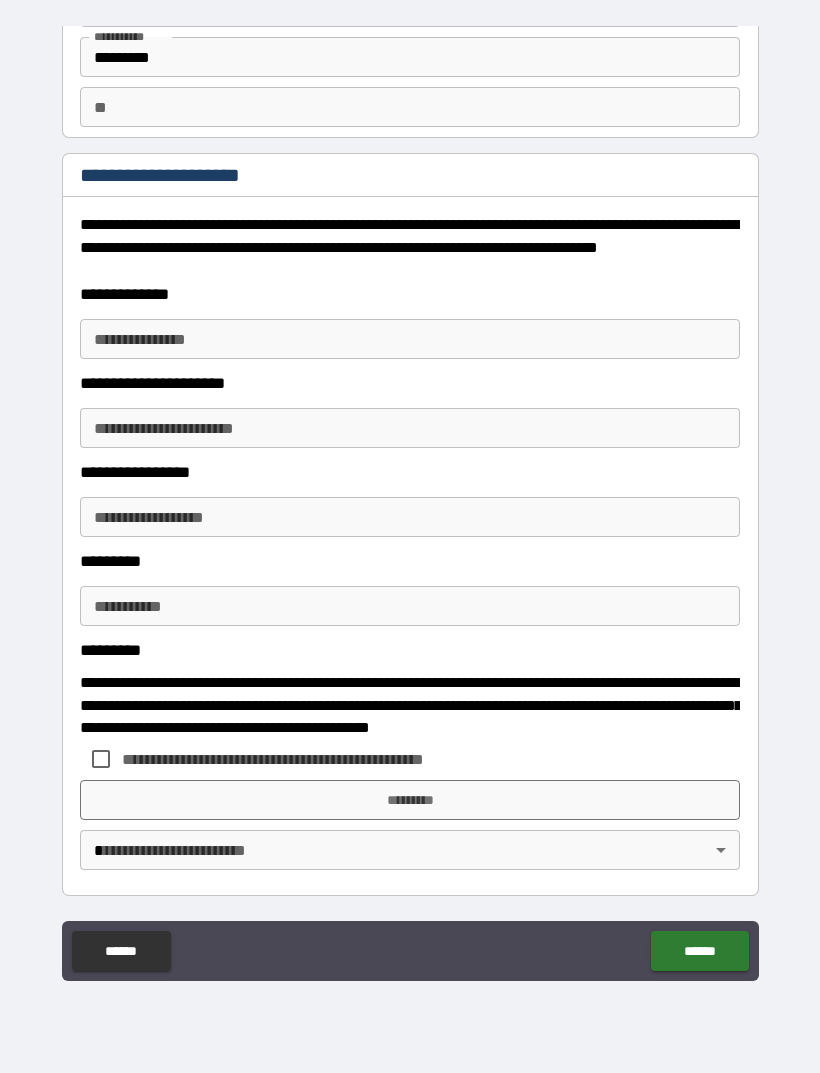 scroll, scrollTop: 125, scrollLeft: 0, axis: vertical 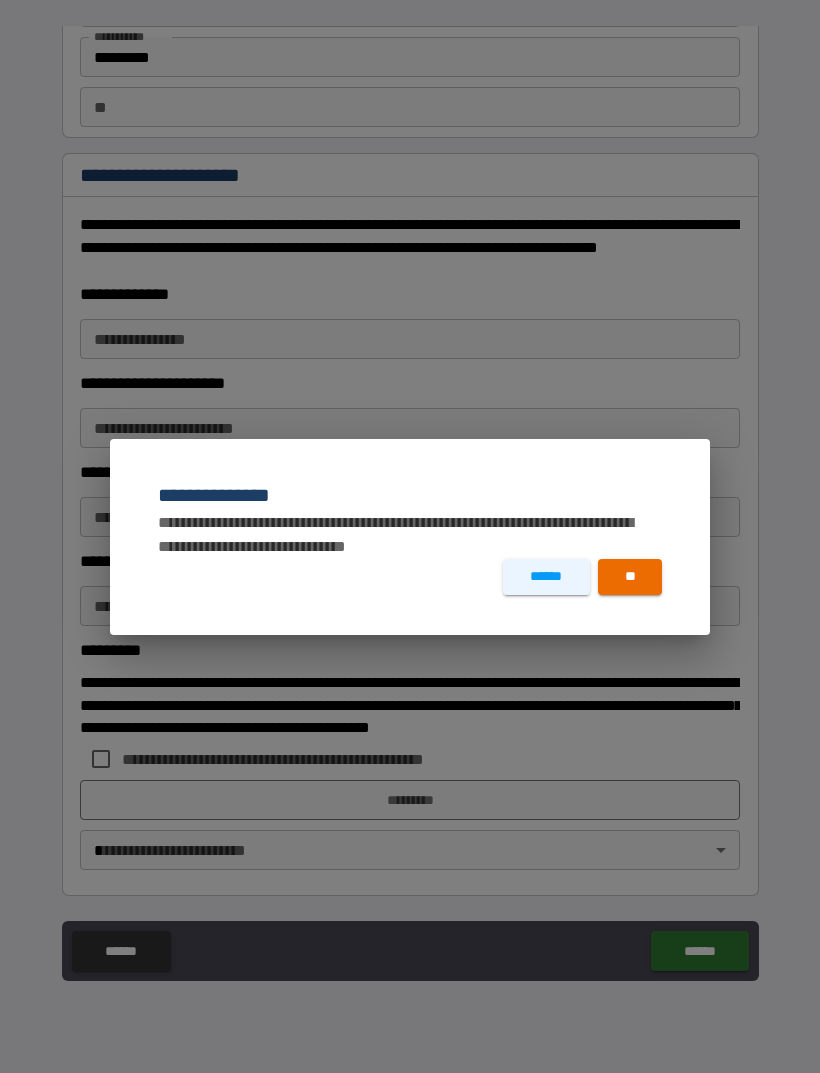 click on "**" at bounding box center (630, 577) 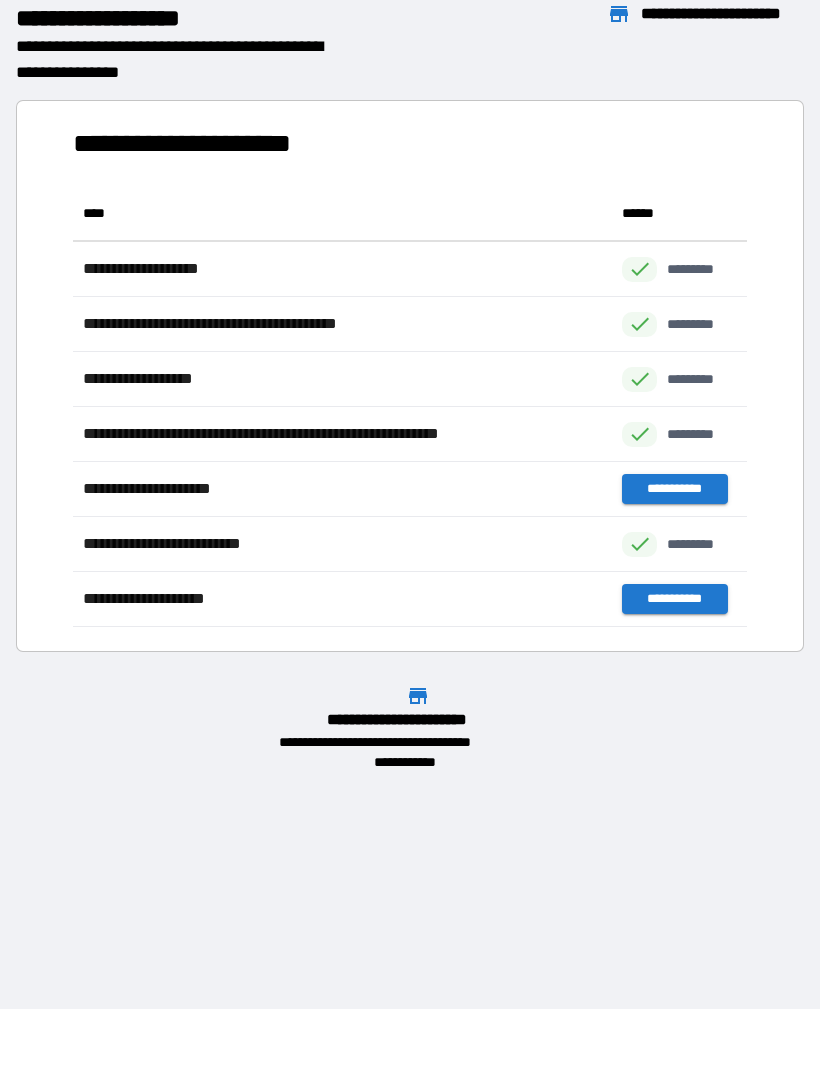 scroll, scrollTop: 1, scrollLeft: 1, axis: both 